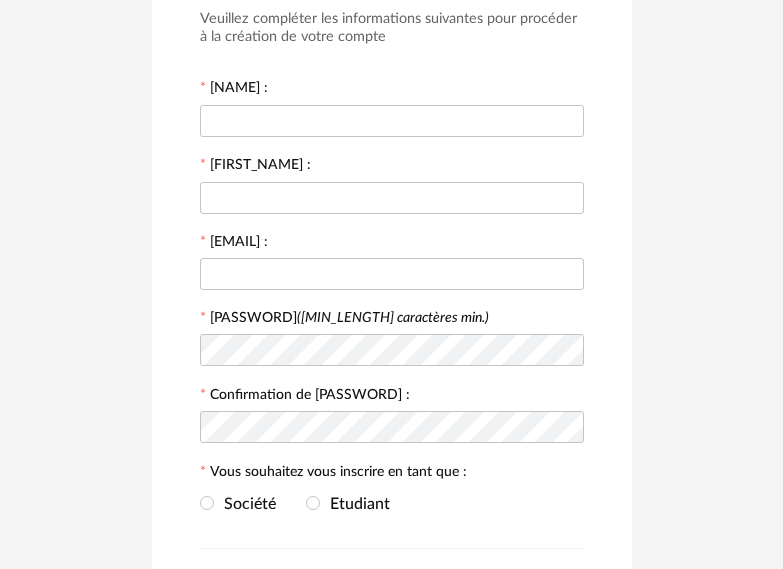 scroll, scrollTop: 0, scrollLeft: 0, axis: both 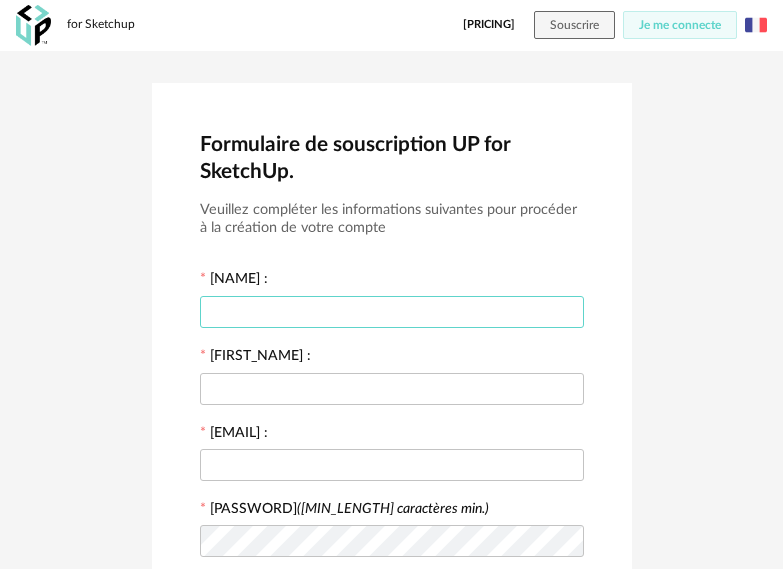 click at bounding box center [392, 312] 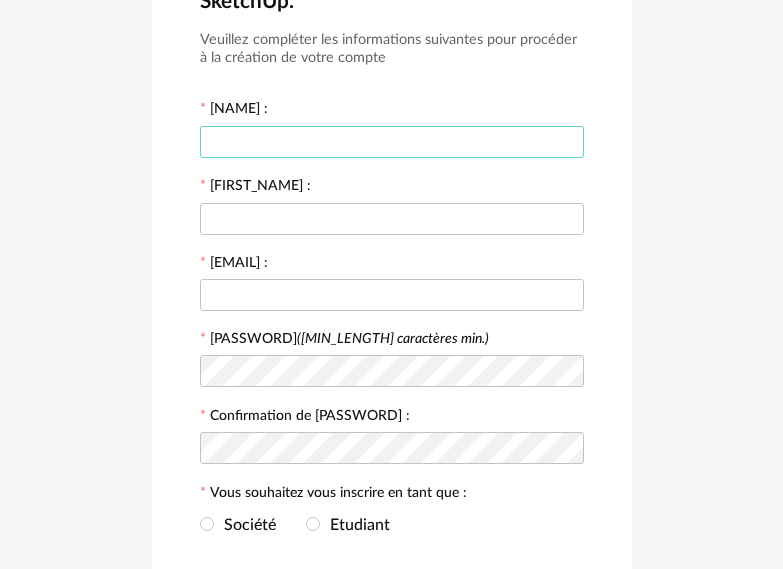 scroll, scrollTop: 200, scrollLeft: 0, axis: vertical 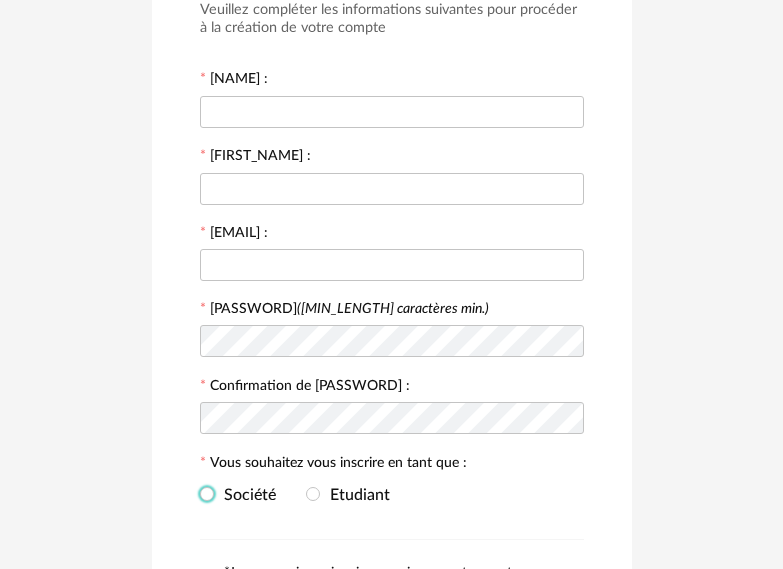 click on "Société" at bounding box center (245, 495) 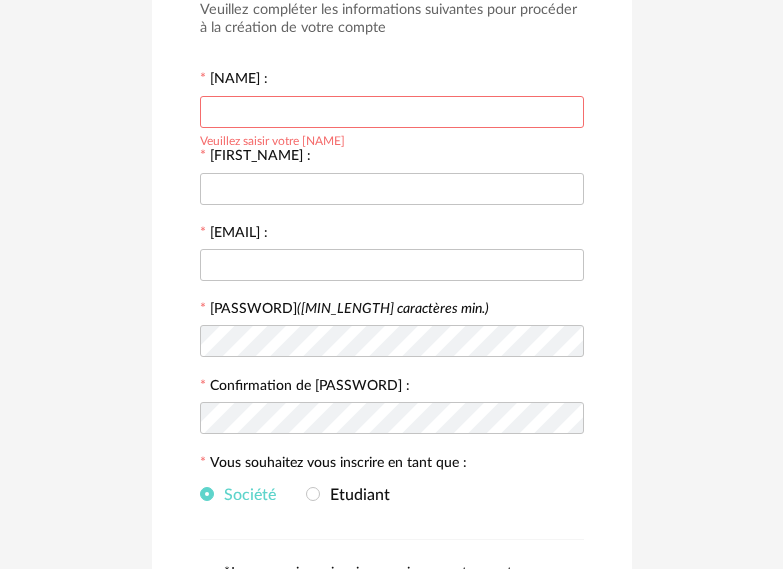 click at bounding box center [392, 112] 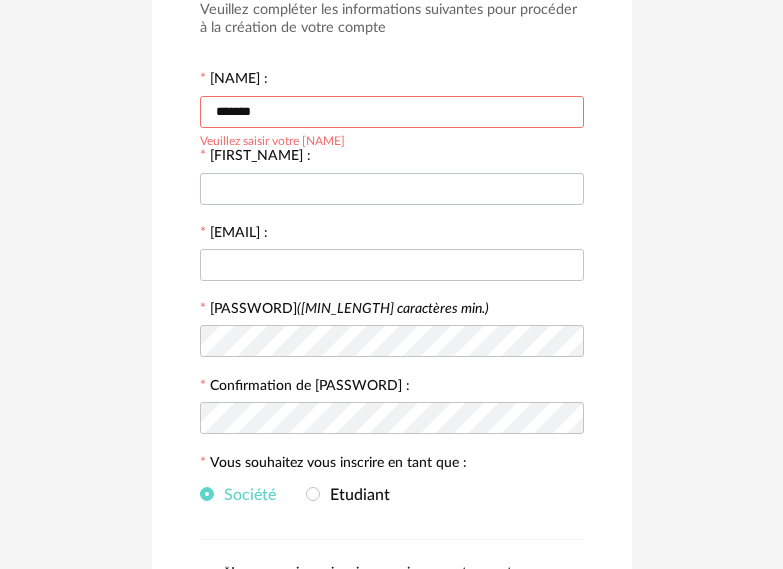 type on "*******" 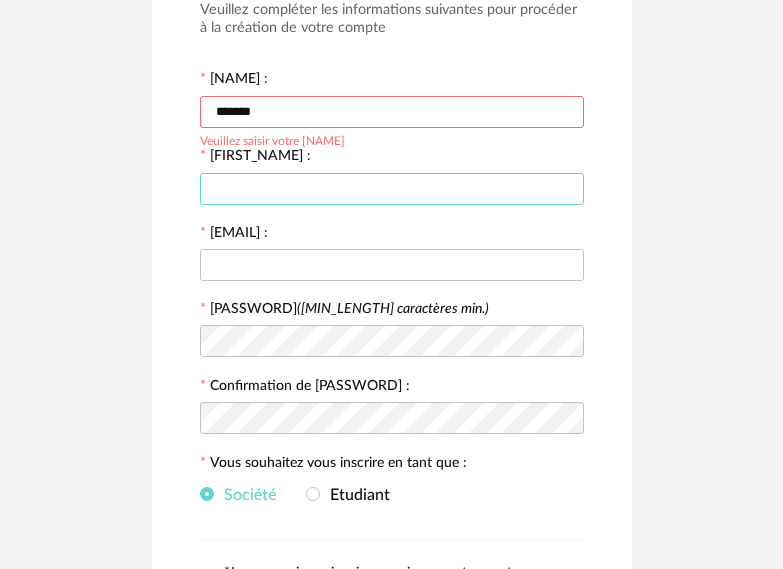 click at bounding box center (392, 189) 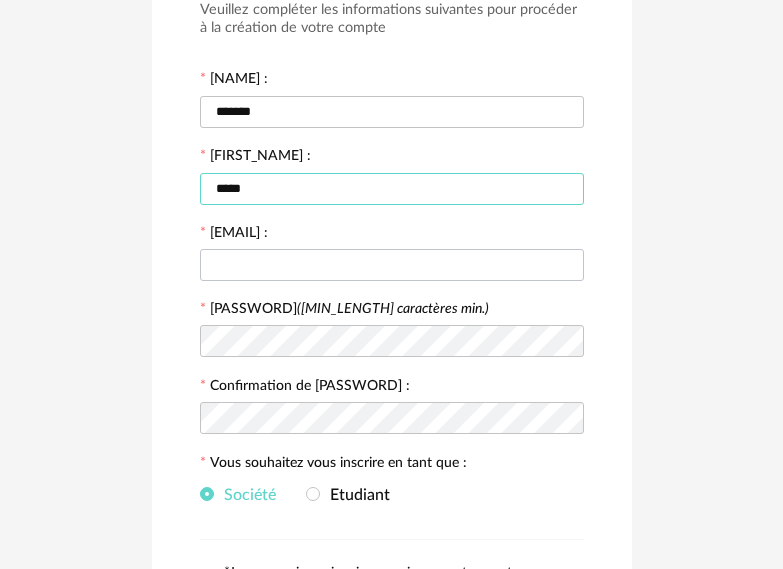 type on "*****" 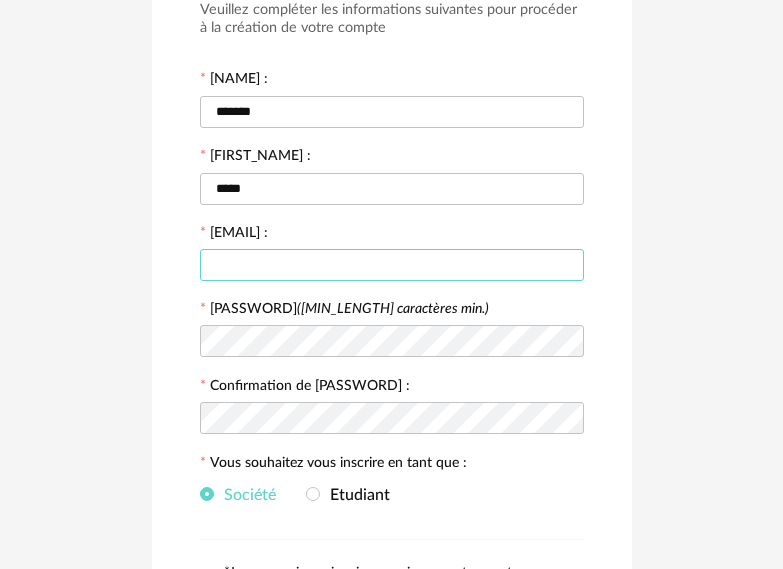 click at bounding box center (392, 265) 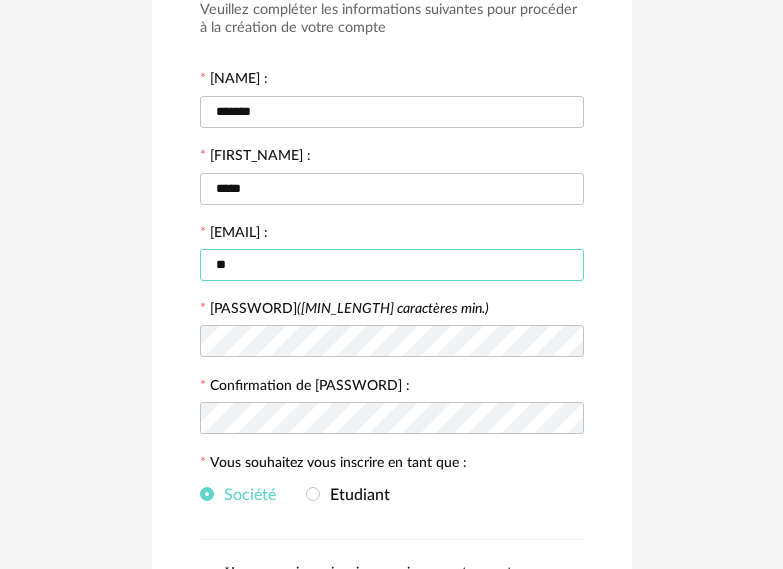 type on "*" 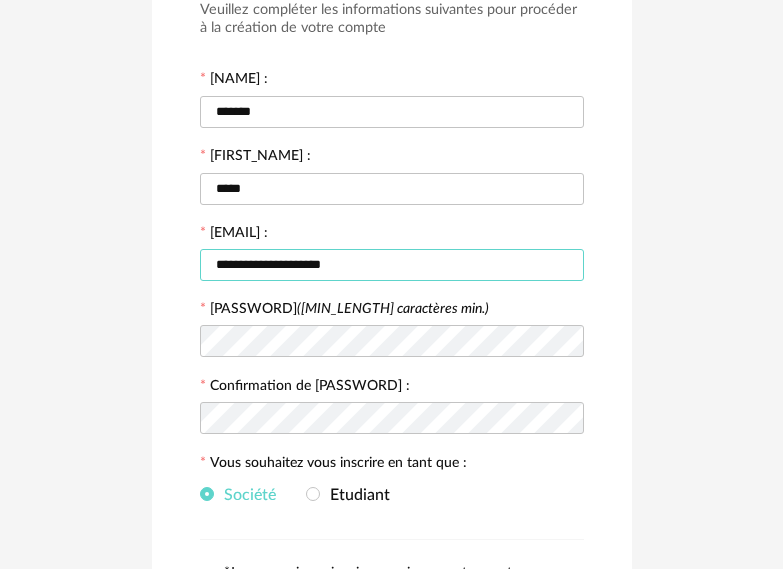 type on "**********" 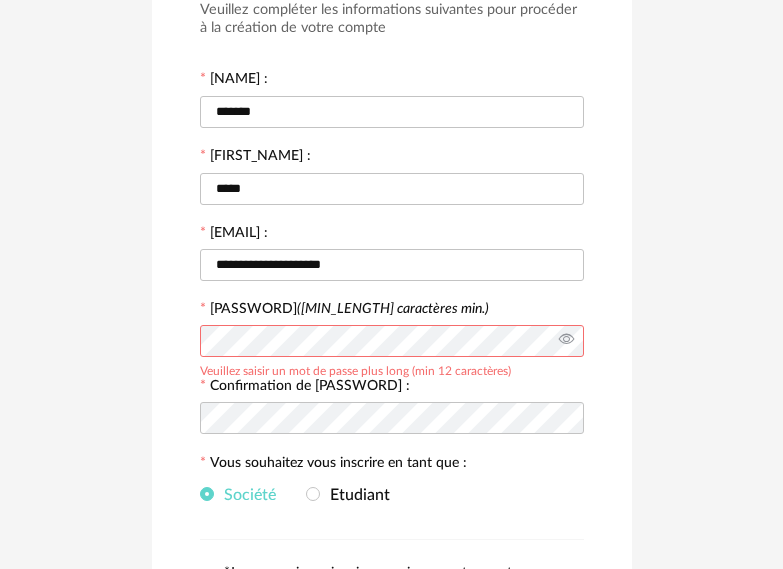 click at bounding box center (566, 341) 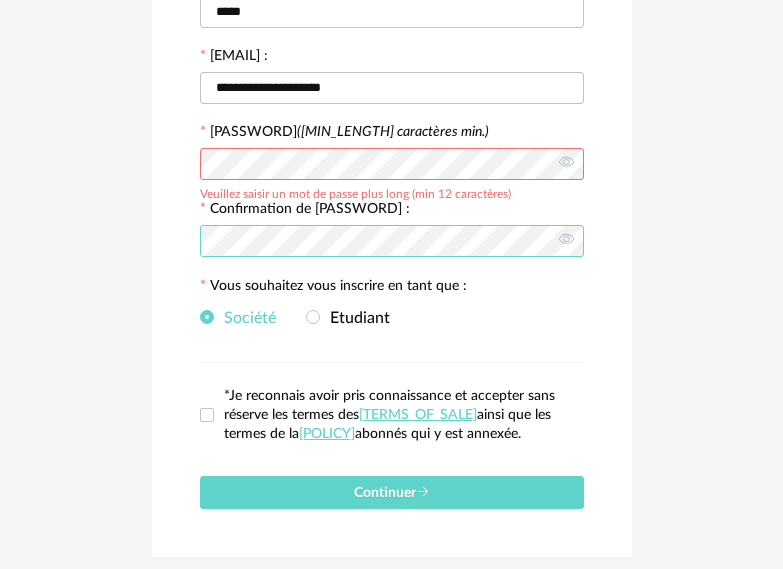 scroll, scrollTop: 400, scrollLeft: 0, axis: vertical 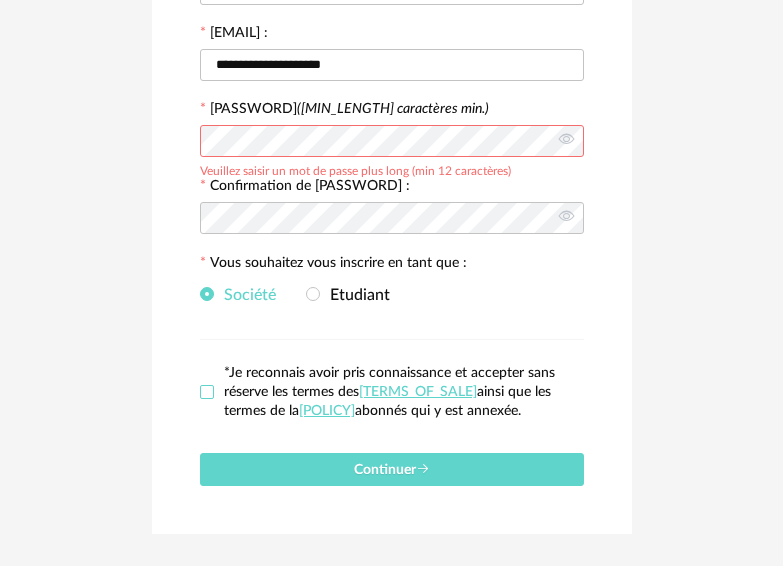 click at bounding box center [207, 392] 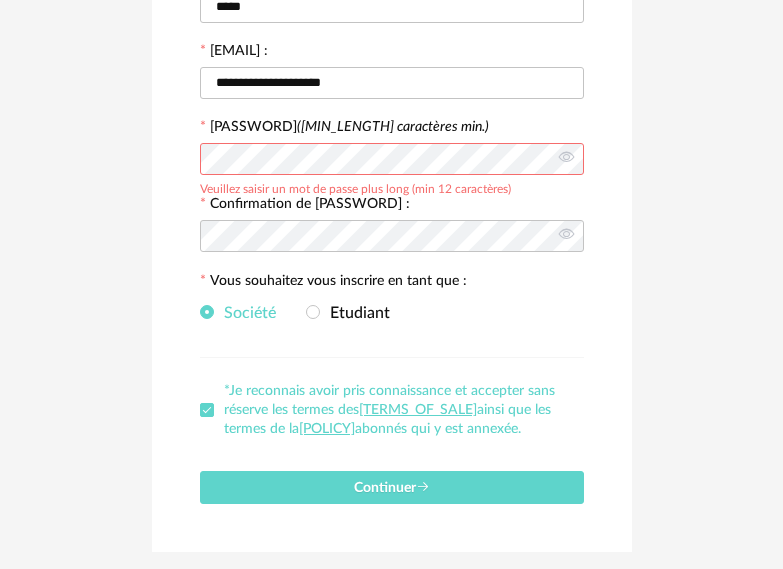 scroll, scrollTop: 400, scrollLeft: 0, axis: vertical 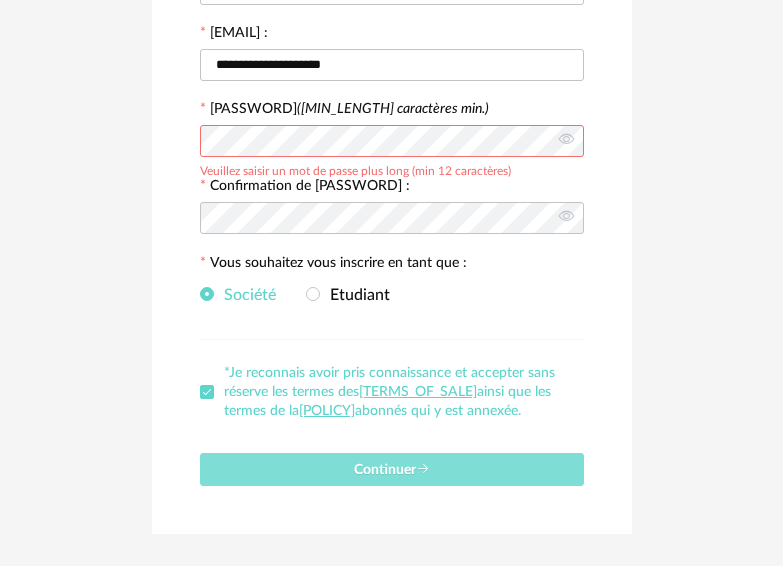 click at bounding box center (423, 469) 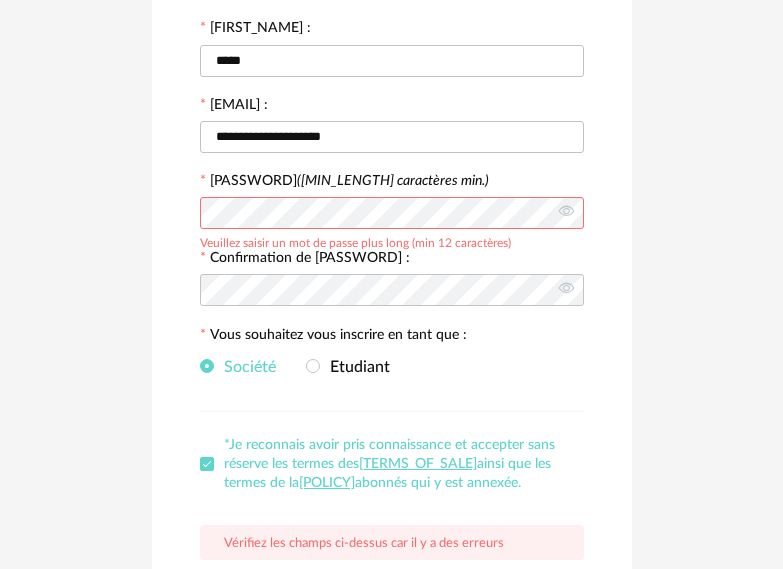 scroll, scrollTop: 312, scrollLeft: 0, axis: vertical 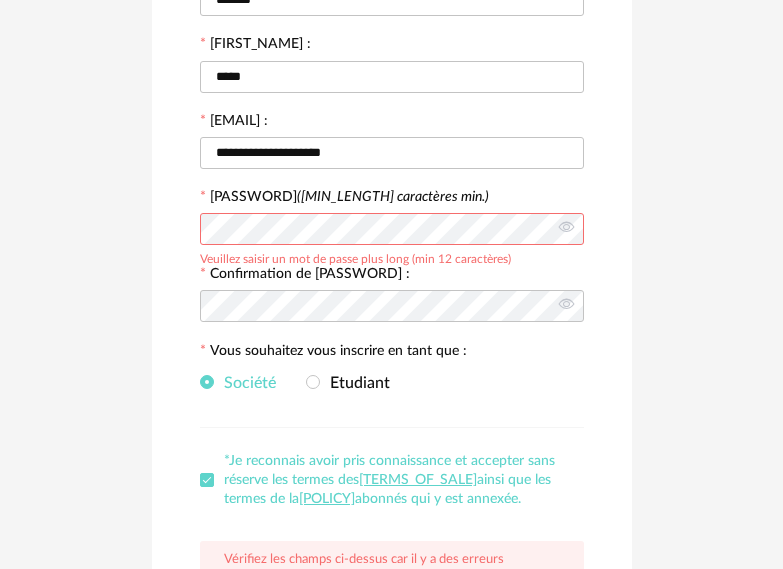 click on "**********" at bounding box center [392, 222] 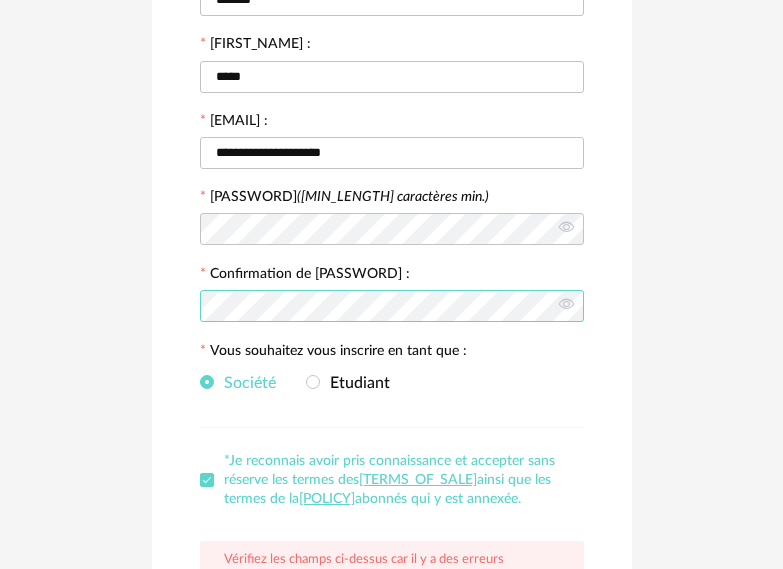 click on "**********" at bounding box center (392, 222) 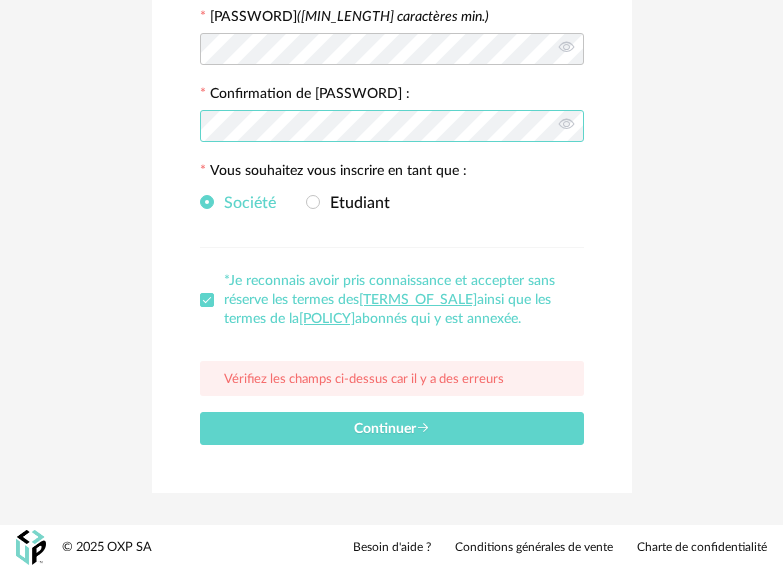 scroll, scrollTop: 512, scrollLeft: 0, axis: vertical 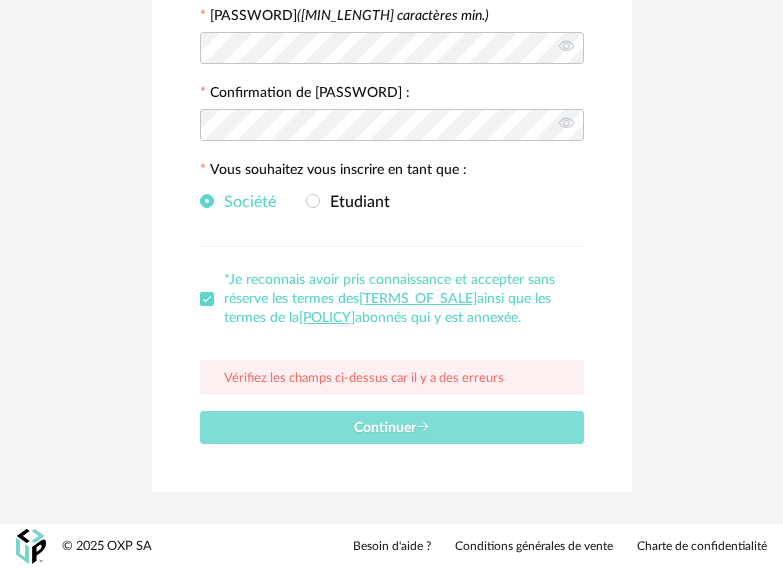 drag, startPoint x: 380, startPoint y: 430, endPoint x: 432, endPoint y: 424, distance: 52.34501 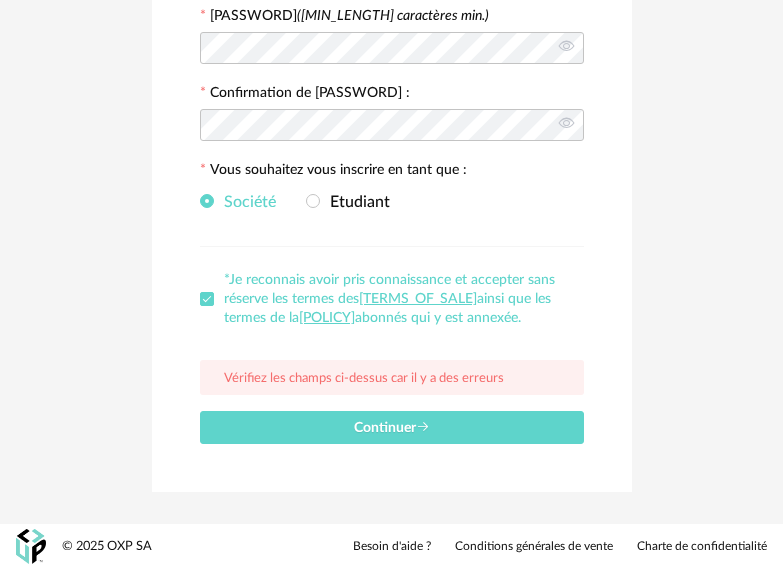 scroll, scrollTop: 460, scrollLeft: 0, axis: vertical 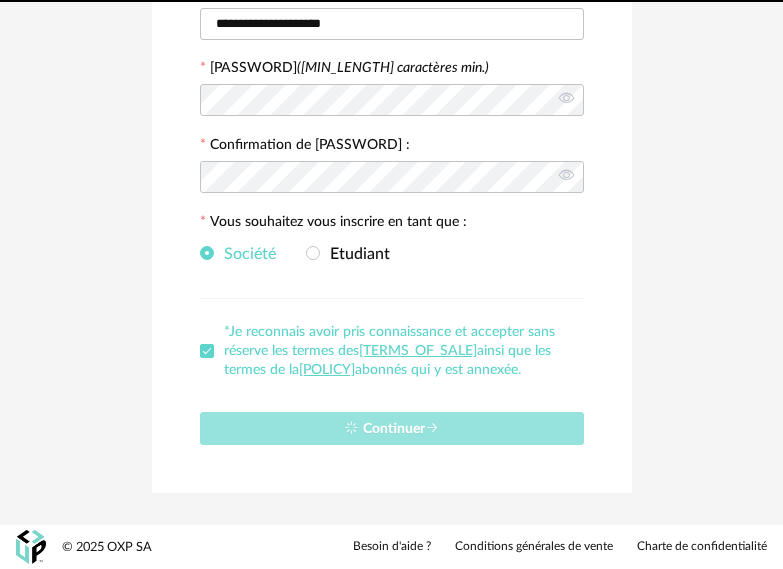 type 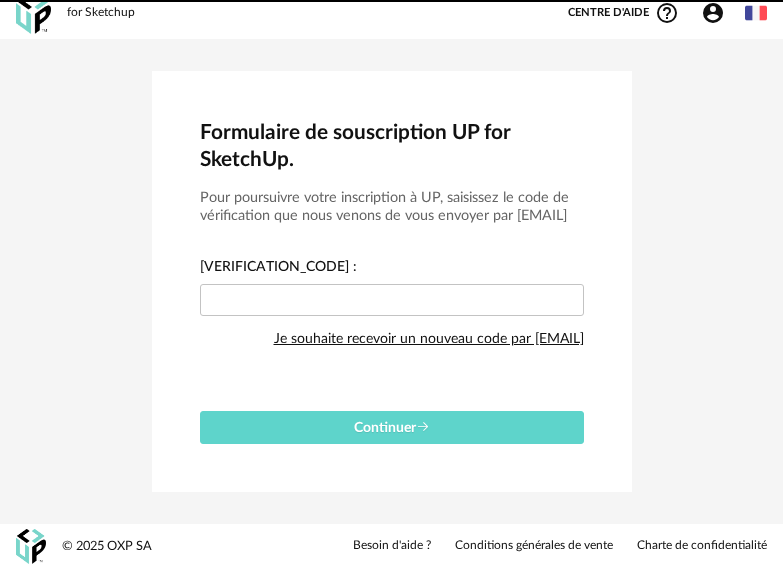 scroll, scrollTop: 12, scrollLeft: 0, axis: vertical 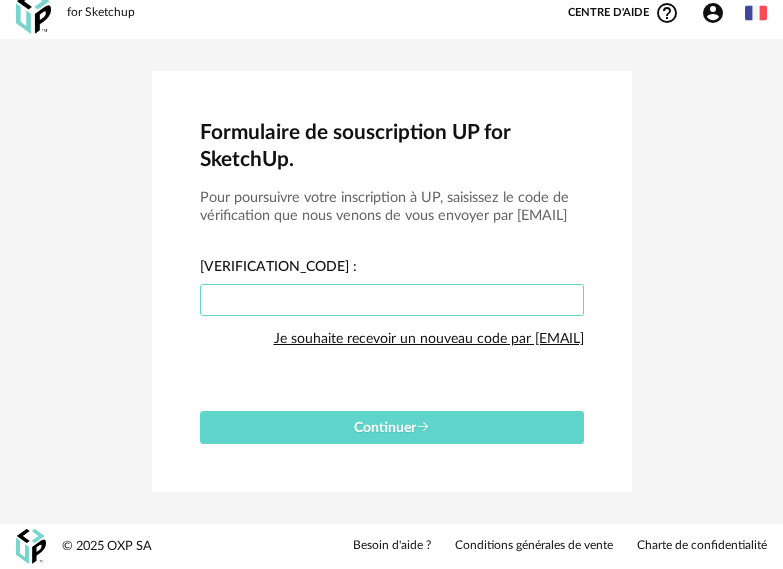 click at bounding box center (392, 300) 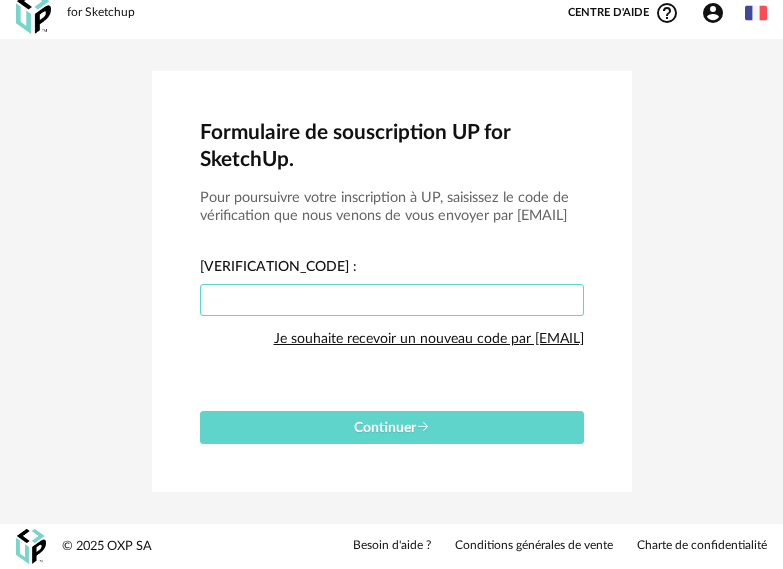 scroll, scrollTop: 0, scrollLeft: 0, axis: both 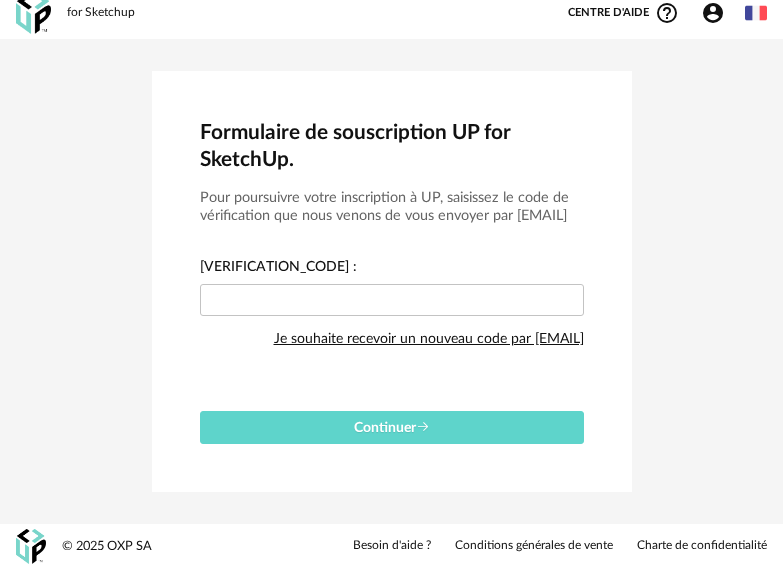 drag, startPoint x: 693, startPoint y: 339, endPoint x: 679, endPoint y: 257, distance: 83.18654 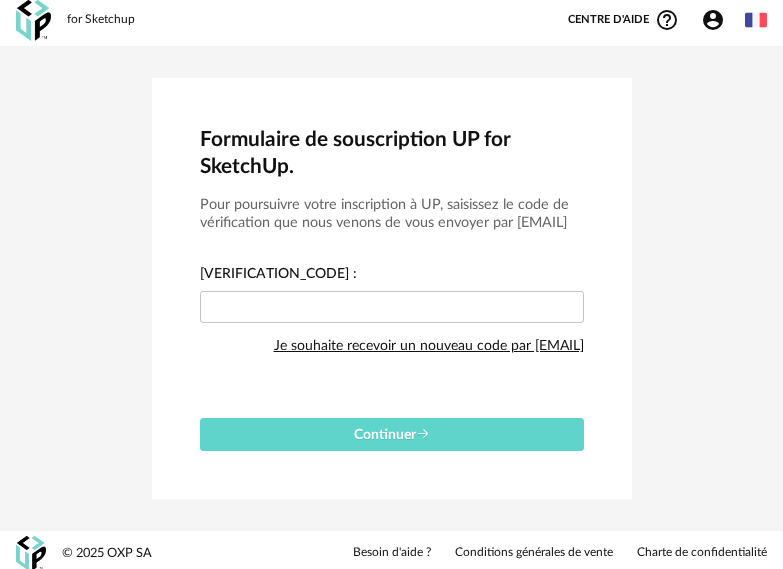 scroll, scrollTop: 0, scrollLeft: 0, axis: both 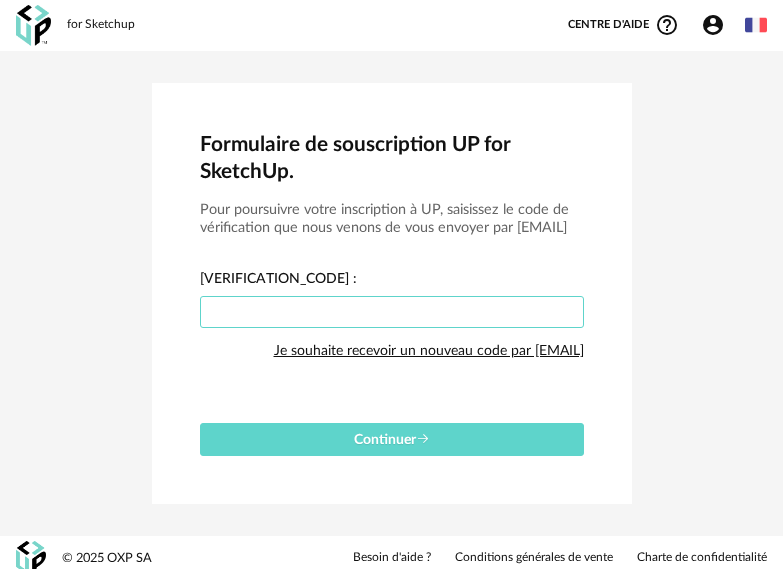click at bounding box center (392, 312) 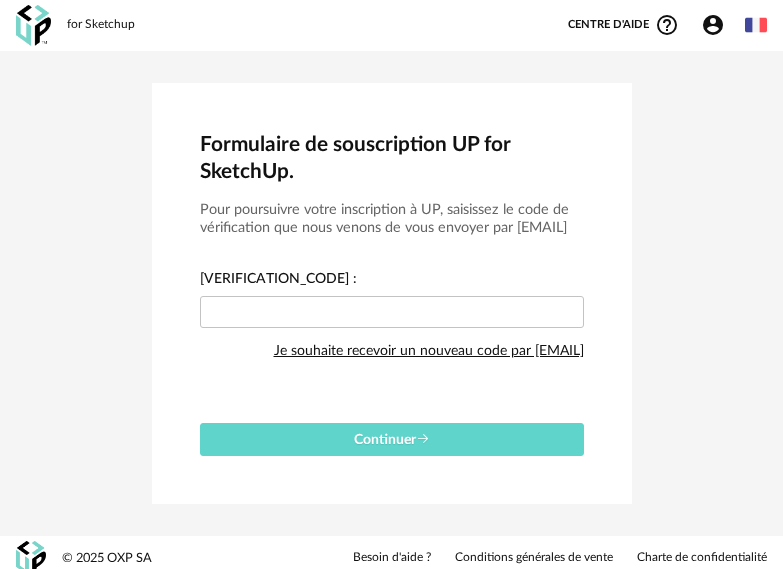 click on "Je souhaite recevoir un nouveau code par [EMAIL]" at bounding box center (429, 351) 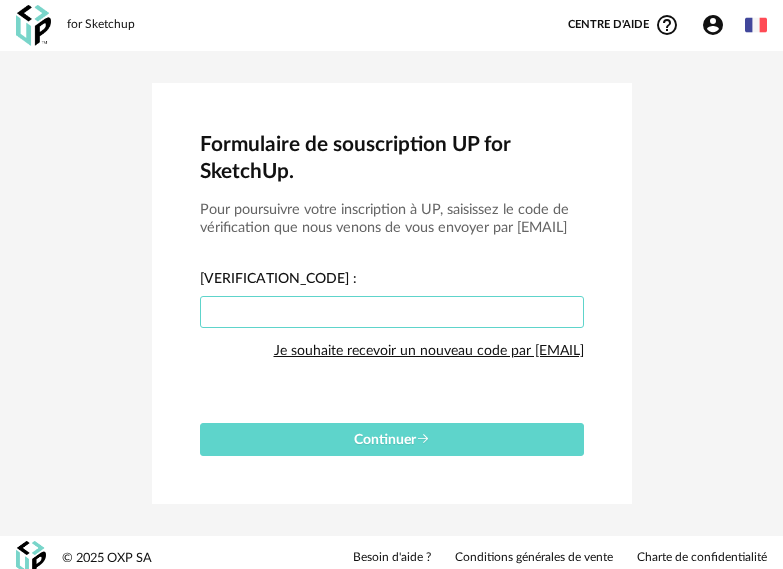 click at bounding box center (392, 312) 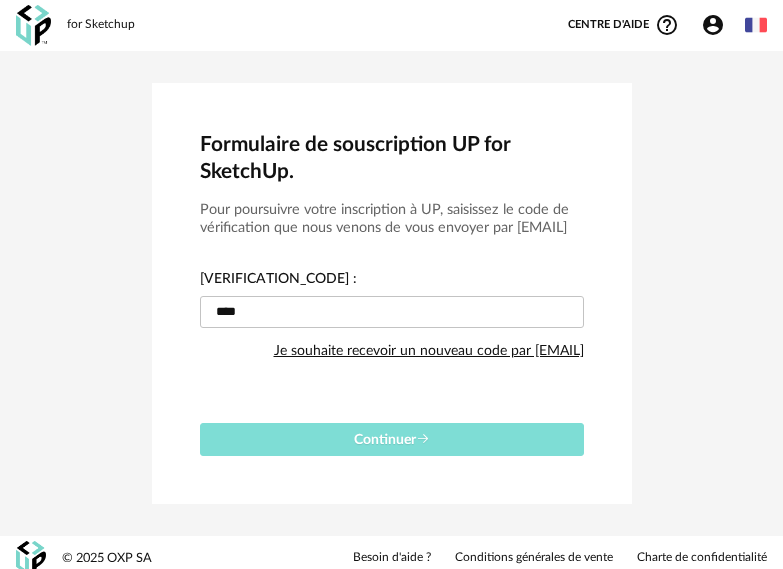 click on "Continuer" at bounding box center [392, 439] 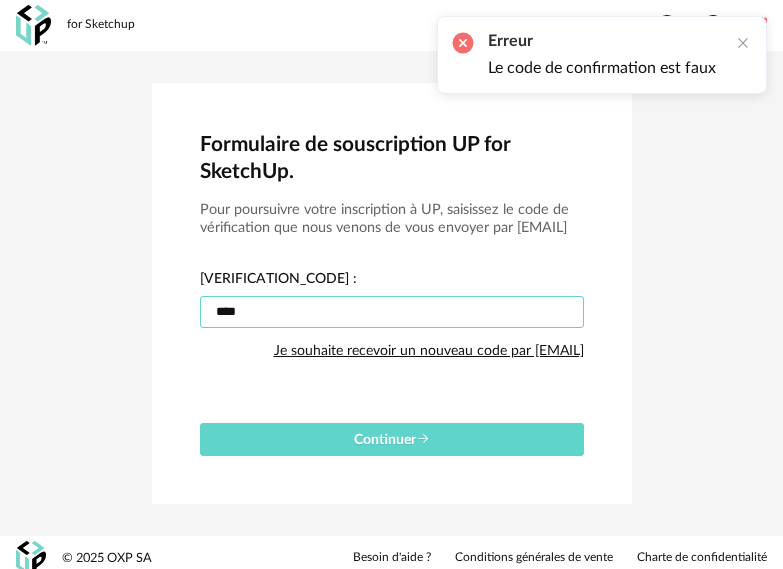 drag, startPoint x: 268, startPoint y: 306, endPoint x: 136, endPoint y: 310, distance: 132.0606 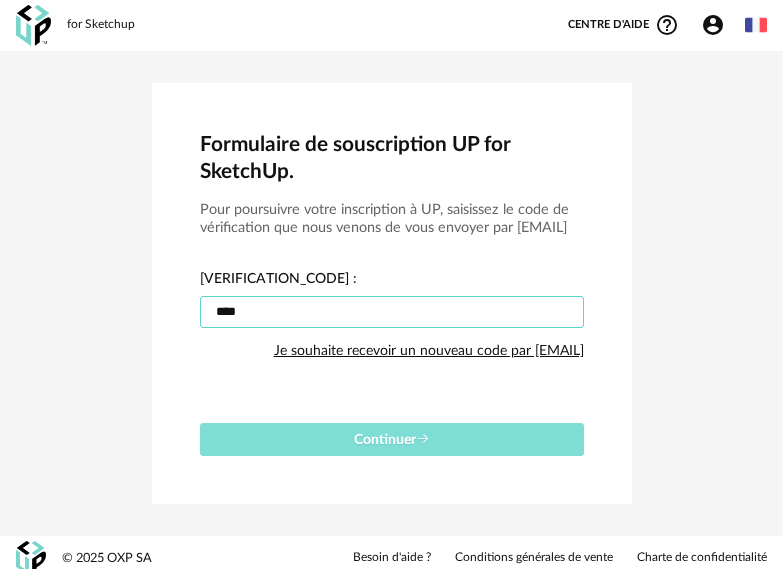 type on "****" 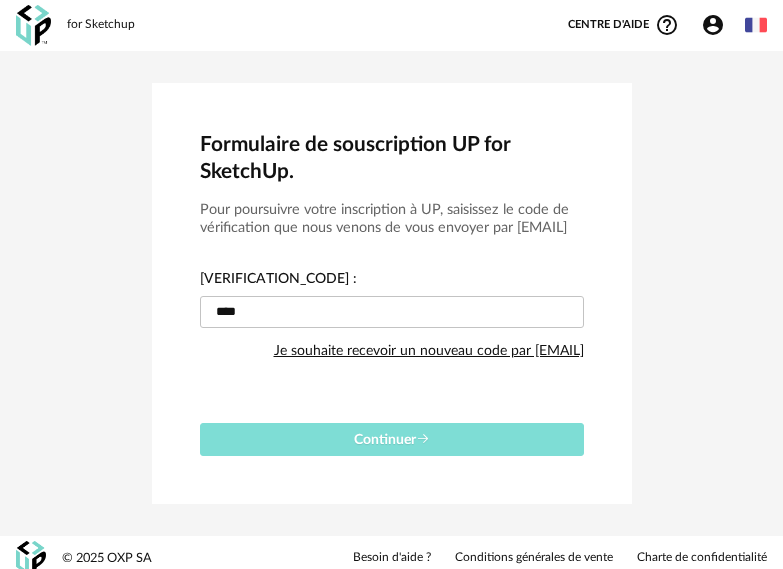 click on "Continuer" at bounding box center (392, 440) 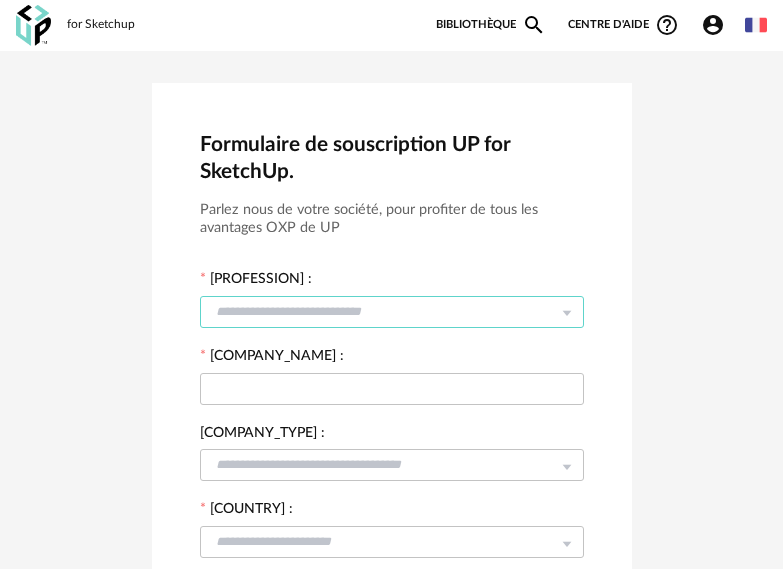 click at bounding box center (392, 312) 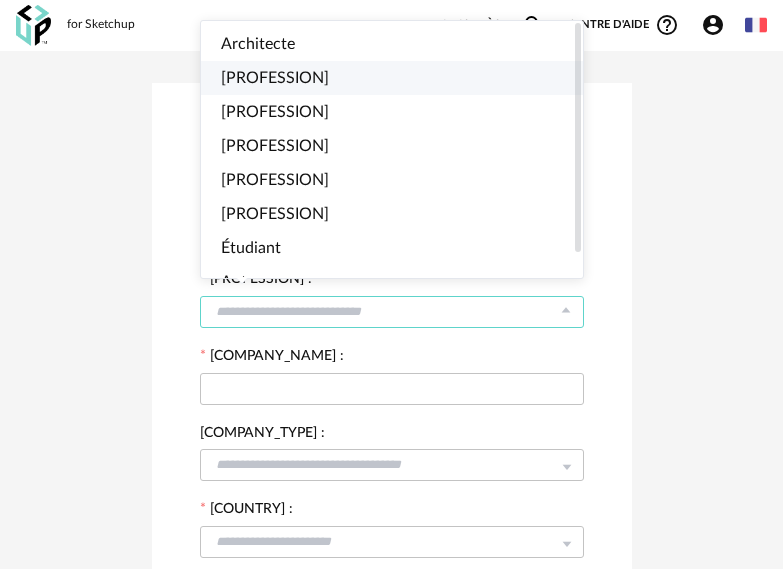 click on "[PROFESSION]" at bounding box center (400, 78) 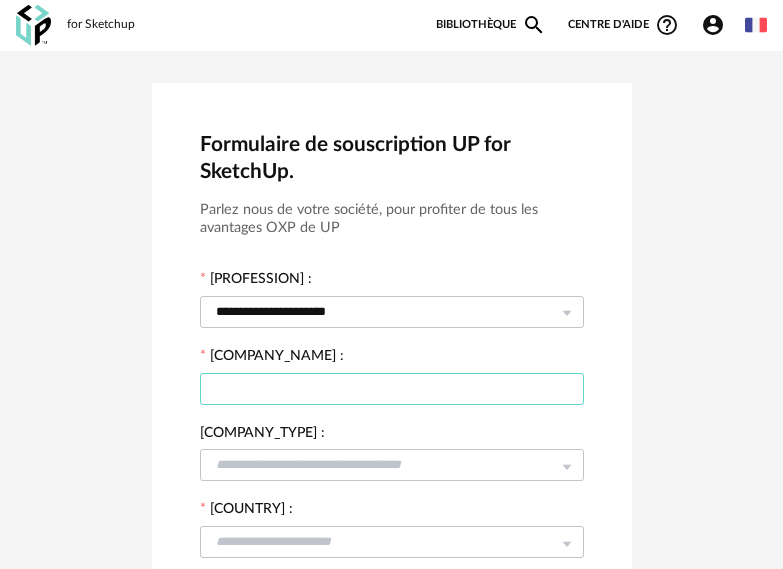 click at bounding box center (392, 389) 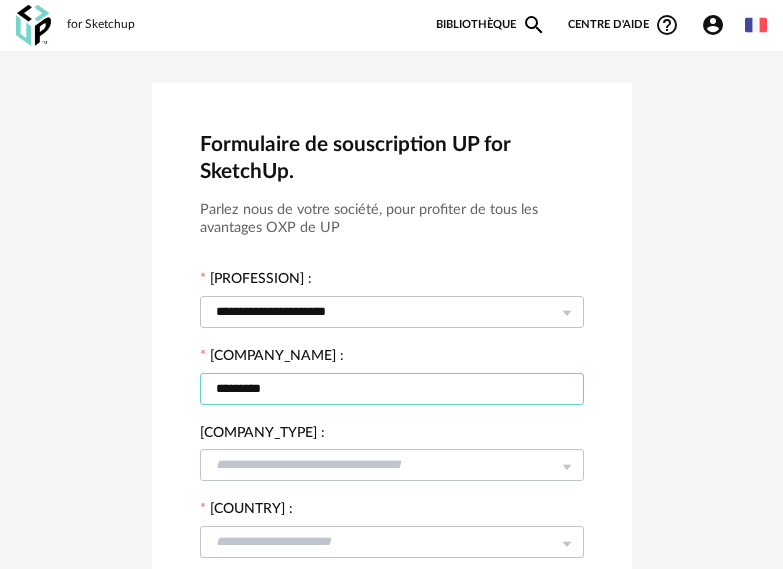 type on "*********" 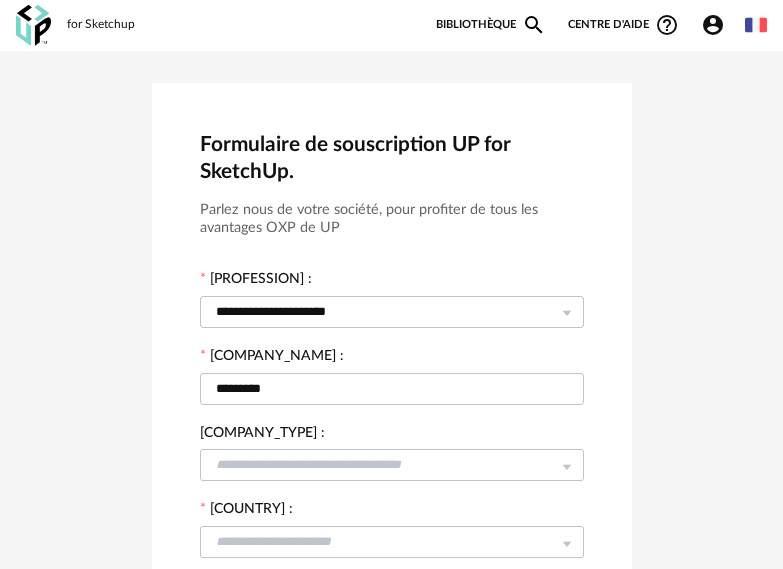 click at bounding box center (566, 465) 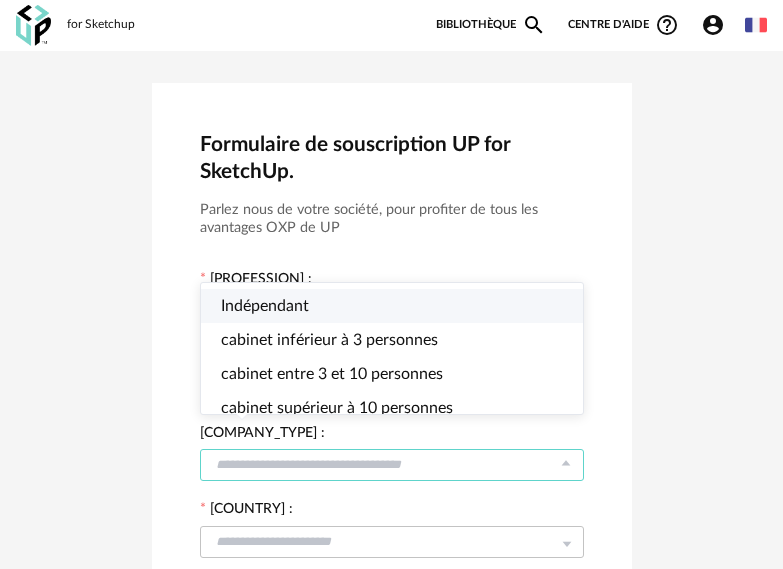 click on "Indépendant" at bounding box center [400, 306] 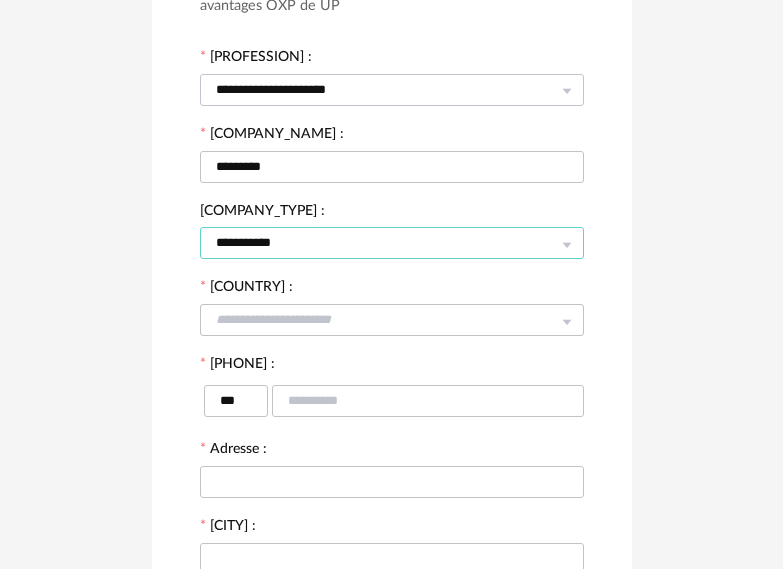 scroll, scrollTop: 300, scrollLeft: 0, axis: vertical 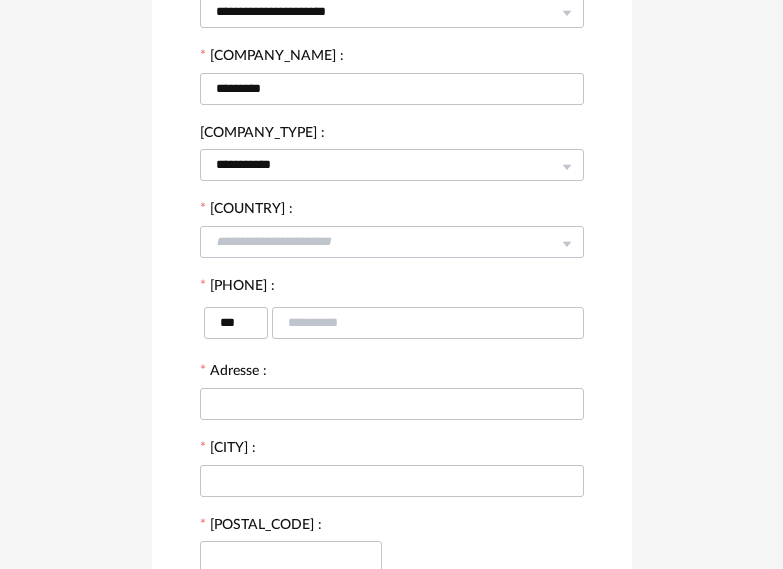 click at bounding box center (566, 242) 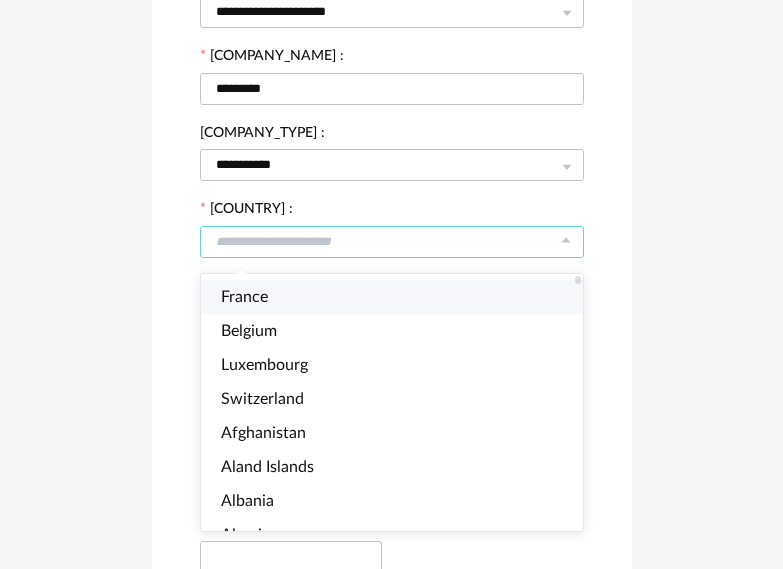 click on "France" at bounding box center [400, 297] 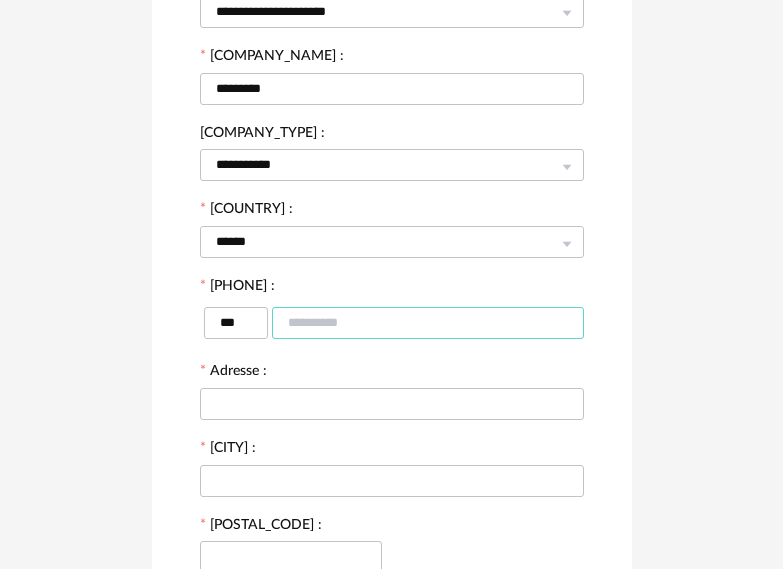 click at bounding box center (428, 323) 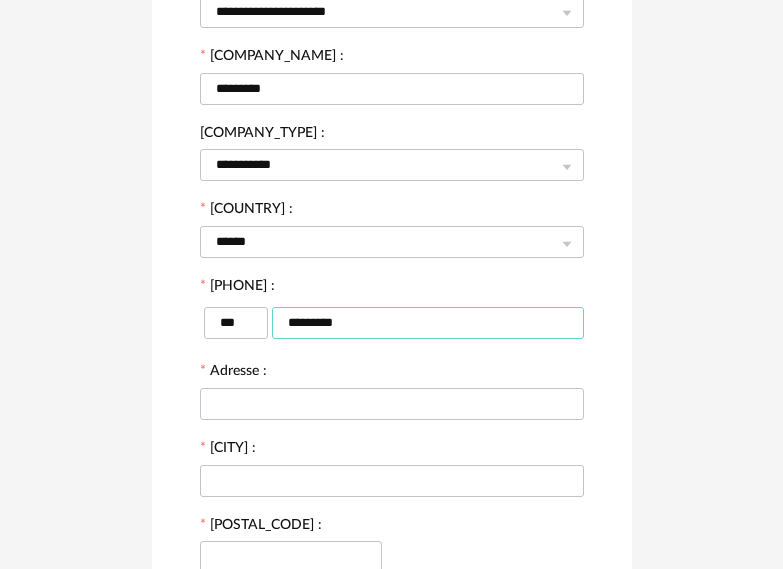 type on "*********" 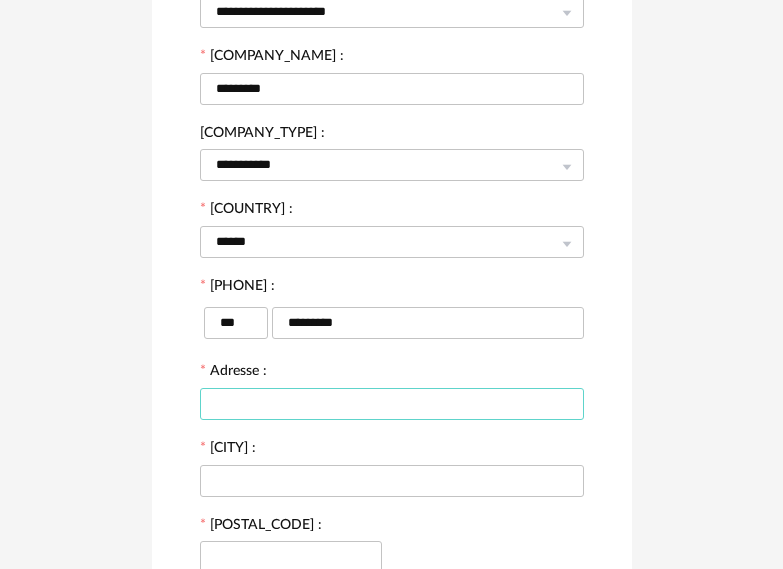 click at bounding box center [392, 404] 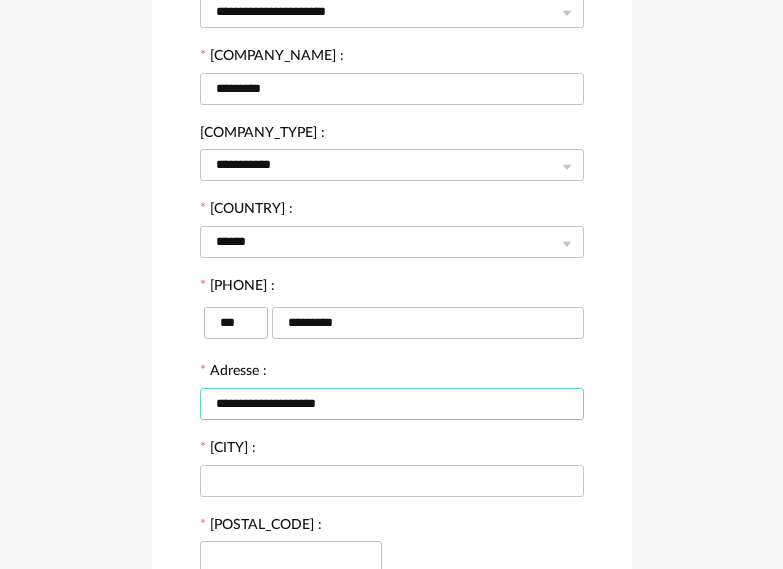 type on "**********" 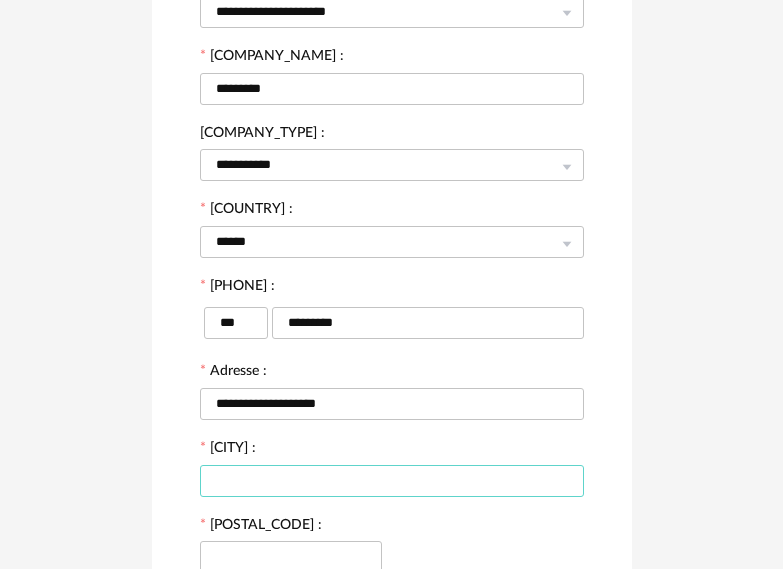click at bounding box center [392, 481] 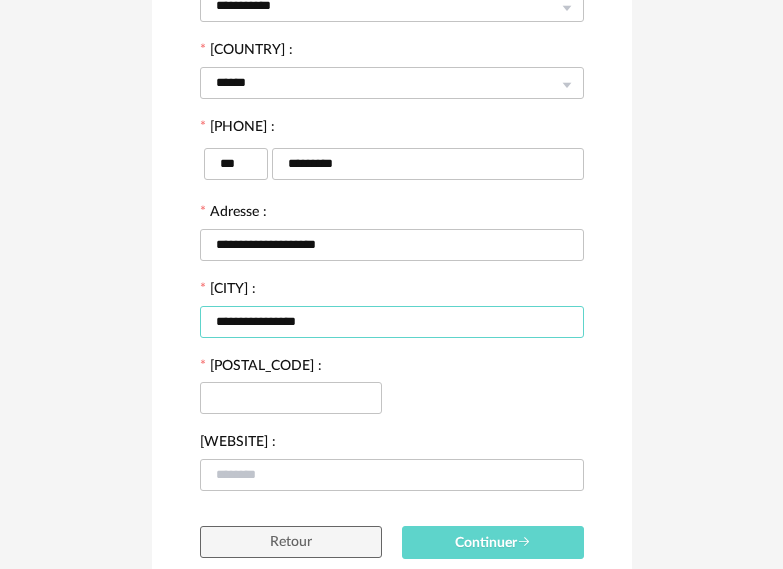 scroll, scrollTop: 500, scrollLeft: 0, axis: vertical 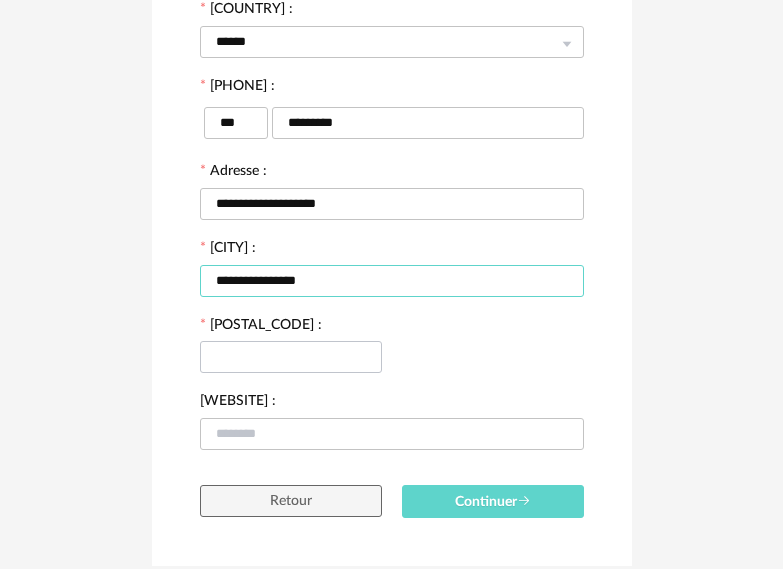 type on "**********" 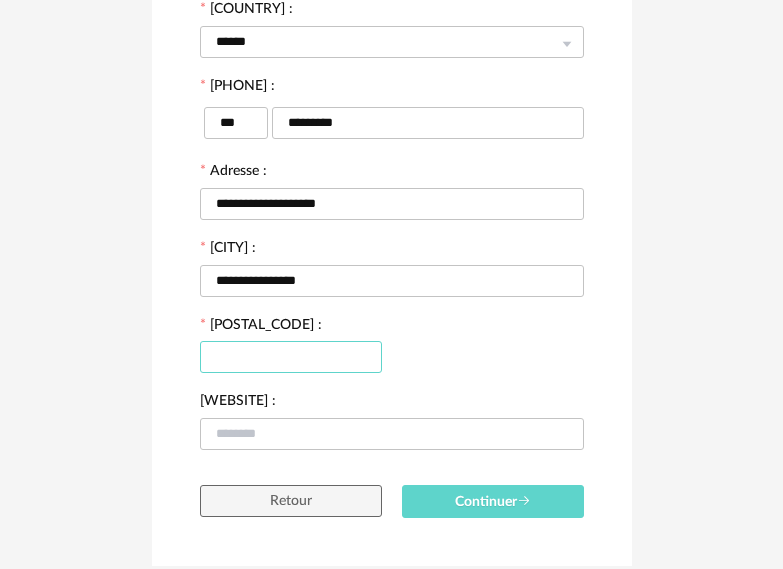 click at bounding box center (291, 357) 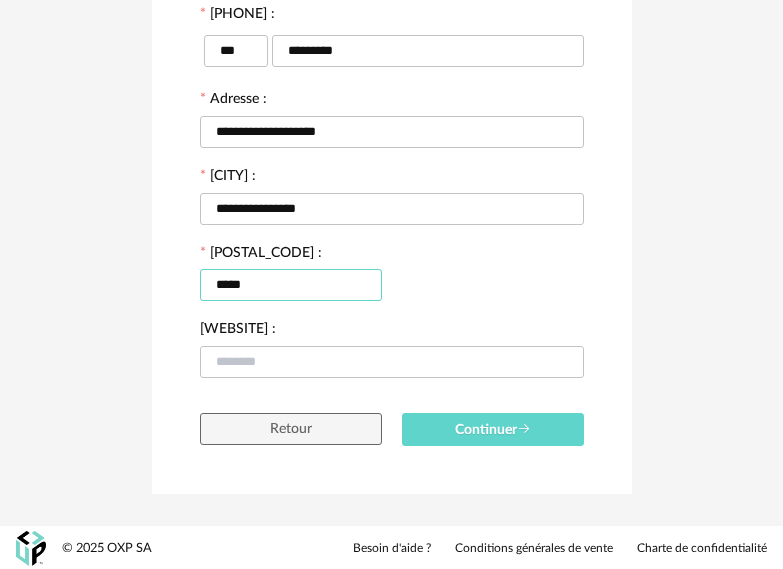 scroll, scrollTop: 574, scrollLeft: 0, axis: vertical 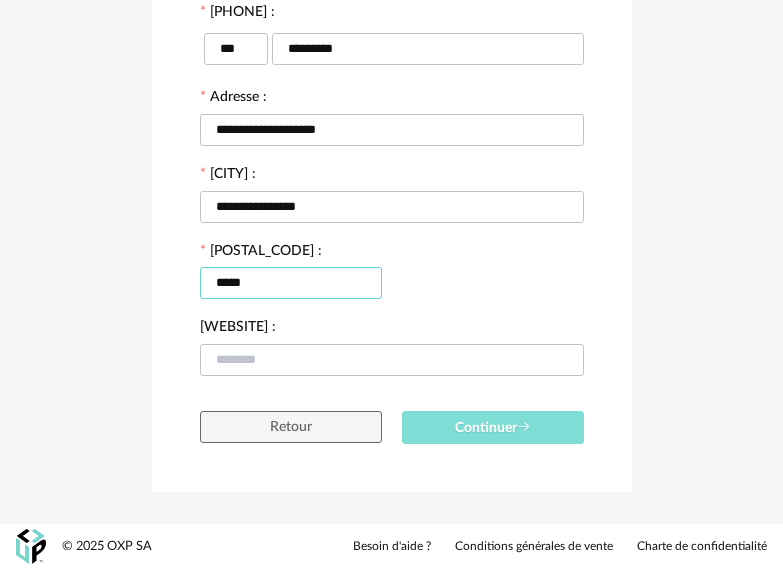 type on "*****" 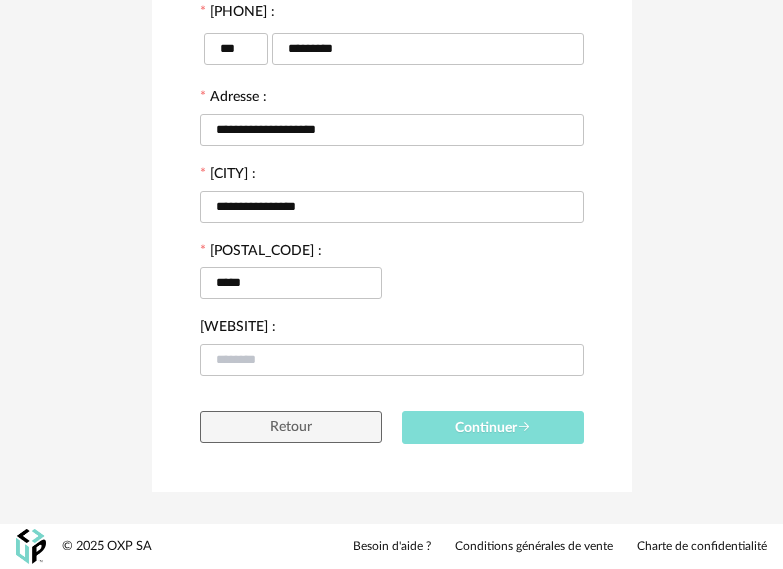 click at bounding box center (524, 427) 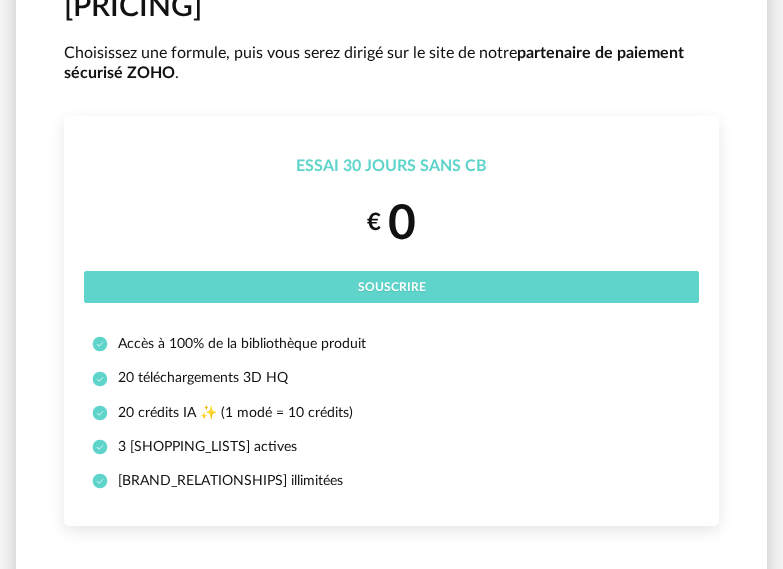 scroll, scrollTop: 200, scrollLeft: 0, axis: vertical 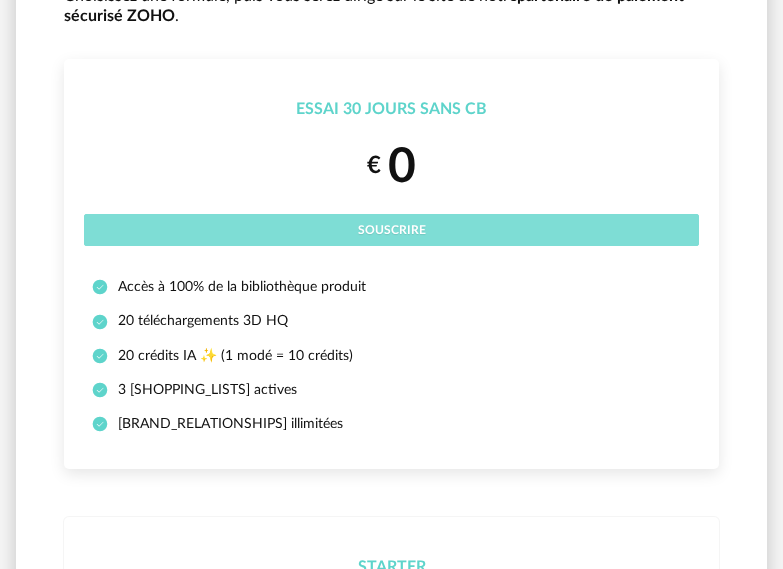 click on "Souscrire" at bounding box center [392, 230] 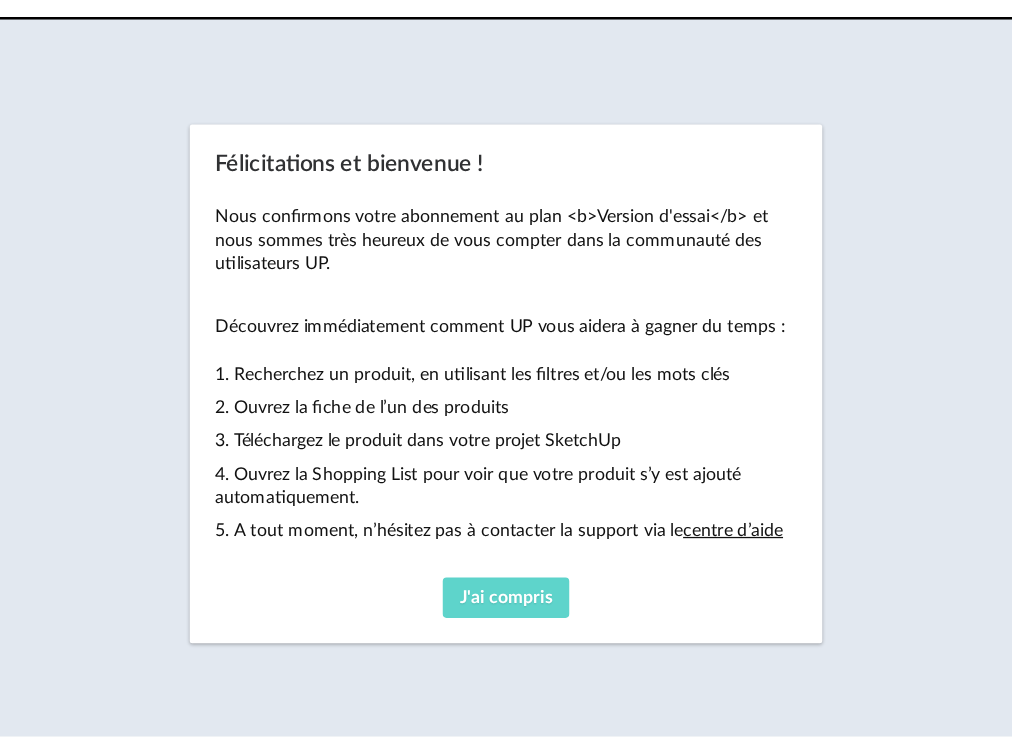 scroll, scrollTop: 0, scrollLeft: 0, axis: both 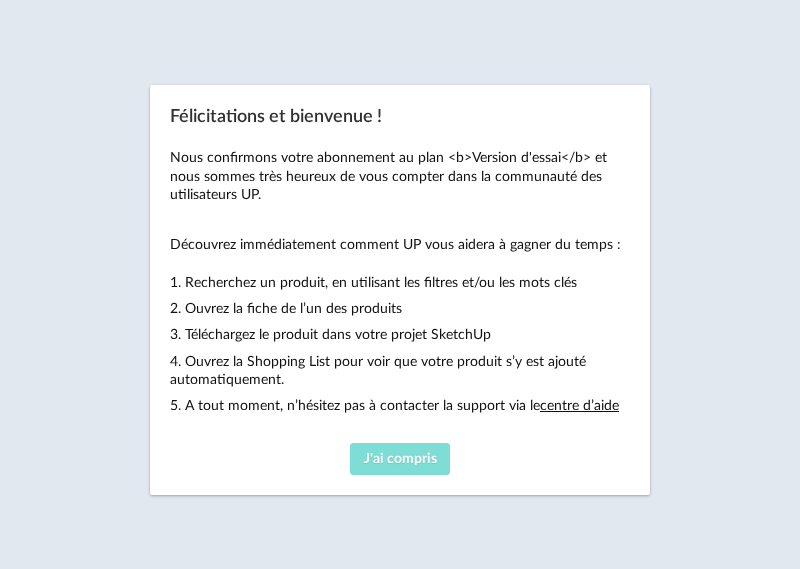 click on "J'ai compris" at bounding box center [400, 459] 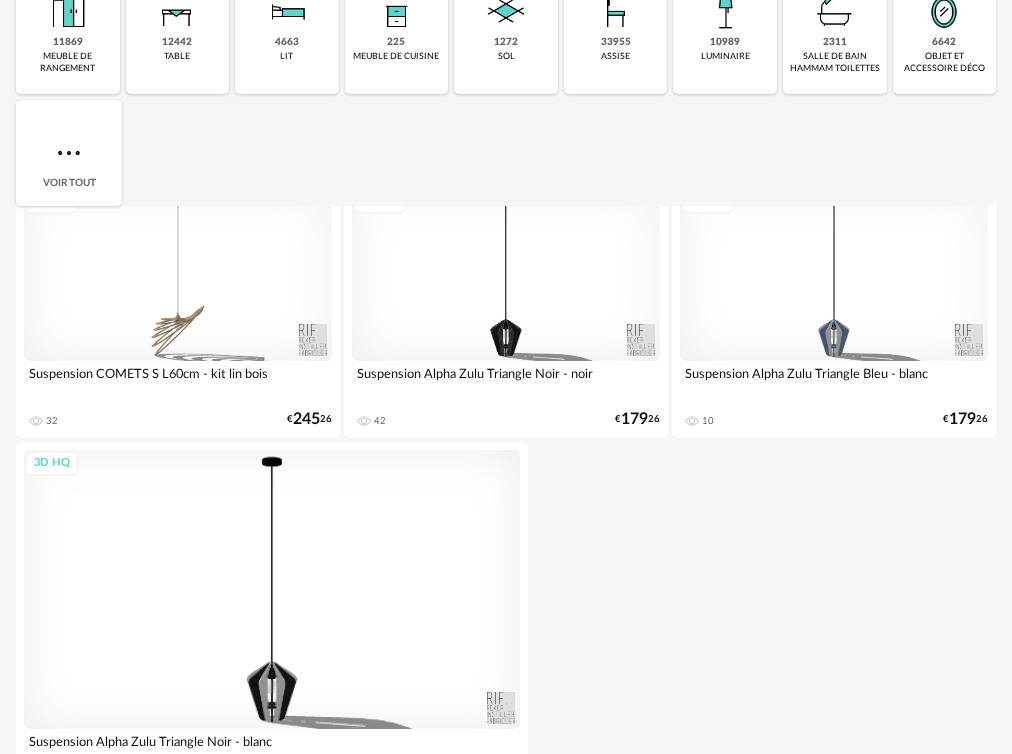 scroll, scrollTop: 0, scrollLeft: 0, axis: both 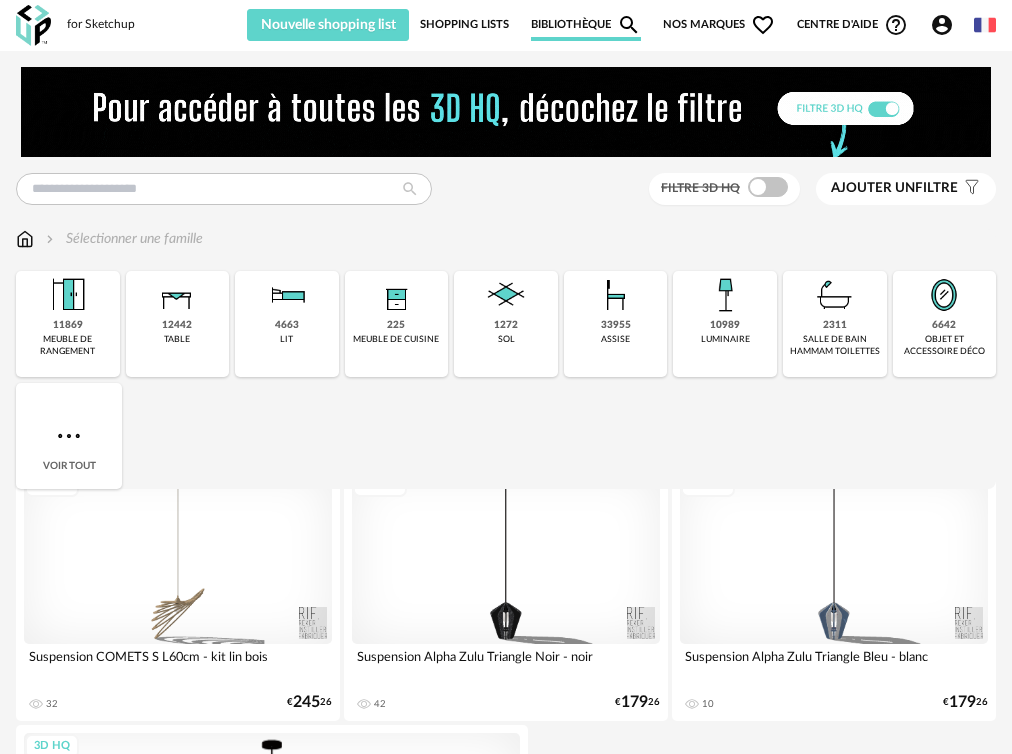 click on "Account Circle icon" 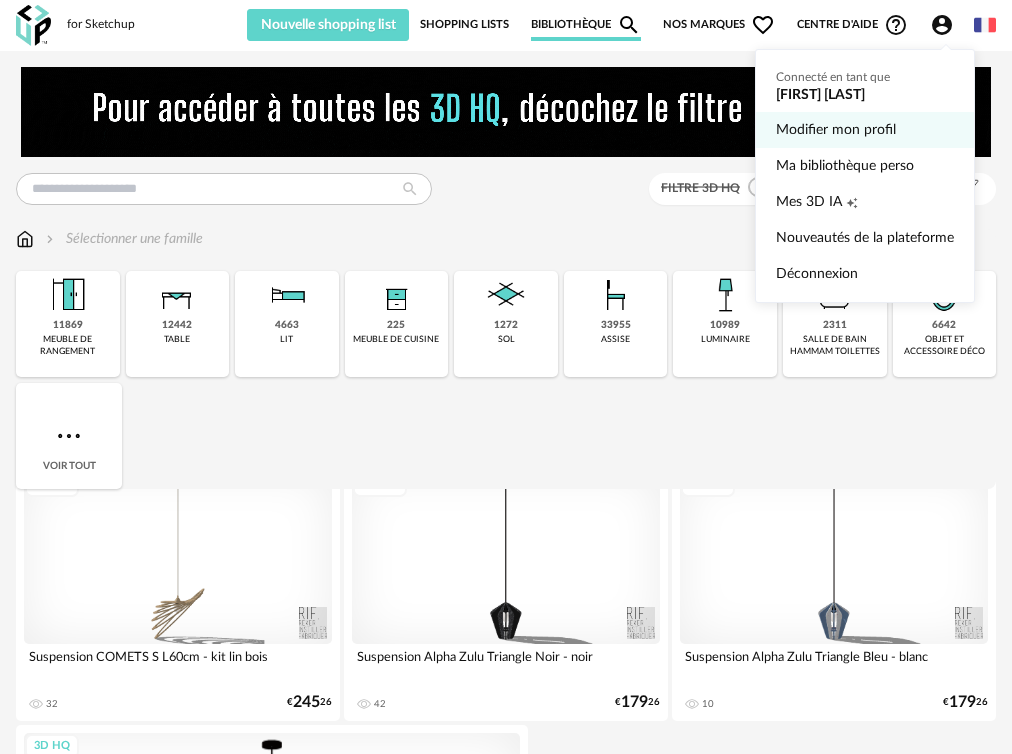 click on "Modifier mon profil" at bounding box center [865, 130] 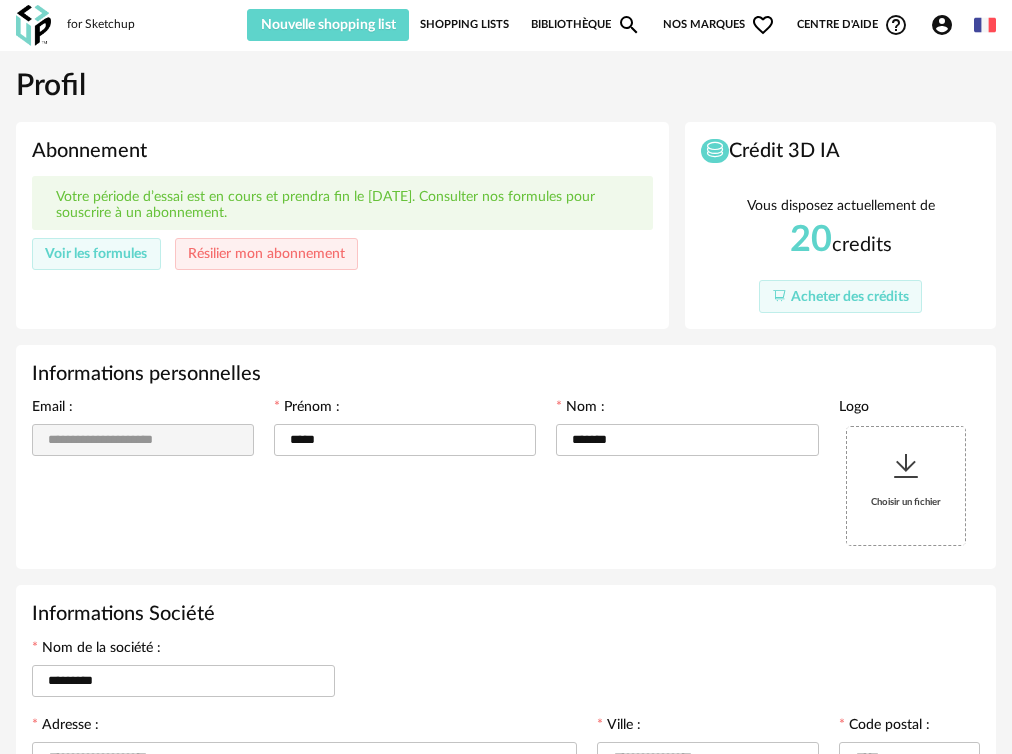 click at bounding box center [906, 466] 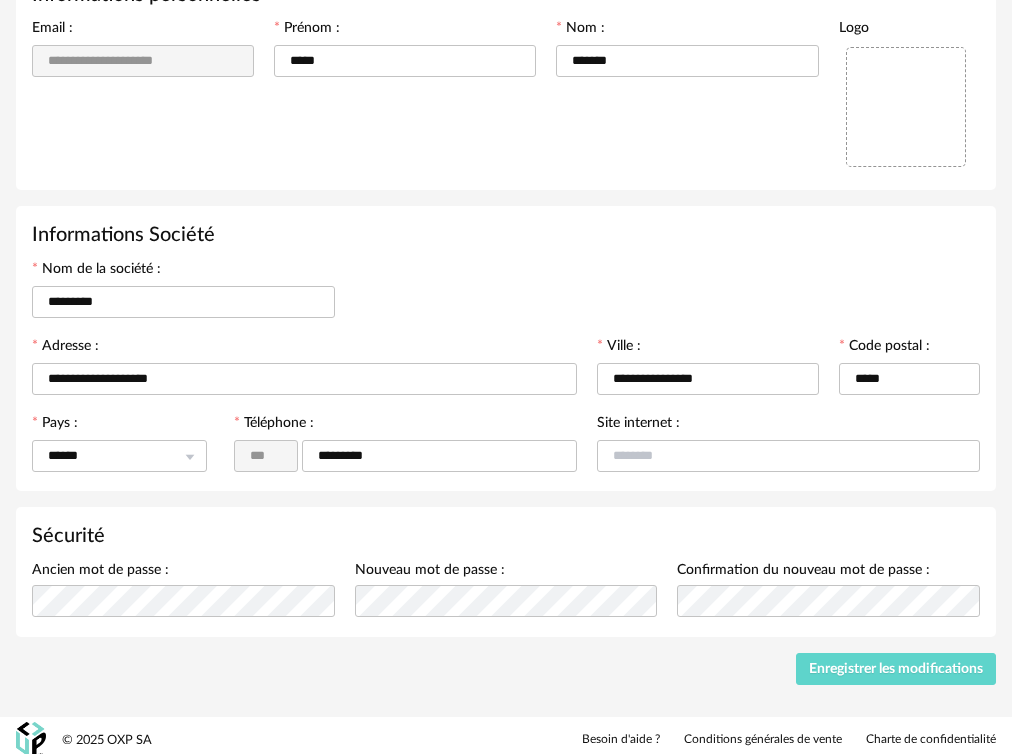 scroll, scrollTop: 387, scrollLeft: 0, axis: vertical 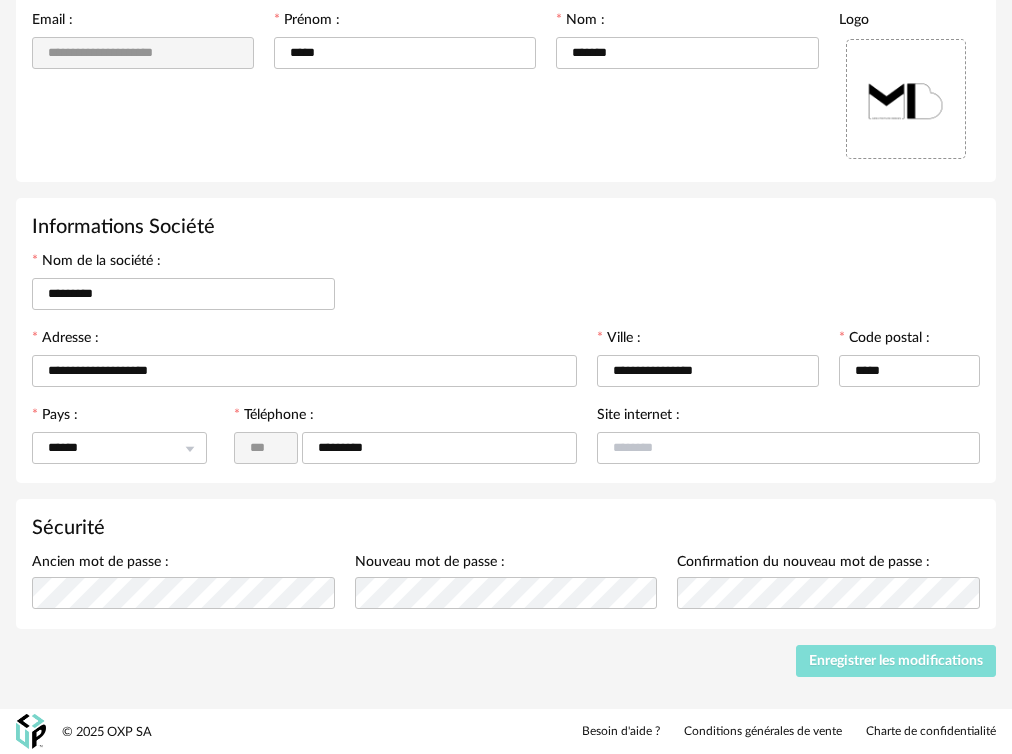 click on "Enregistrer les modifications" at bounding box center [896, 661] 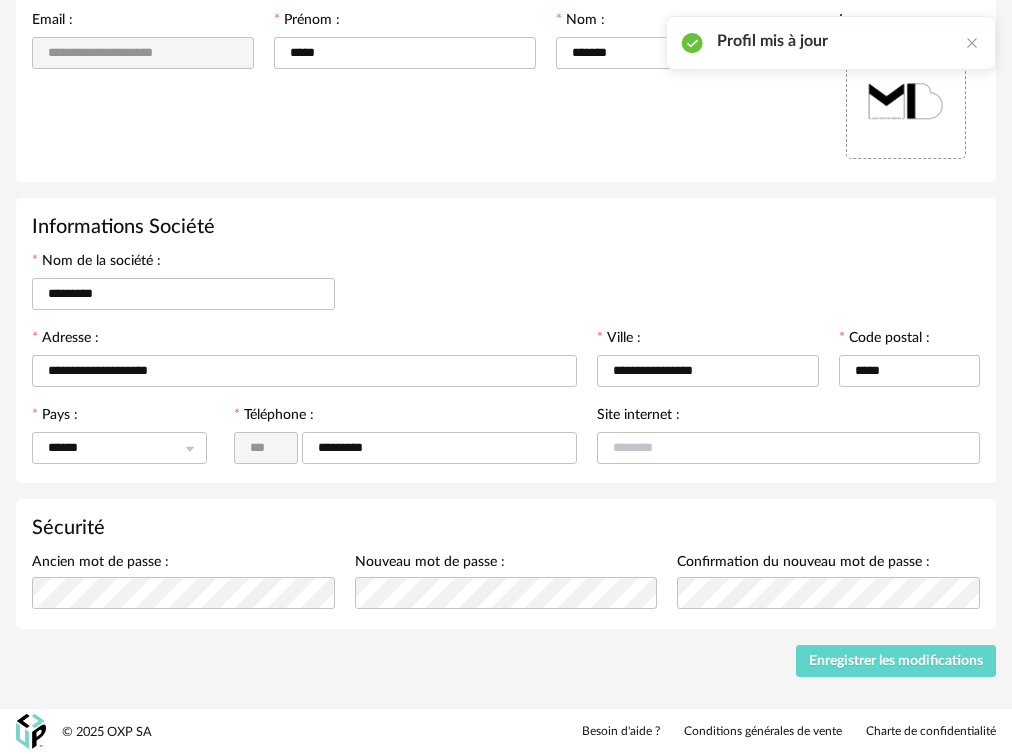 scroll, scrollTop: 0, scrollLeft: 0, axis: both 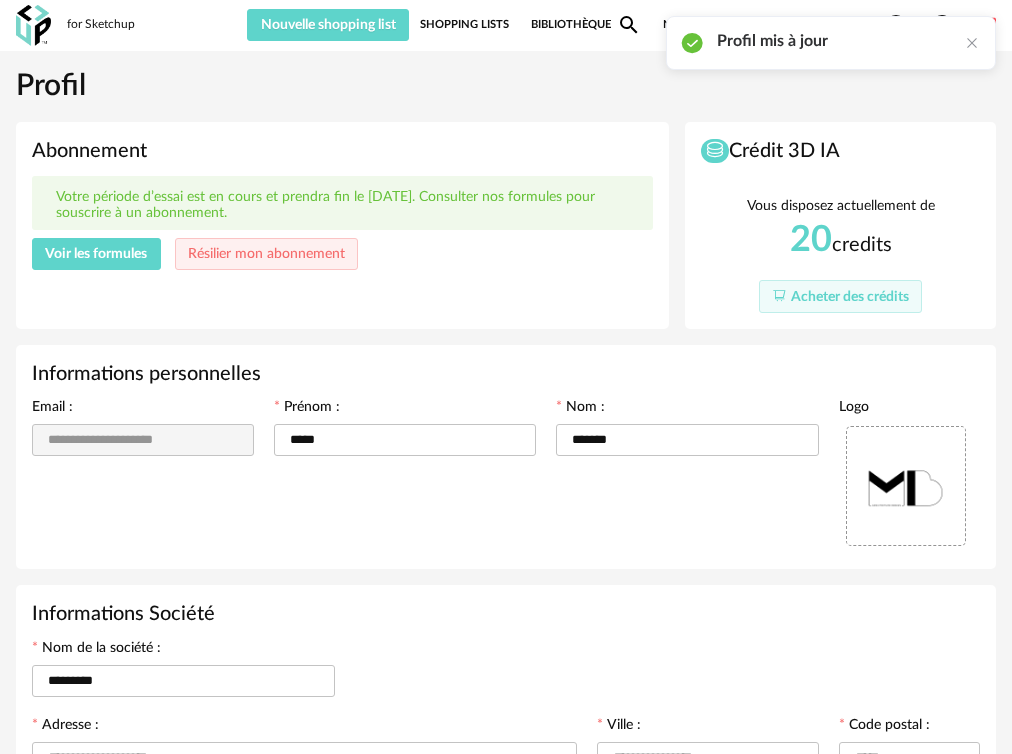 click on "Voir les formules" at bounding box center (96, 254) 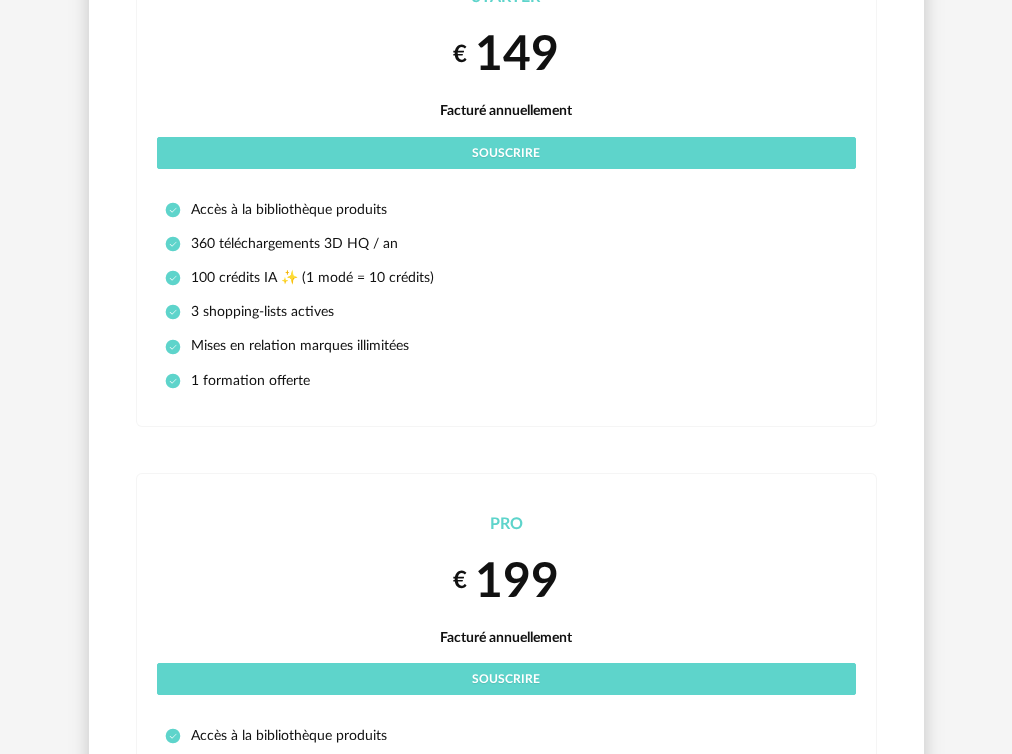 scroll, scrollTop: 293, scrollLeft: 0, axis: vertical 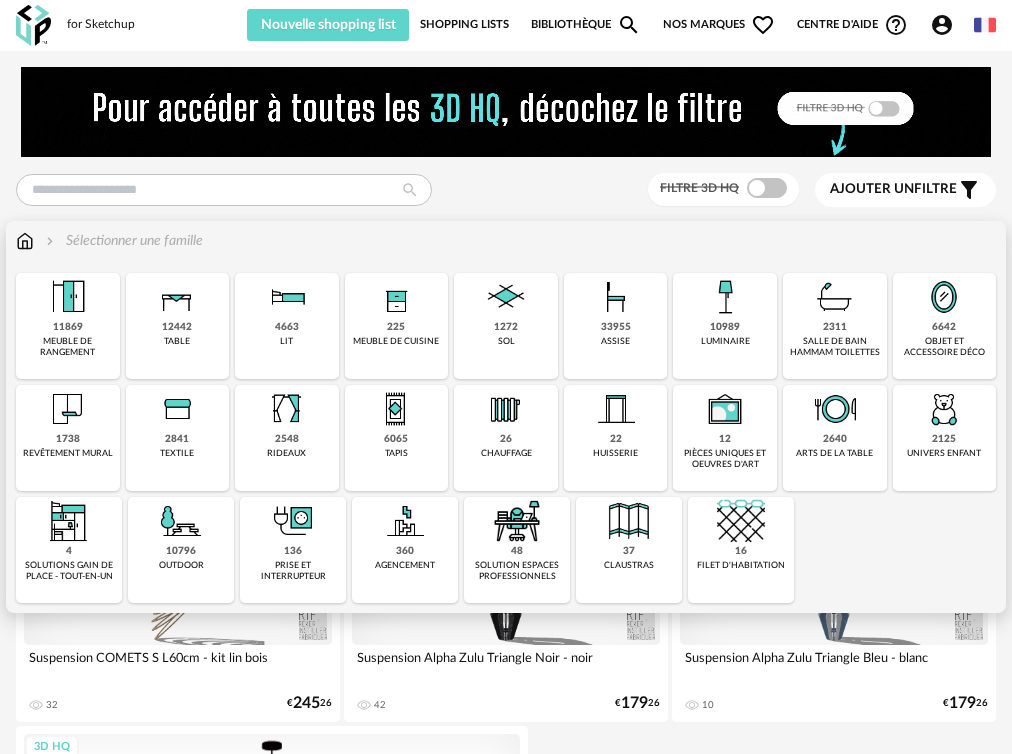 click on "meuble de cuisine" at bounding box center [396, 341] 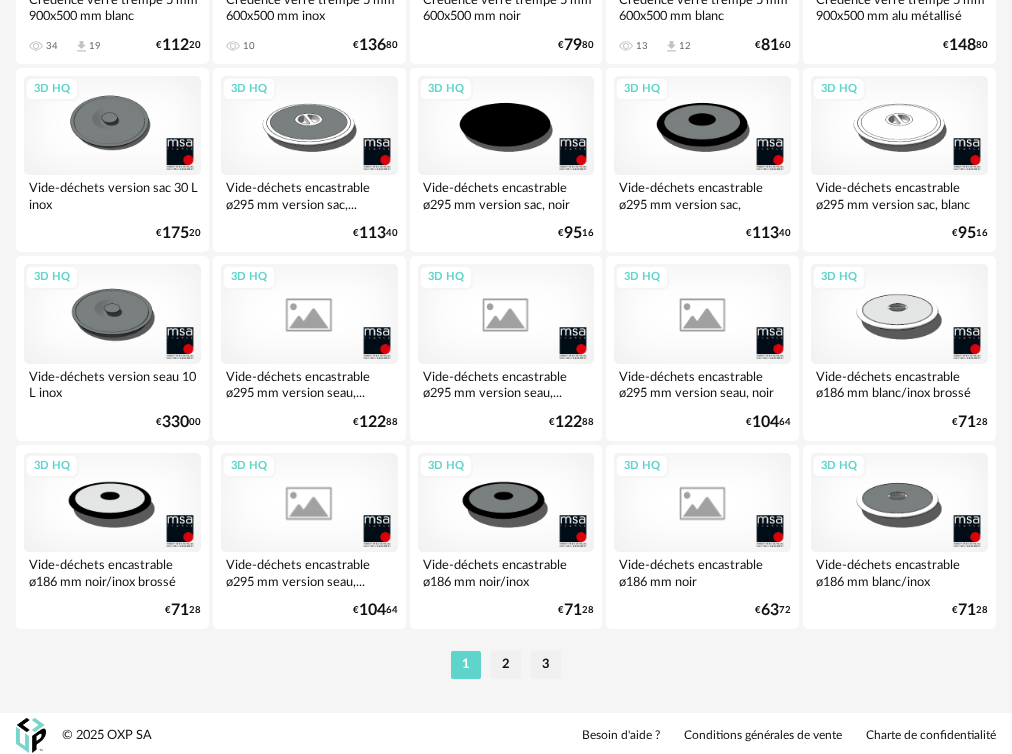 scroll, scrollTop: 3509, scrollLeft: 0, axis: vertical 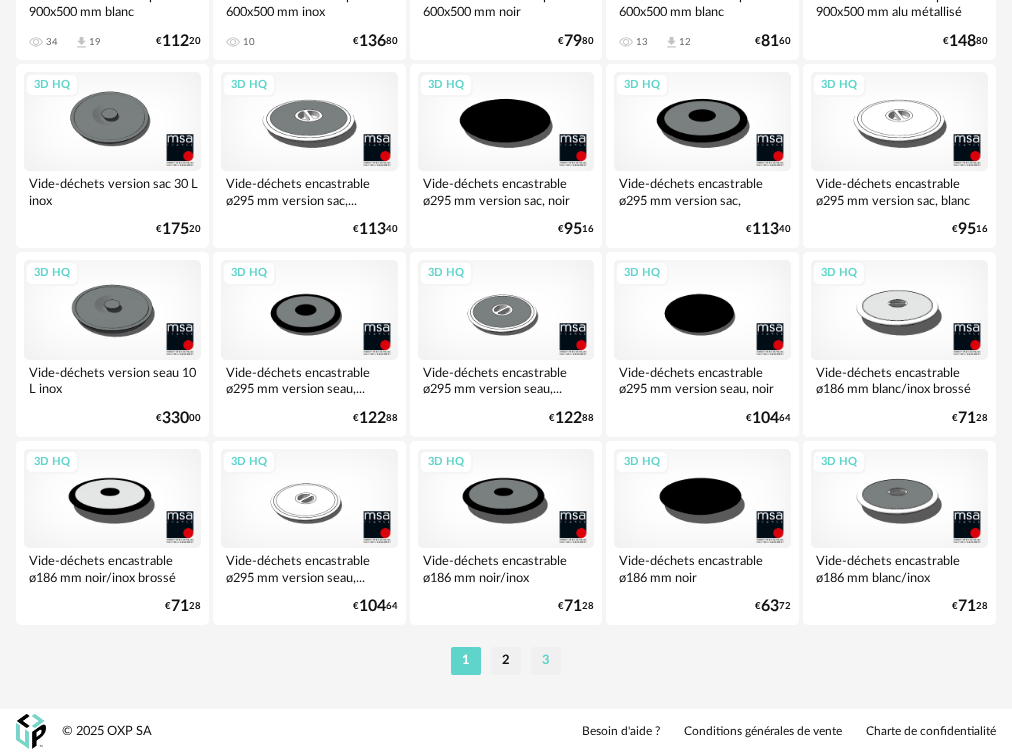 click on "3" at bounding box center (546, 661) 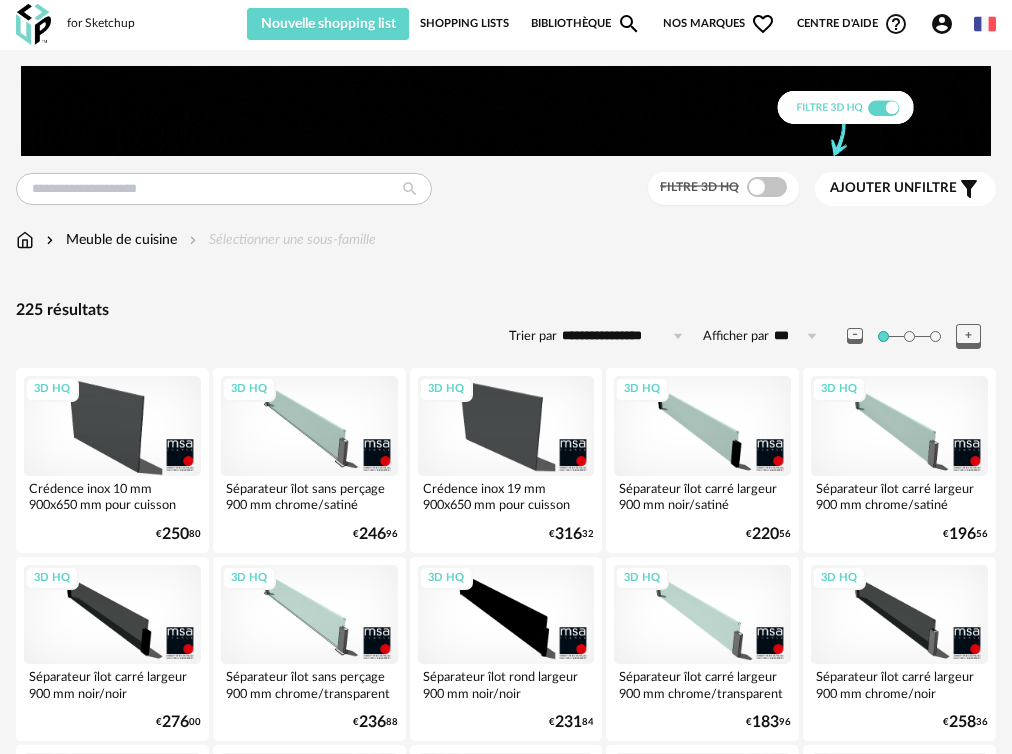 scroll, scrollTop: 0, scrollLeft: 0, axis: both 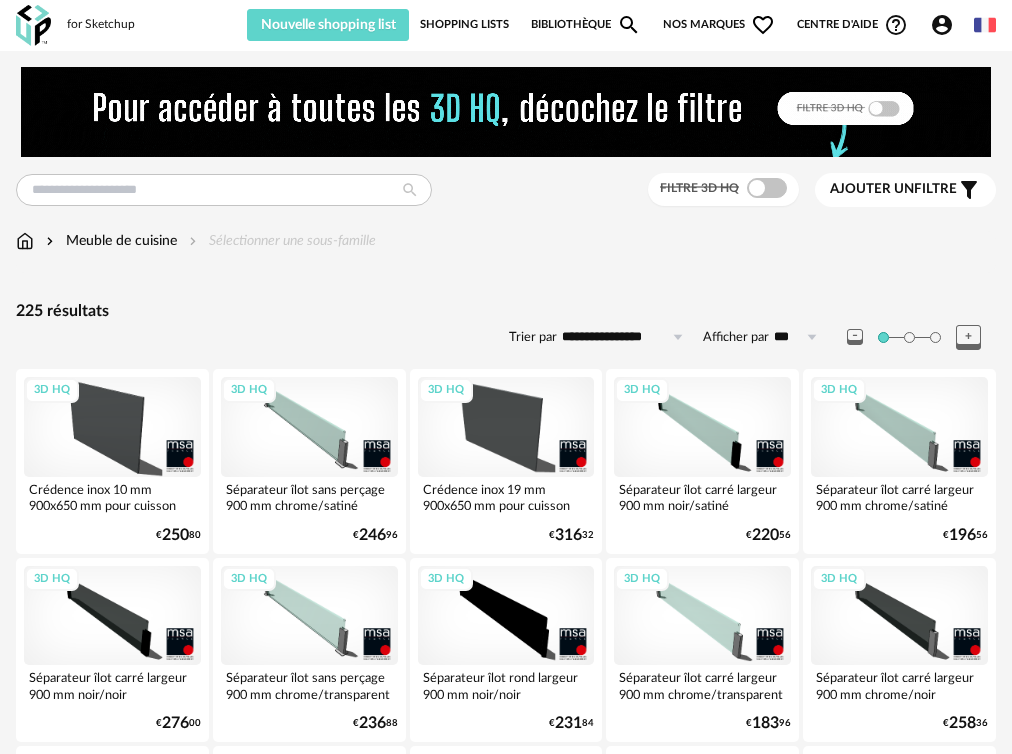click on "Bibliothèque Magnify icon" at bounding box center (586, 25) 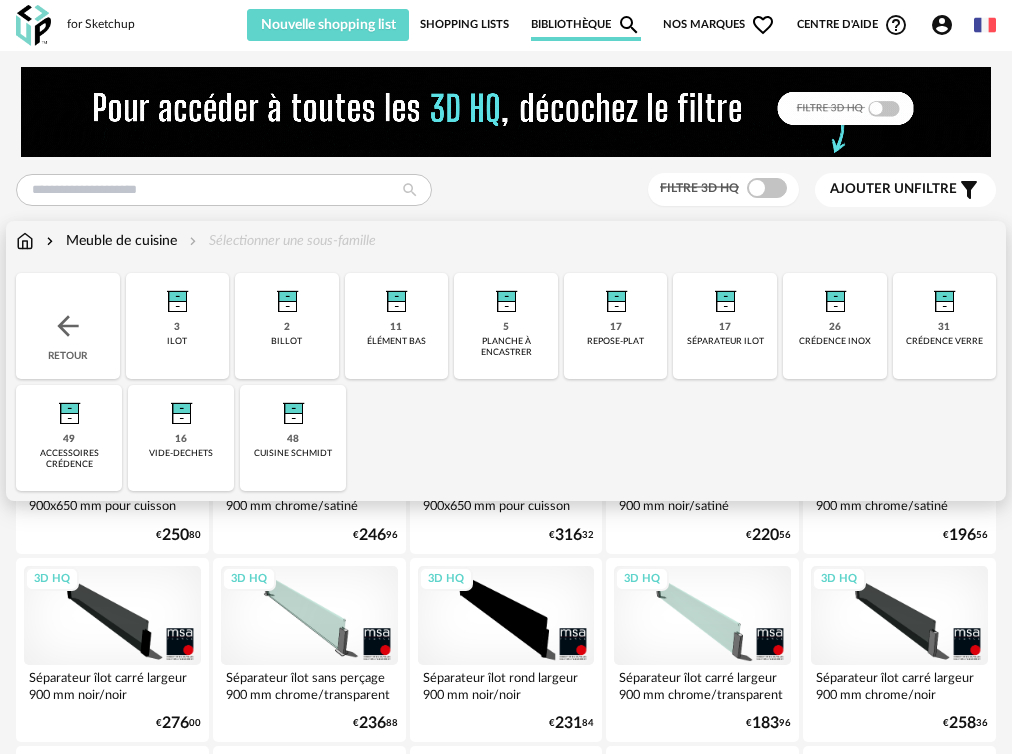 click at bounding box center (25, 241) 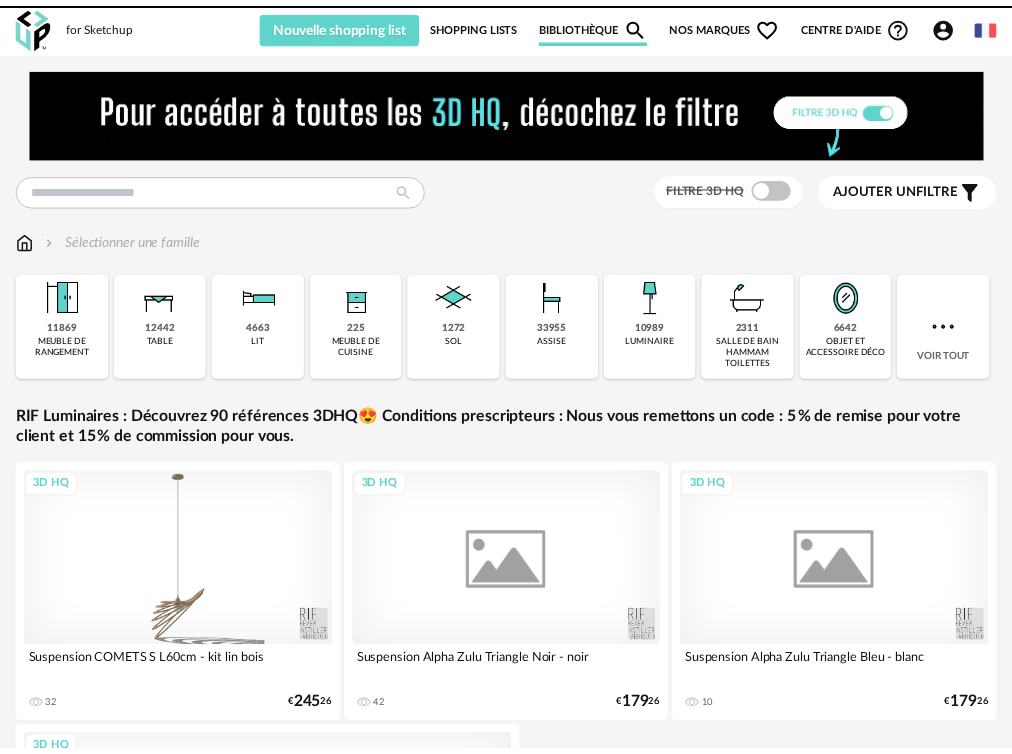 scroll, scrollTop: 0, scrollLeft: 0, axis: both 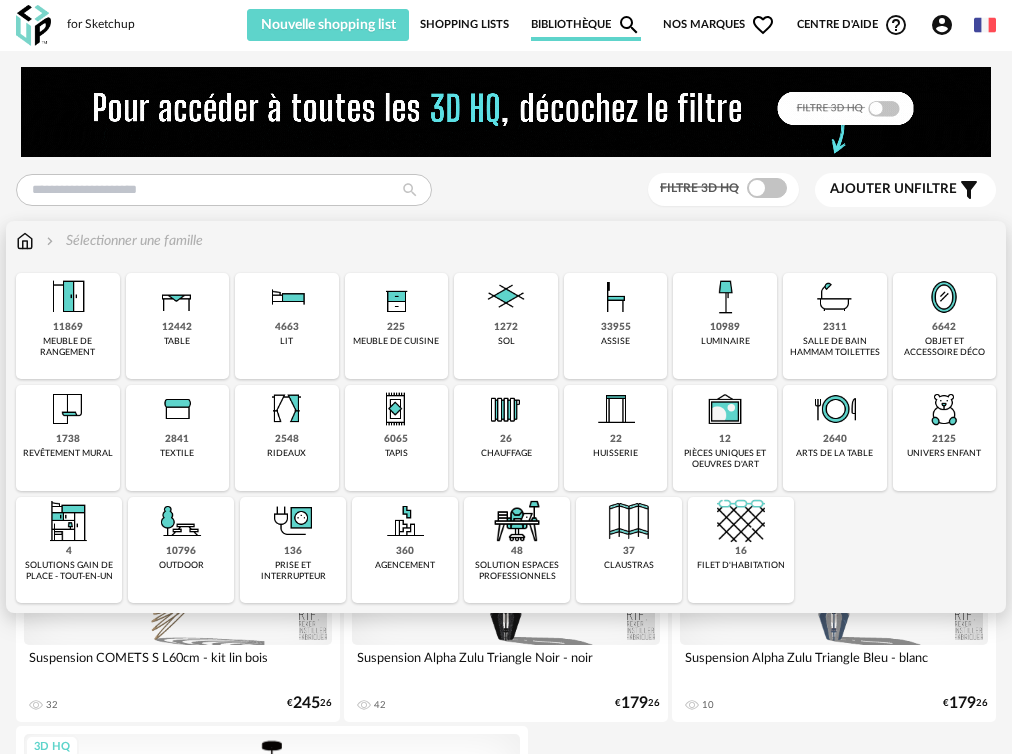 click at bounding box center [616, 297] 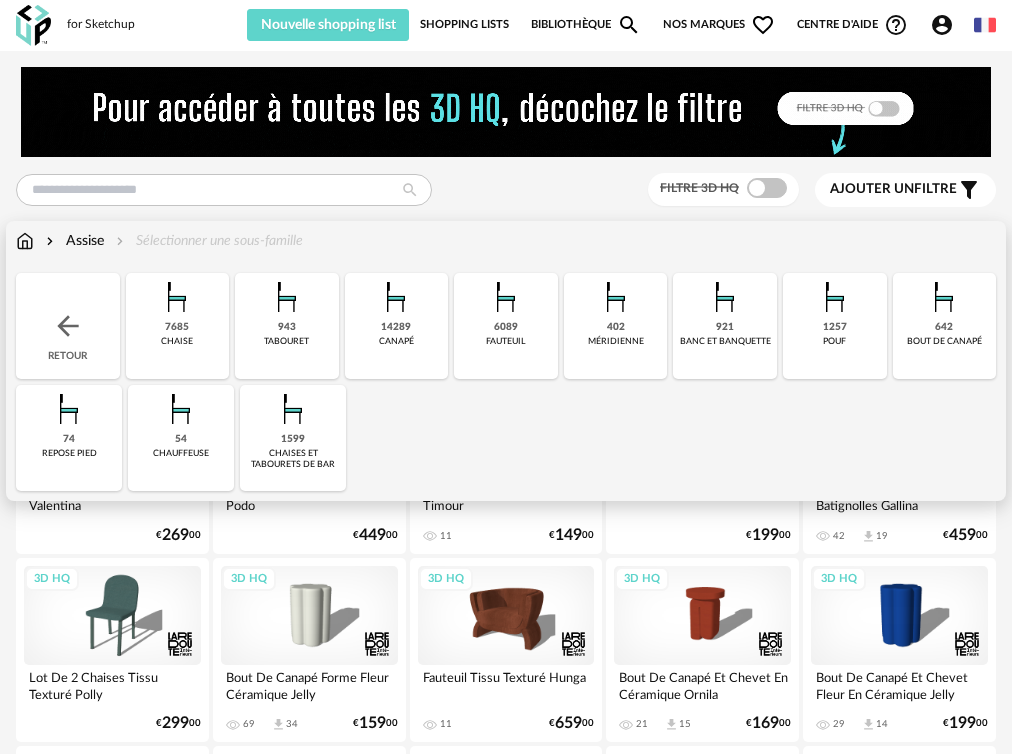 click at bounding box center (506, 297) 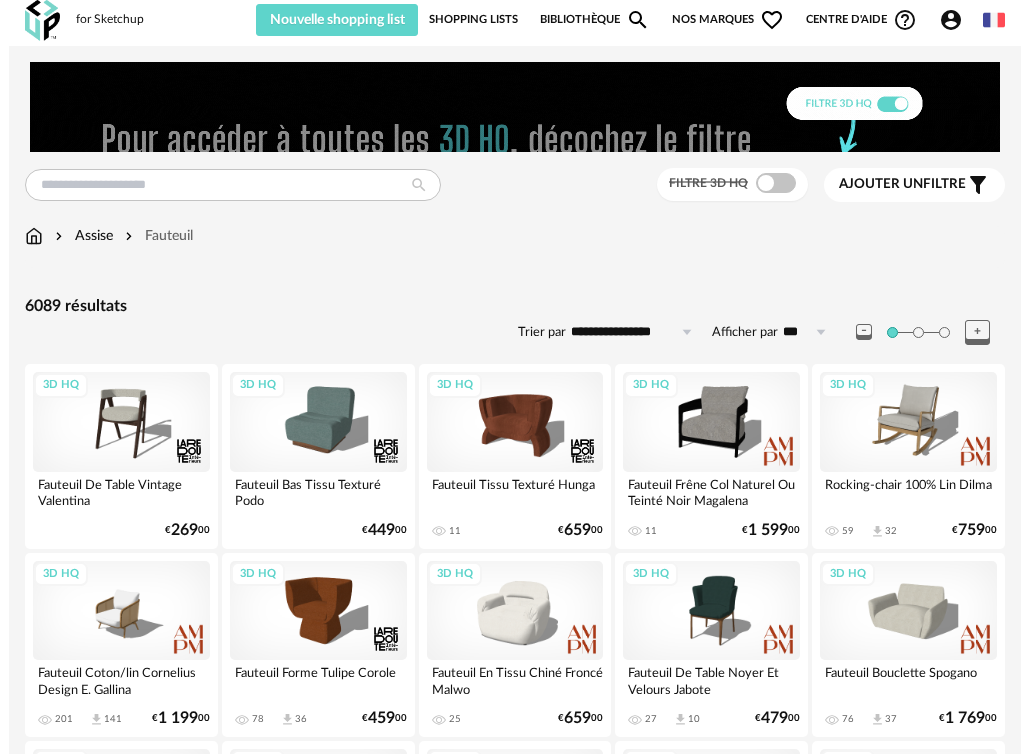 scroll, scrollTop: 0, scrollLeft: 0, axis: both 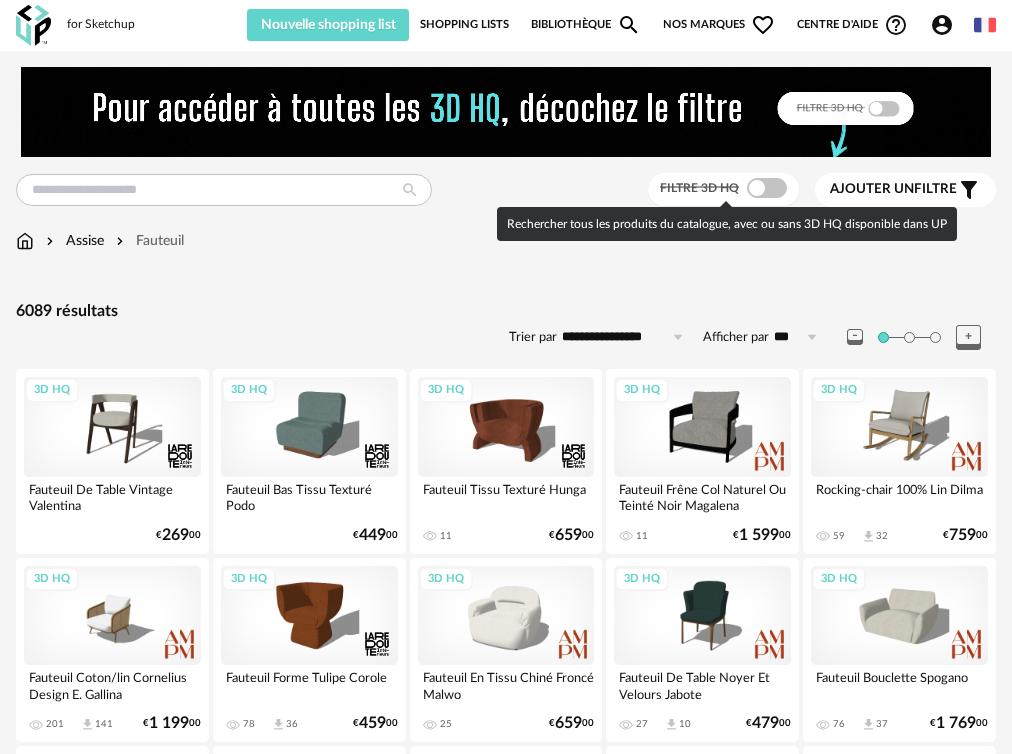 click at bounding box center [767, 188] 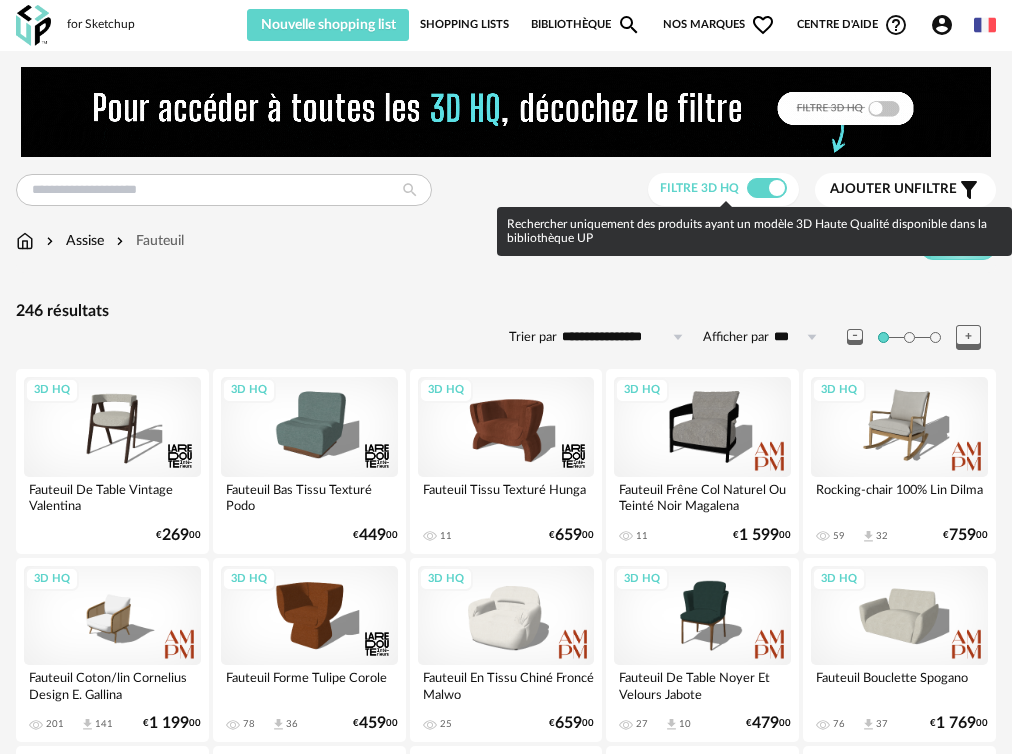 click at bounding box center (767, 188) 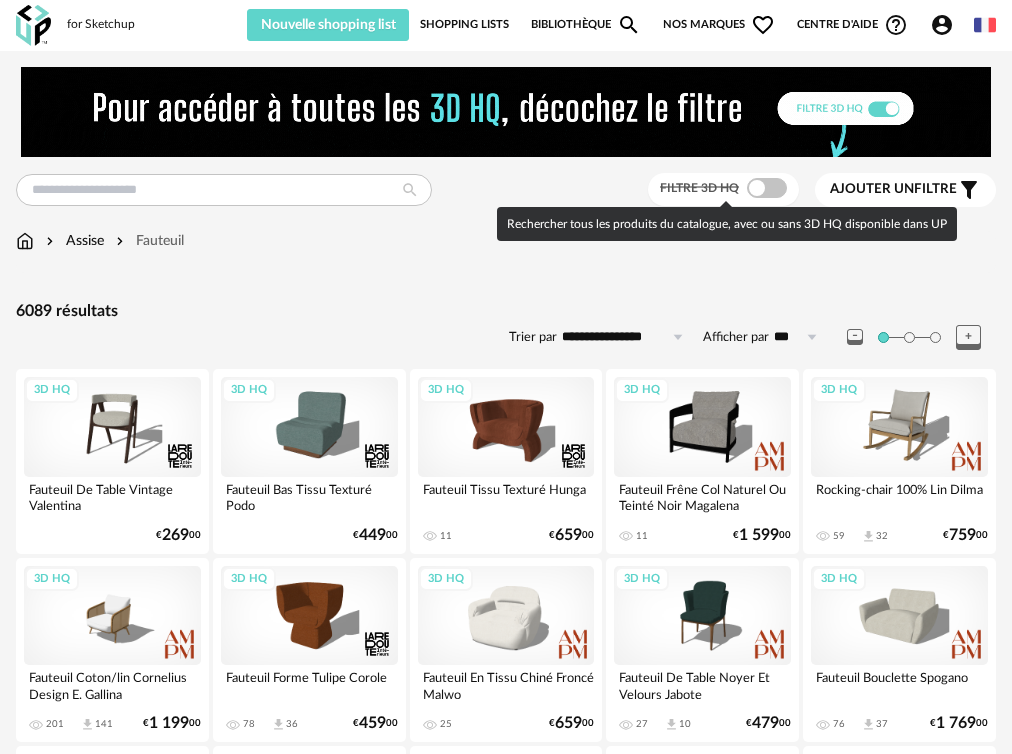 click at bounding box center (767, 188) 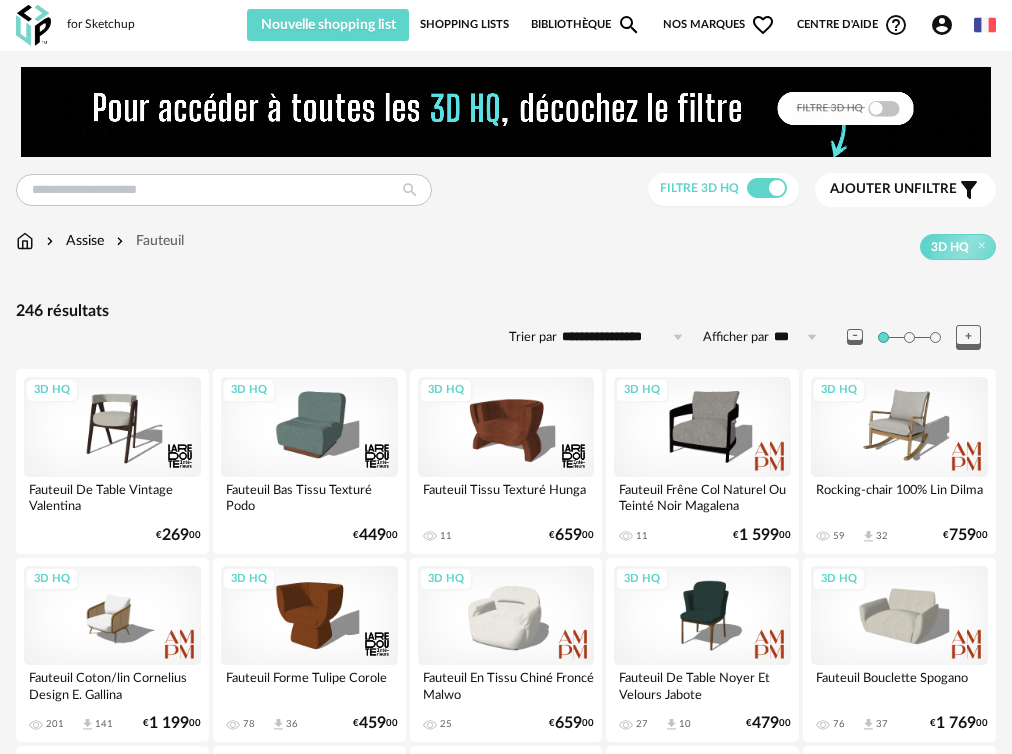 click on "Ajouter un  filtre" at bounding box center [893, 189] 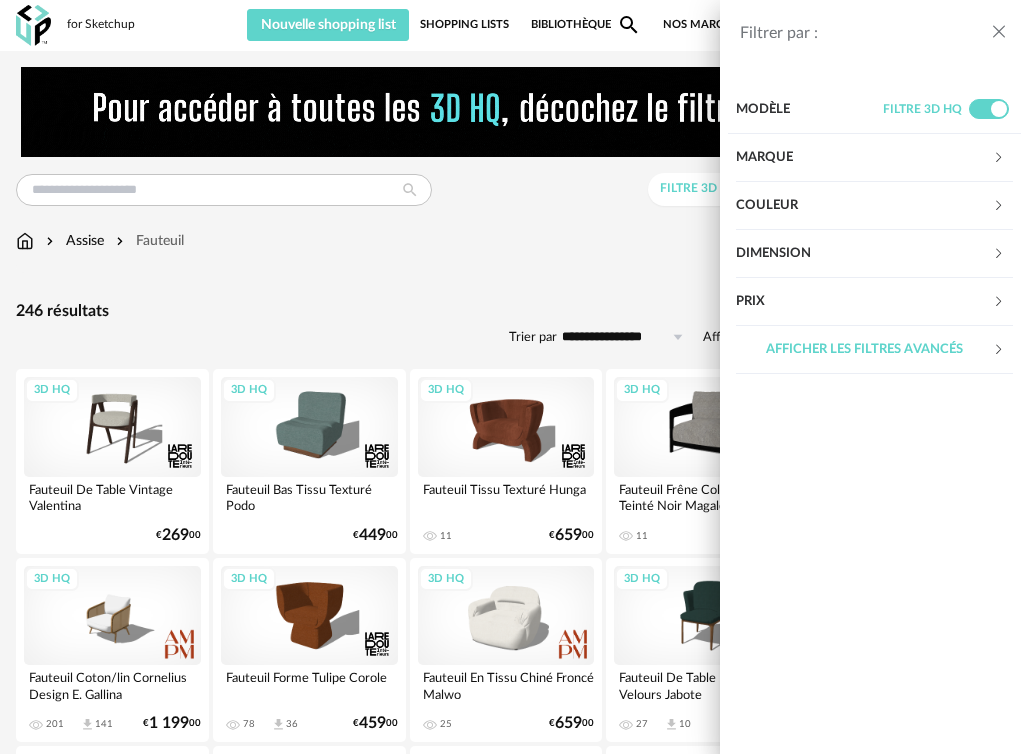 click on "Marque" at bounding box center [864, 158] 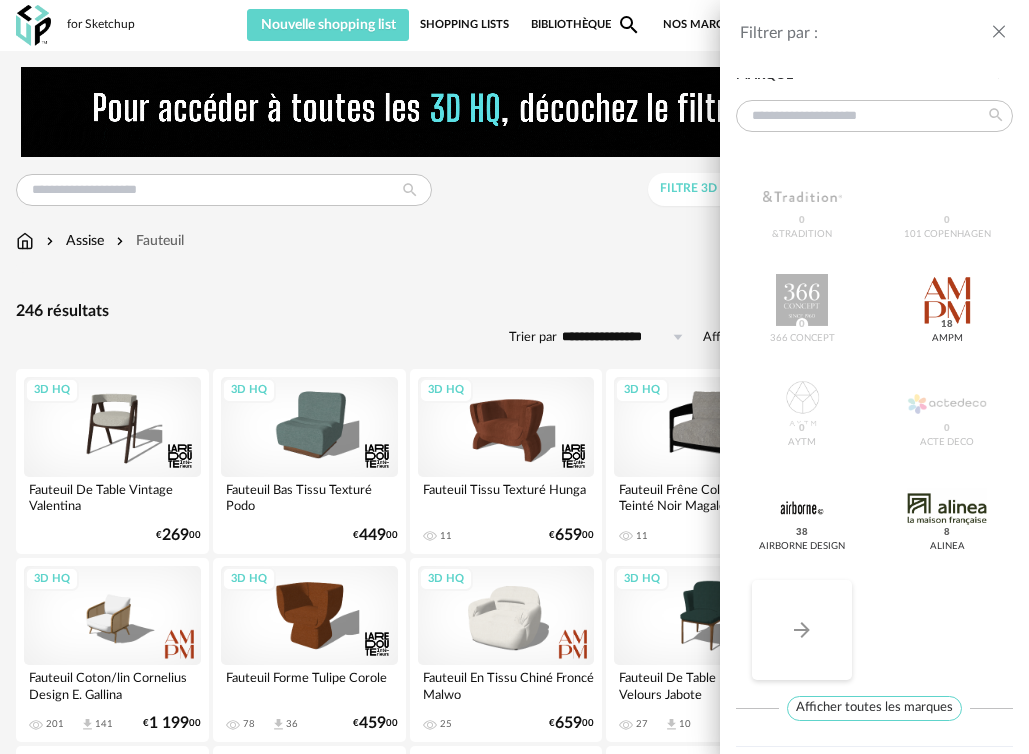 scroll, scrollTop: 274, scrollLeft: 0, axis: vertical 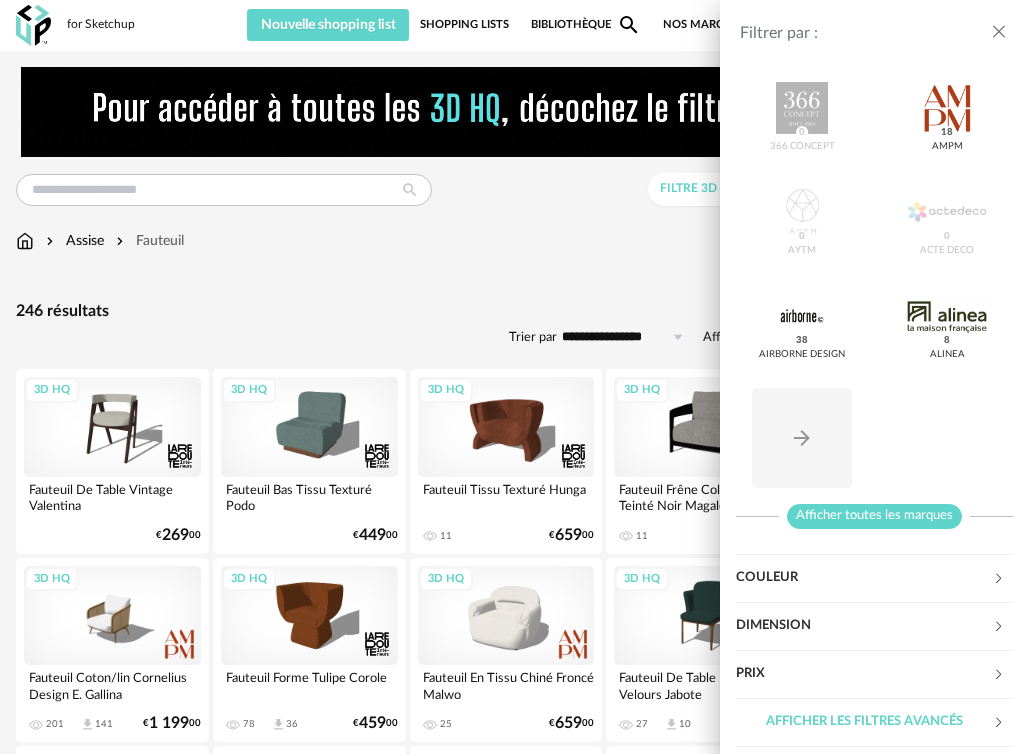 click on "Afficher toutes les marques" at bounding box center [874, 516] 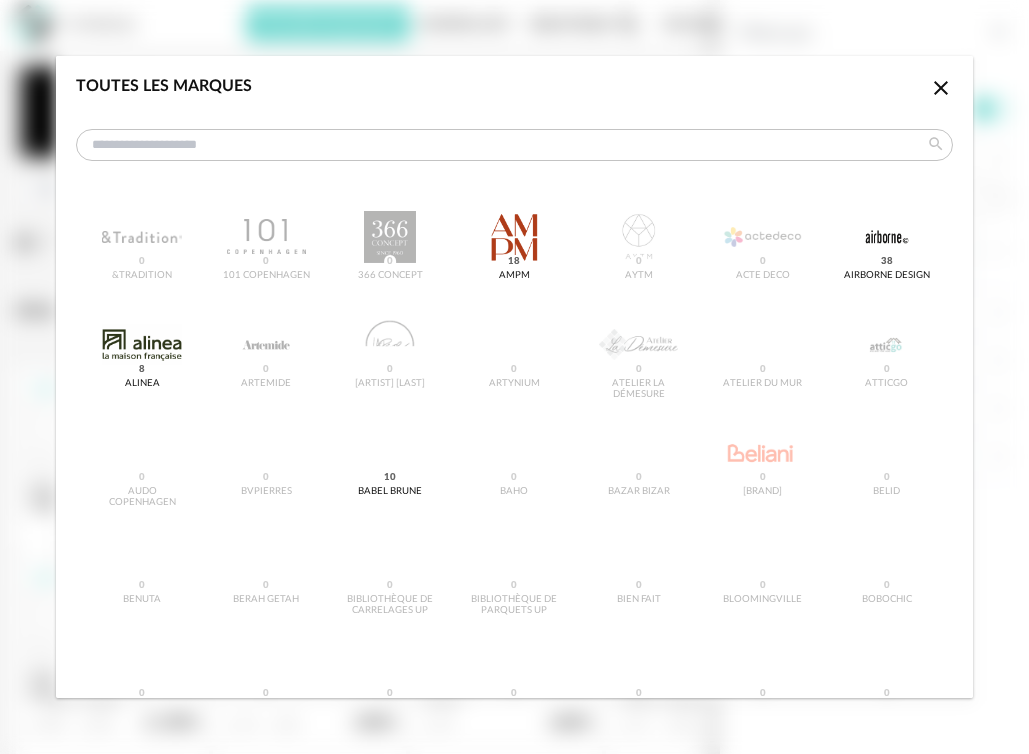 scroll, scrollTop: 0, scrollLeft: 0, axis: both 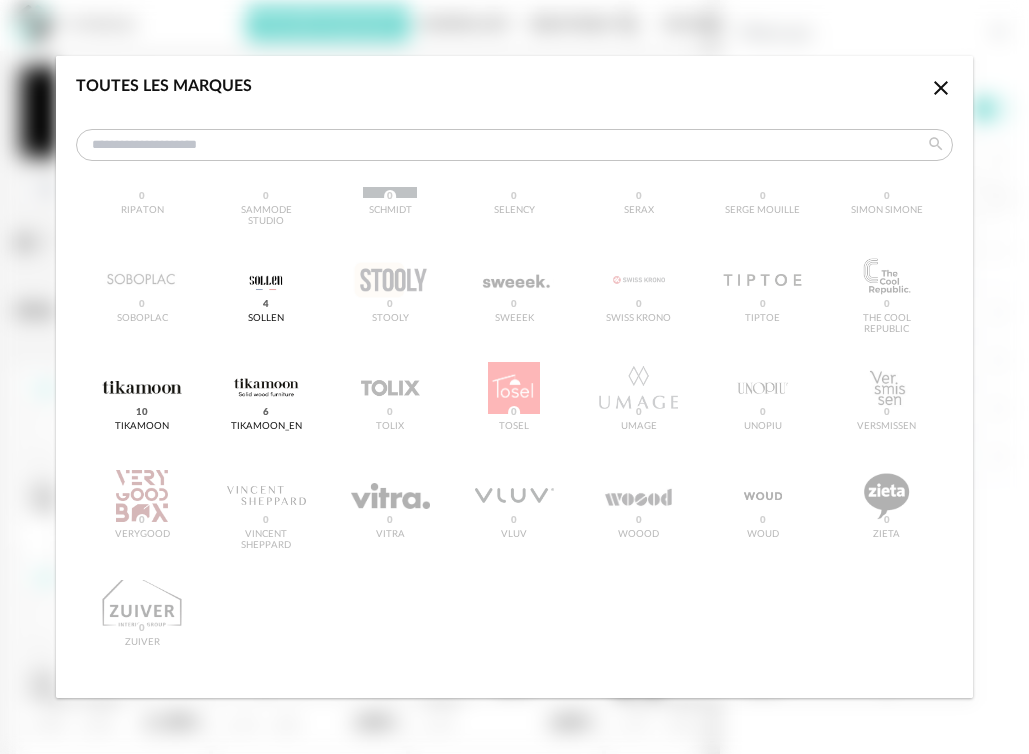 click on "&tradition
0
101 Copenhagen
0
366 Concept
0
AMPM
18
AYTM
0
Acte DECO
0
Airborne Design
38
Alinea
8
Artemide
0
Artiste La Pointe
0
Artynium
0
Atelier La Démesure
0
Atelier du Mur
0
Atticgo
0
Audo Copenhagen
0
BVpierres
0
Babel Brune
10
Baho
0
Bazar Bizar
0
Beliani
0
Belid
0
Benuta
0
Berah Getah
0
Bibliothèque de Carrelages UP
0
Bibliothèque de Parquets UP
0
Bien Fait
0
Bloomingville
0
Bobochic
0
Bolia
0
CAMIF
0
CLAIRAZUR
0
CXL by Christian Lacroix
0
Calicosy
0
Carl Hansen & Søn
0
Carreauxcrea
0
Carré Blanc
0" at bounding box center [514, -616] 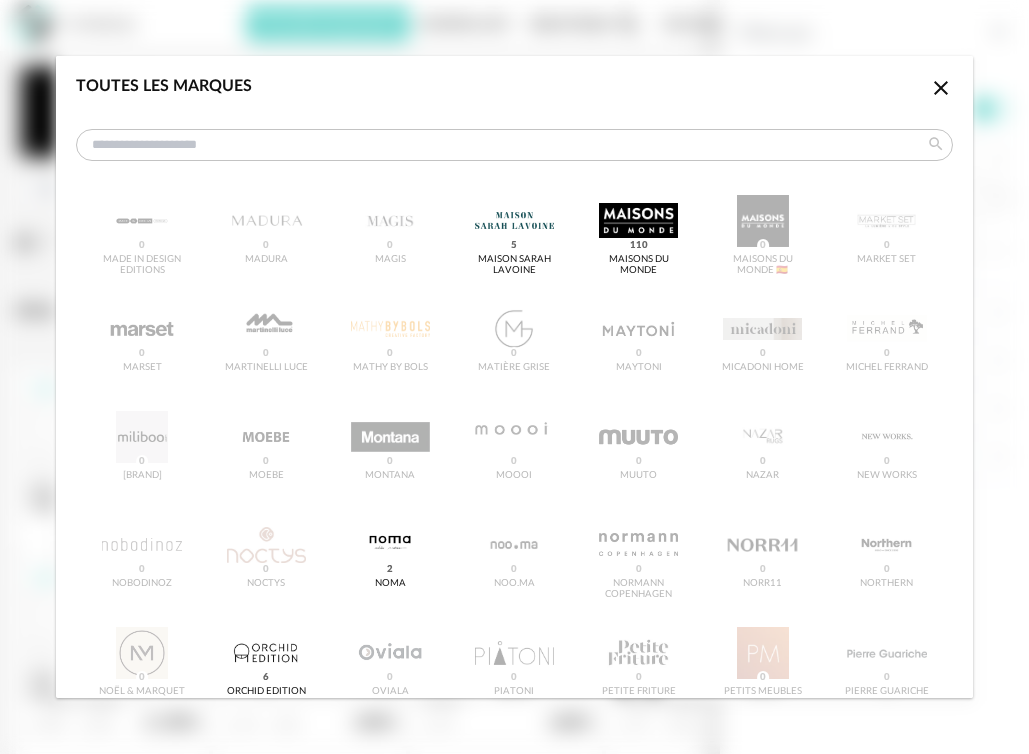 scroll, scrollTop: 1417, scrollLeft: 0, axis: vertical 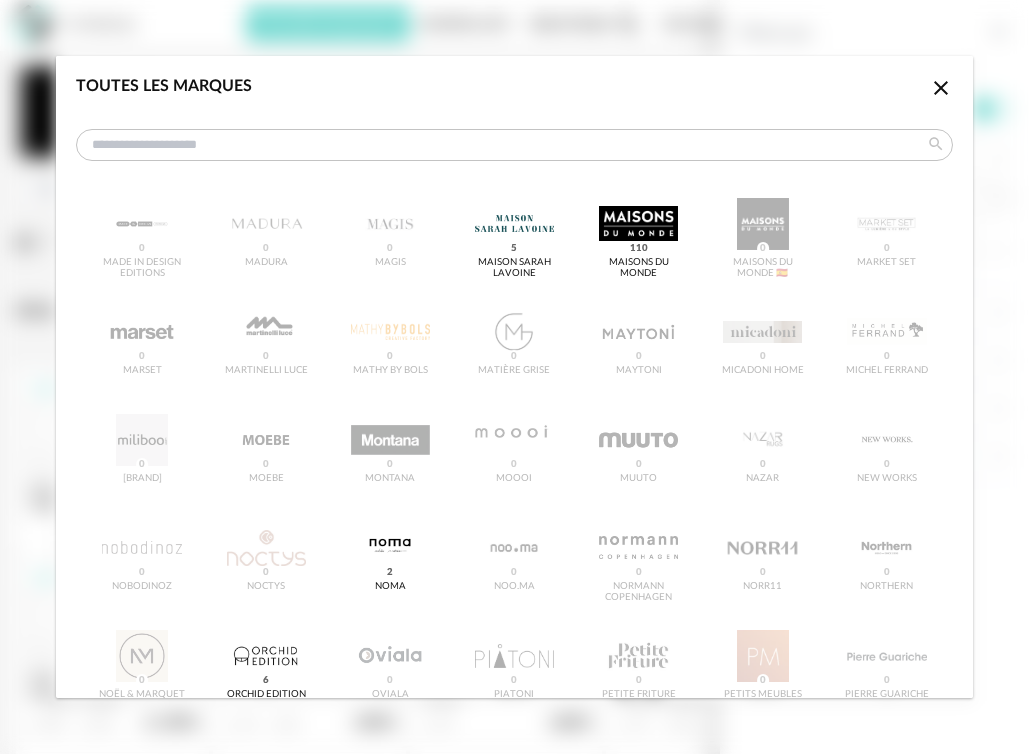 click on "Close icon" 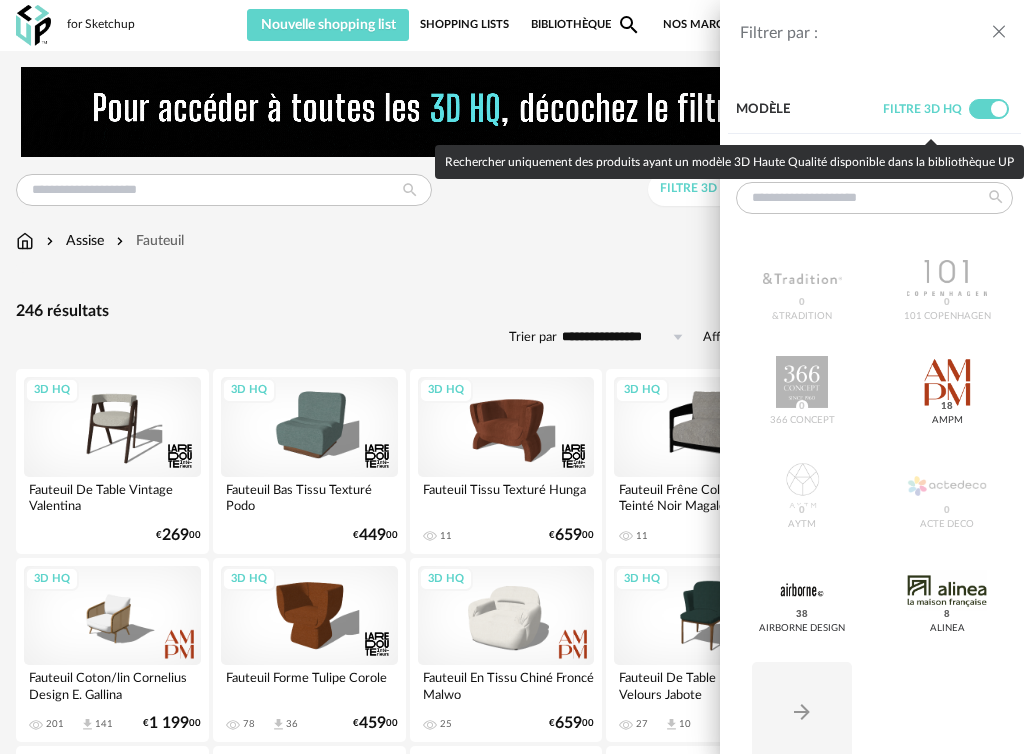 click at bounding box center (989, 109) 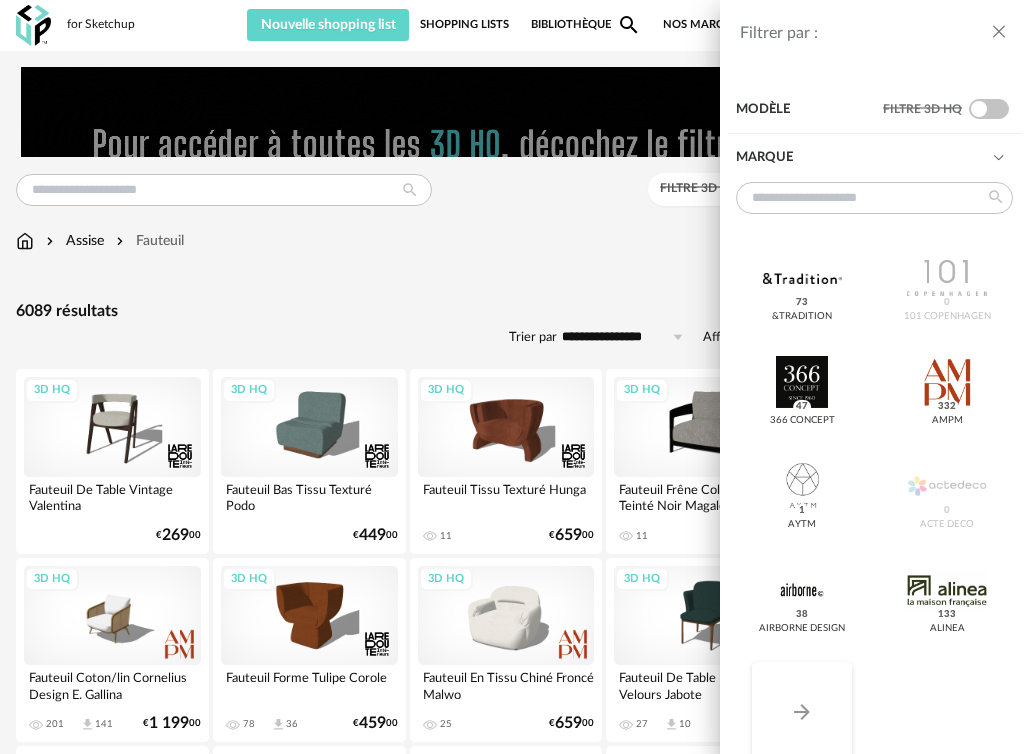 click on "Arrow Right icon" at bounding box center [802, 712] 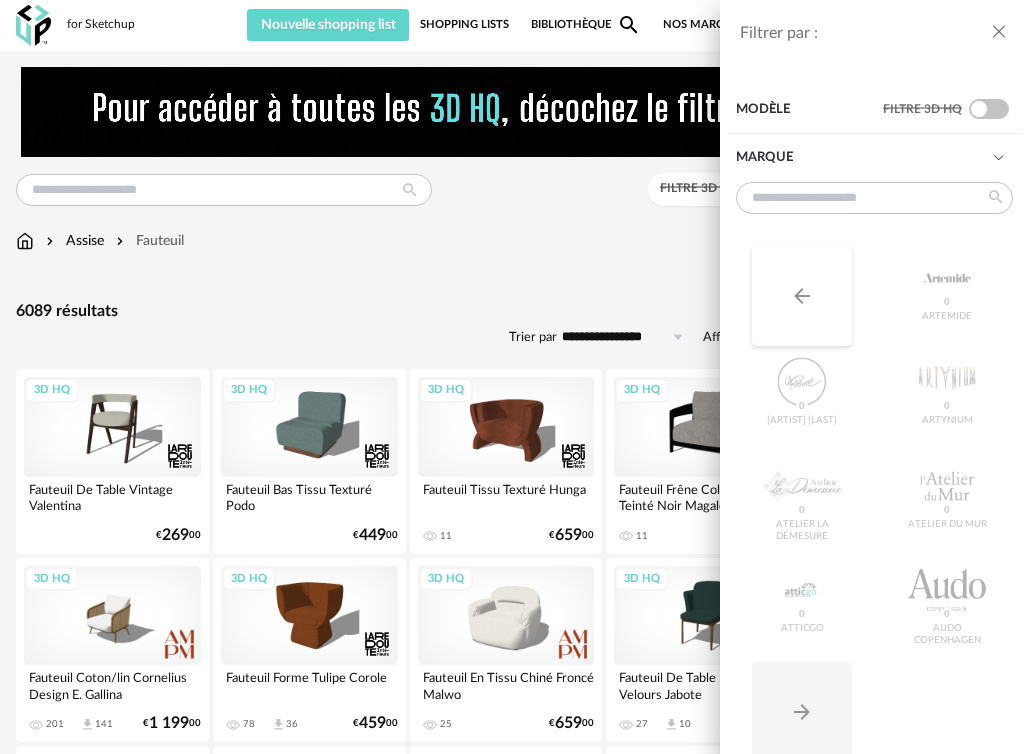 click on "Arrow Left icon" 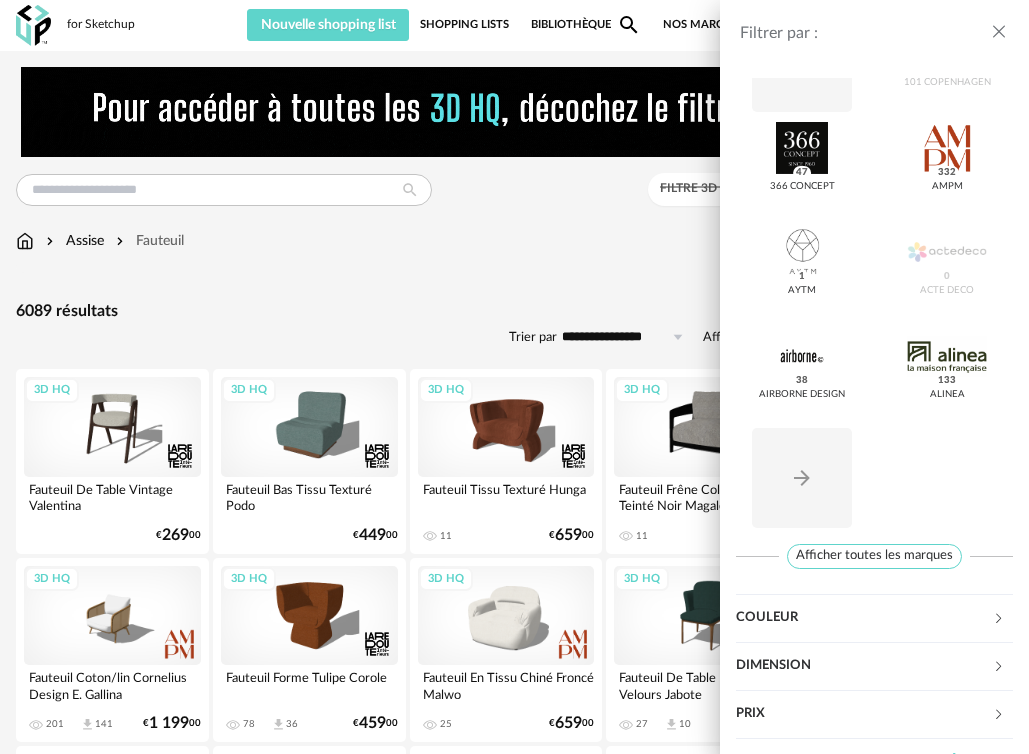 scroll, scrollTop: 274, scrollLeft: 0, axis: vertical 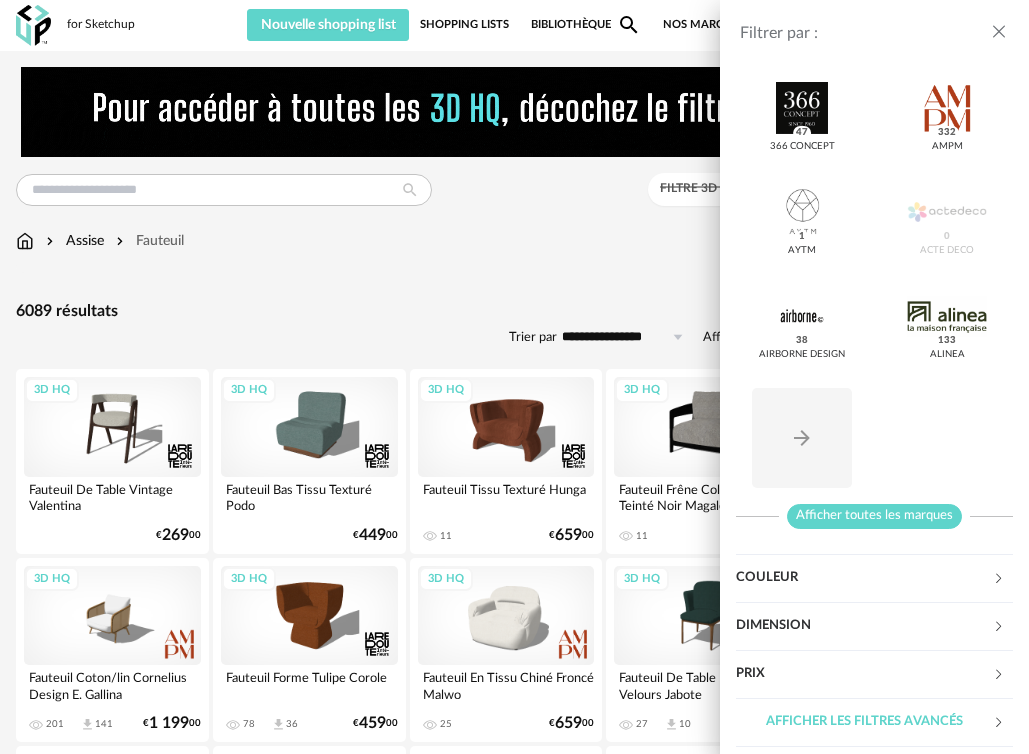 click on "Afficher toutes les marques" at bounding box center (874, 516) 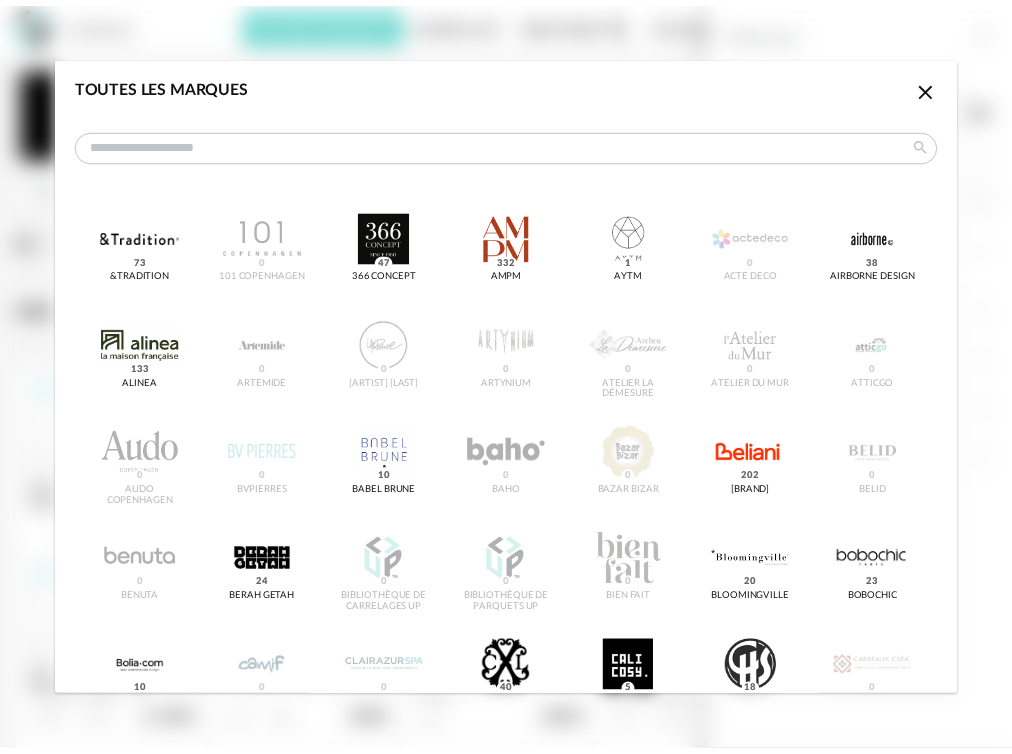 scroll, scrollTop: 0, scrollLeft: 0, axis: both 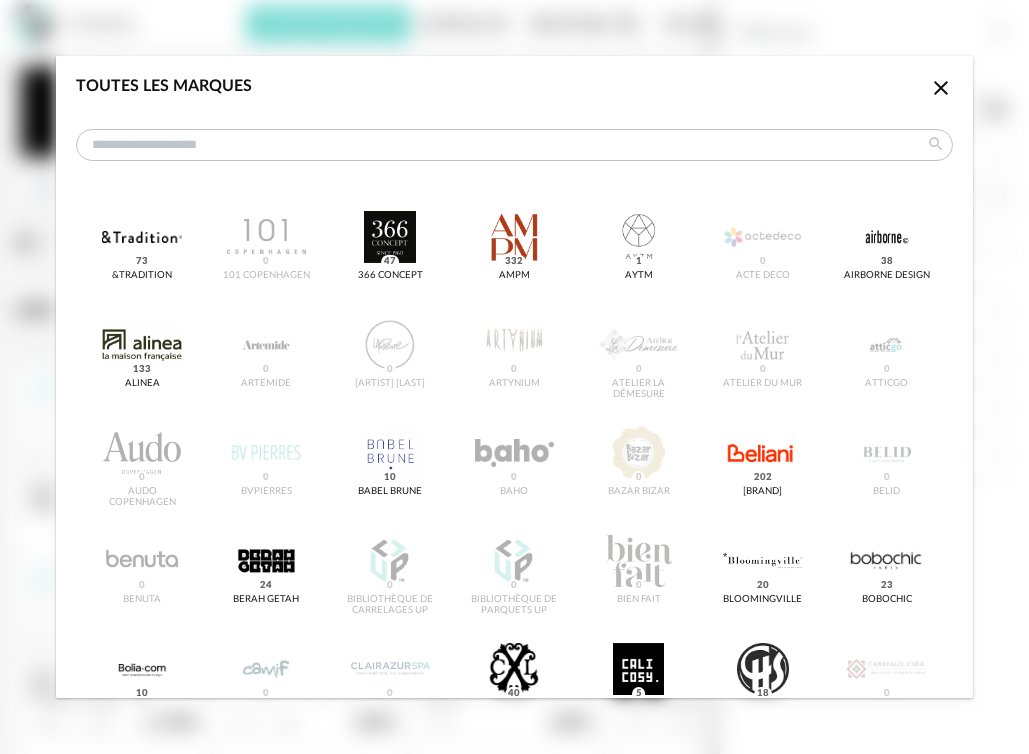 click on "&tradition
73
101 Copenhagen
0
366 Concept
47
AMPM
332
AYTM
1
Acte DECO
0
Airborne Design
38
Alinea
133
Artemide
0
Artiste La Pointe
0
Artynium
0
Atelier La Démesure
0
Atelier du Mur
0
Atticgo
0
Audo Copenhagen
0
BVpierres
0
Babel Brune
10
Baho
0
Bazar Bizar
0
Beliani
202
Belid
0
Benuta
0
Berah Getah
24
Bibliothèque de Carrelages UP
0
Bibliothèque de Parquets UP
0
Bien Fait
0
Bloomingville
20
Bobochic
23
Bolia
10
CAMIF
0
CLAIRAZUR
0
CXL by Christian Lacroix
40
Calicosy
5
Carl Hansen & Søn
18
Carreauxcrea
0     0     0     0" at bounding box center (514, 1501) 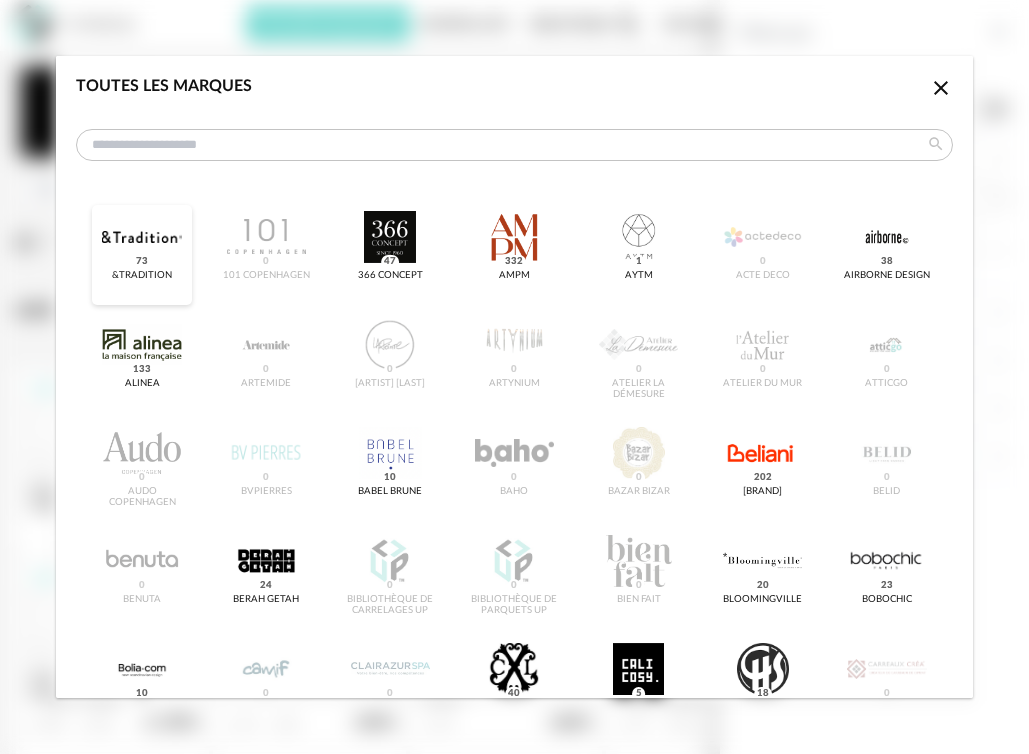 click at bounding box center [141, 237] 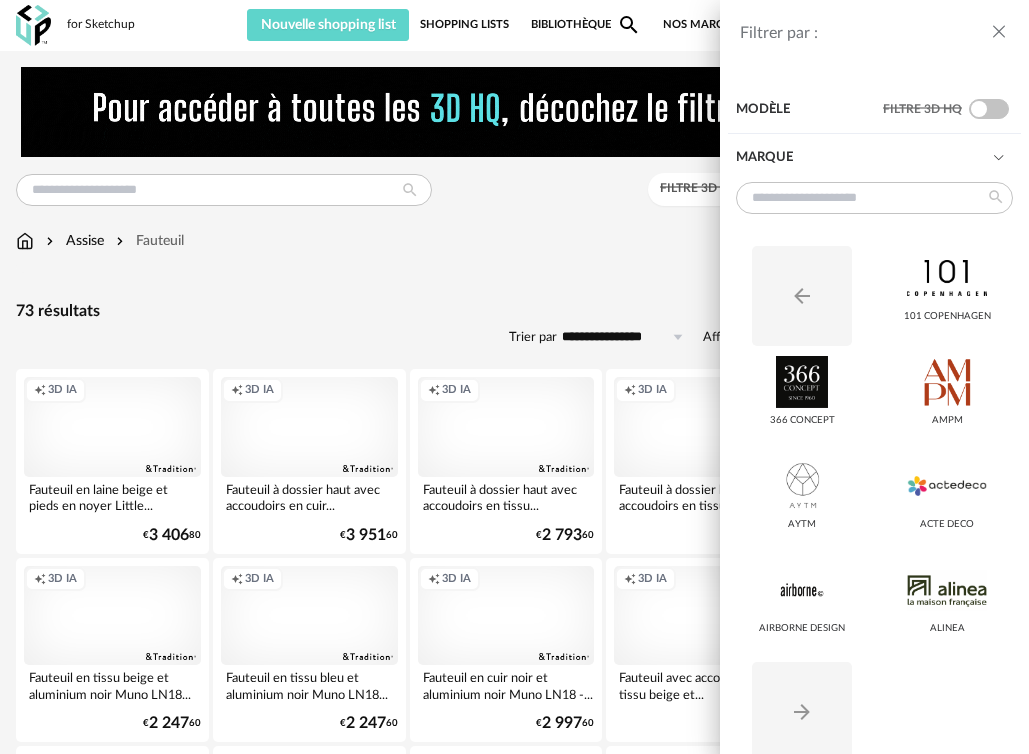 click at bounding box center [999, 32] 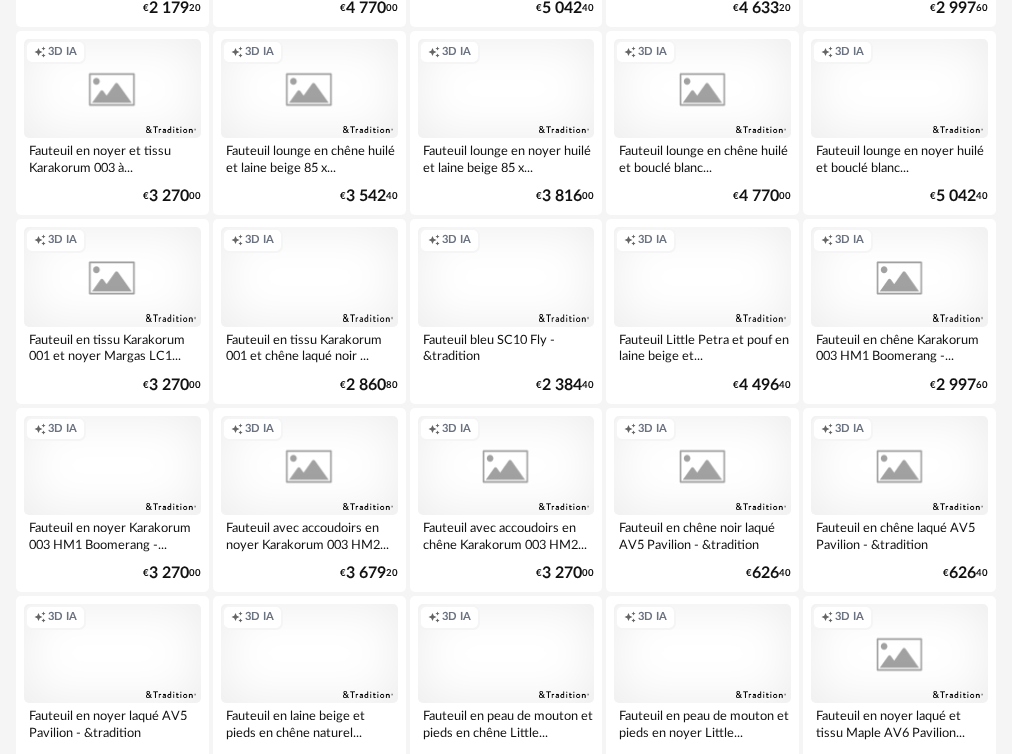 scroll, scrollTop: 2192, scrollLeft: 0, axis: vertical 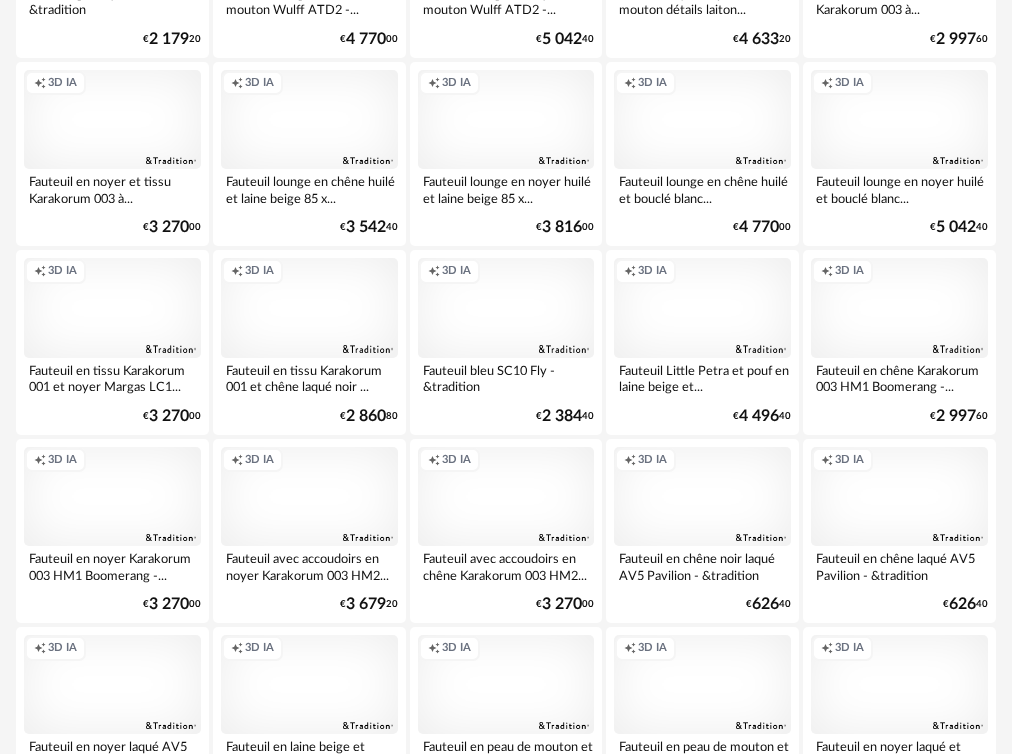 click on "Creation icon   3D IA" at bounding box center (309, 307) 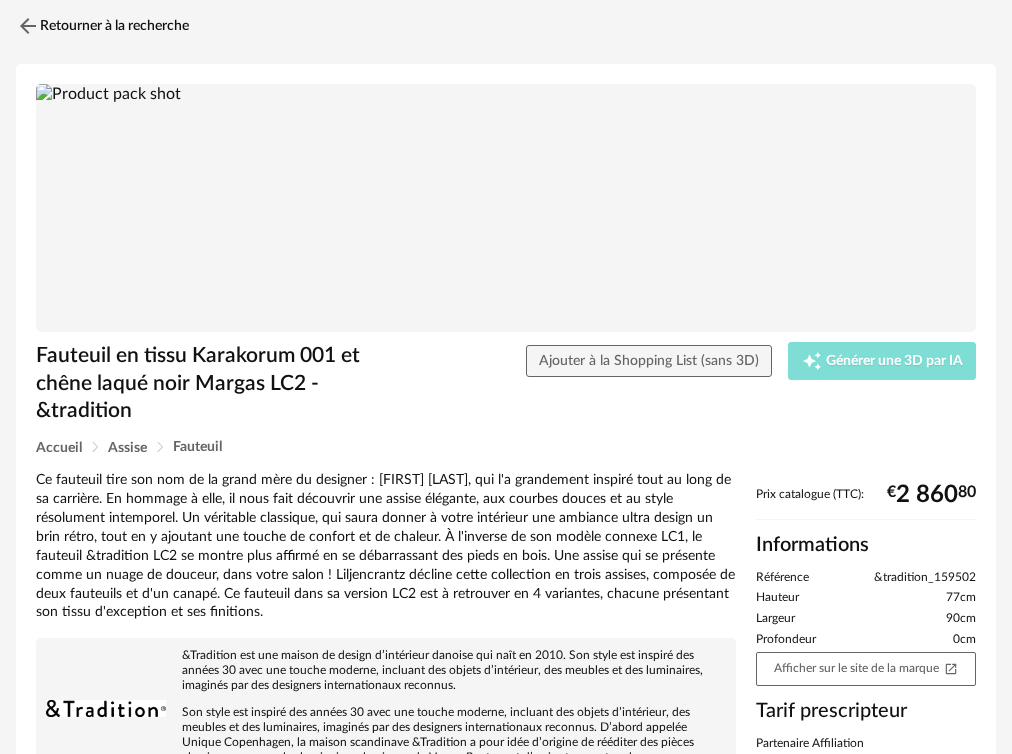 scroll, scrollTop: 0, scrollLeft: 0, axis: both 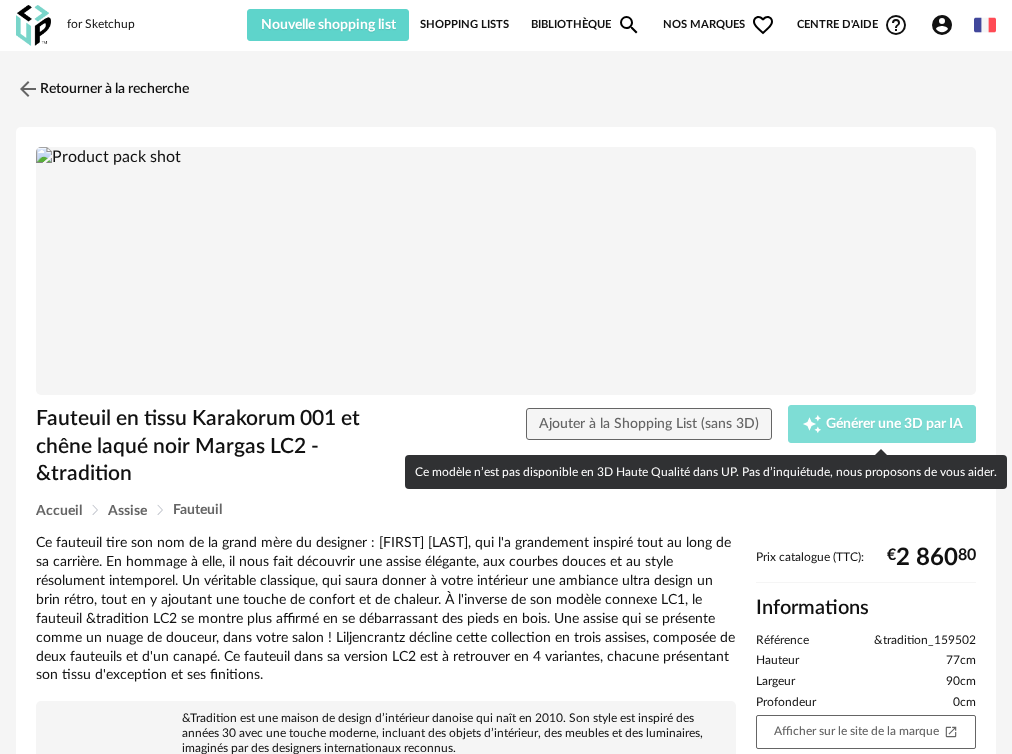 click on "Générer une 3D par IA" at bounding box center [894, 424] 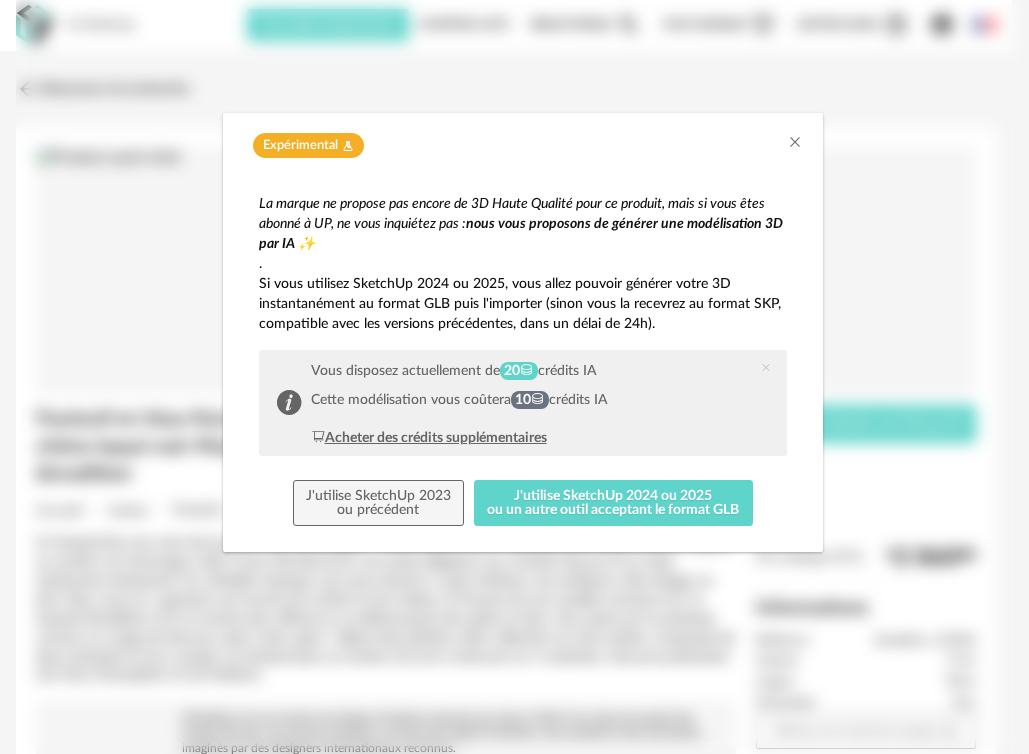 click on "Acheter des crédits supplémentaires" at bounding box center [429, 438] 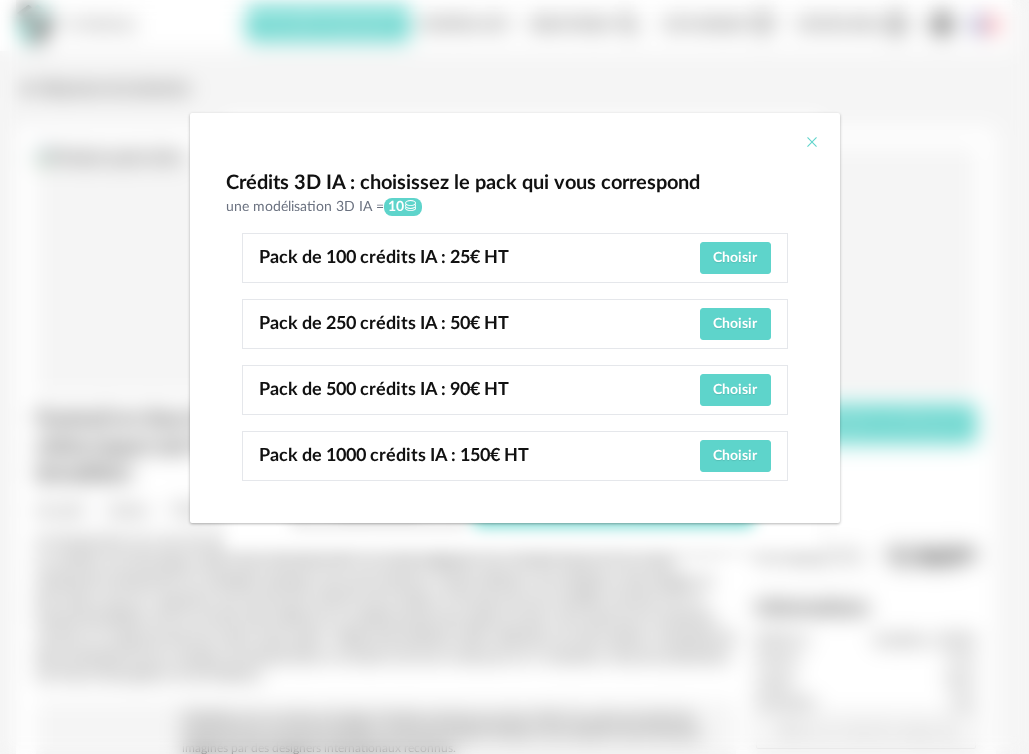 click at bounding box center [812, 143] 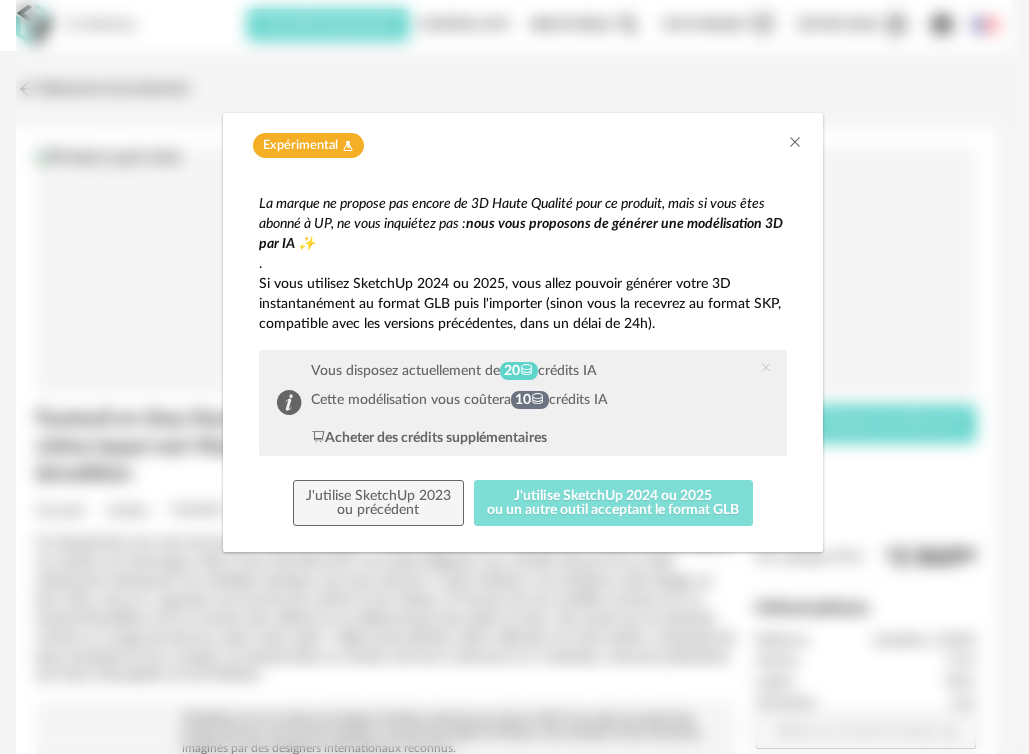 click on "J'utilise SketchUp 2024 ou 2025 ou un autre outil acceptant le format GLB" at bounding box center (613, 503) 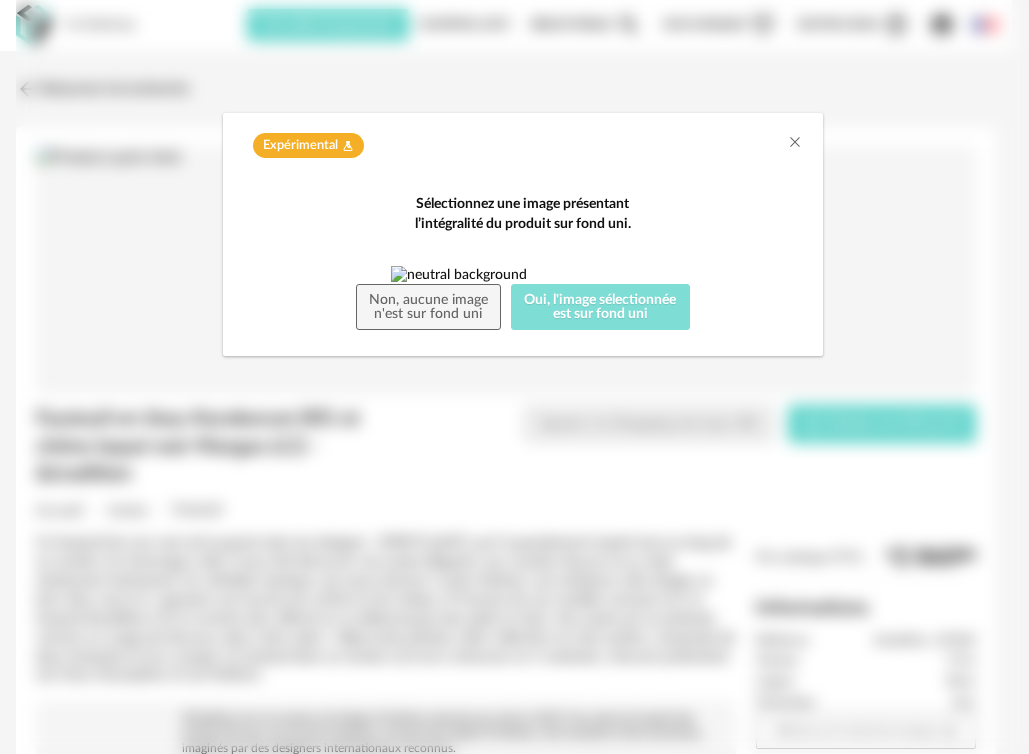 click on "Oui, l'image sélectionnée est sur fond uni" at bounding box center [600, 307] 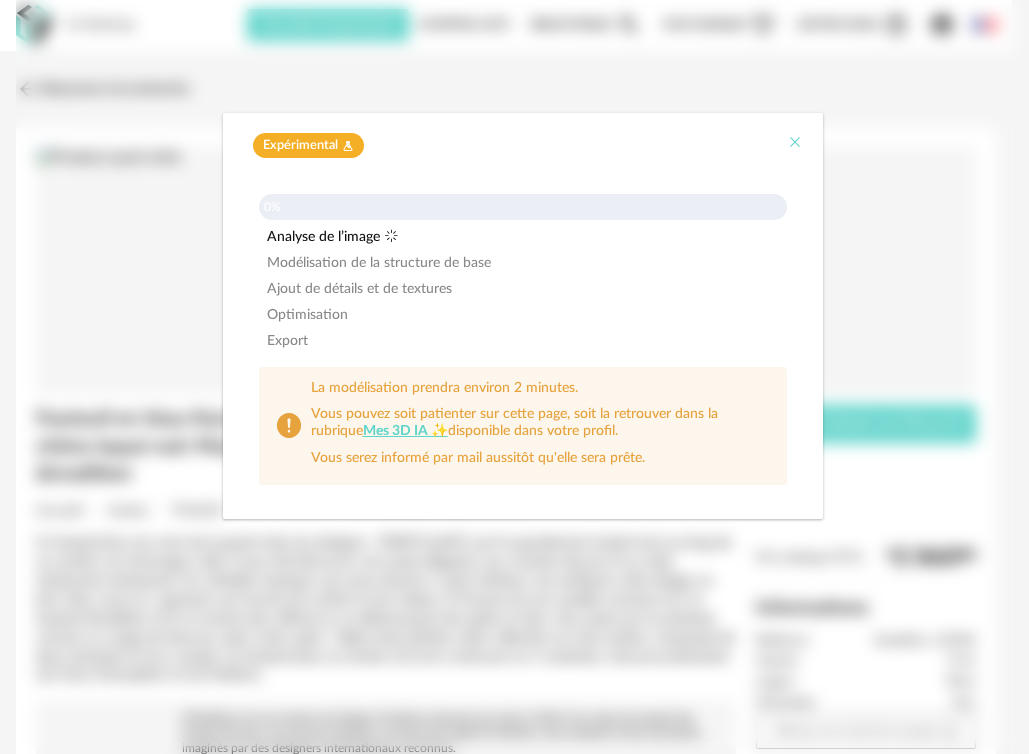 click at bounding box center (795, 142) 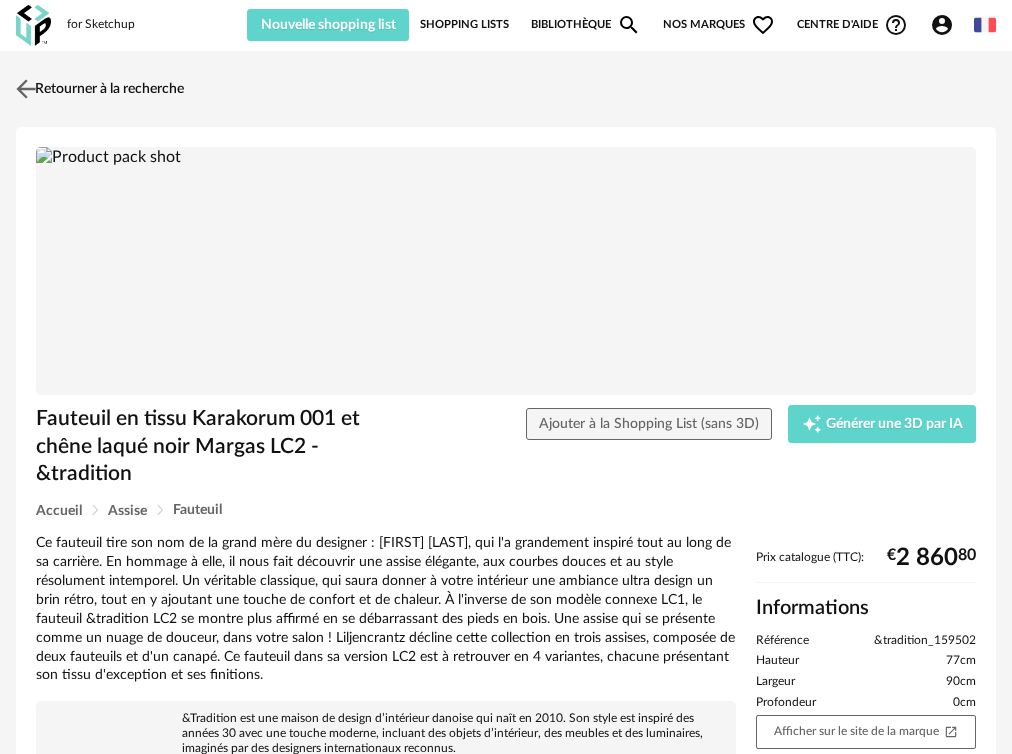 click on "Retourner à la recherche" at bounding box center (97, 89) 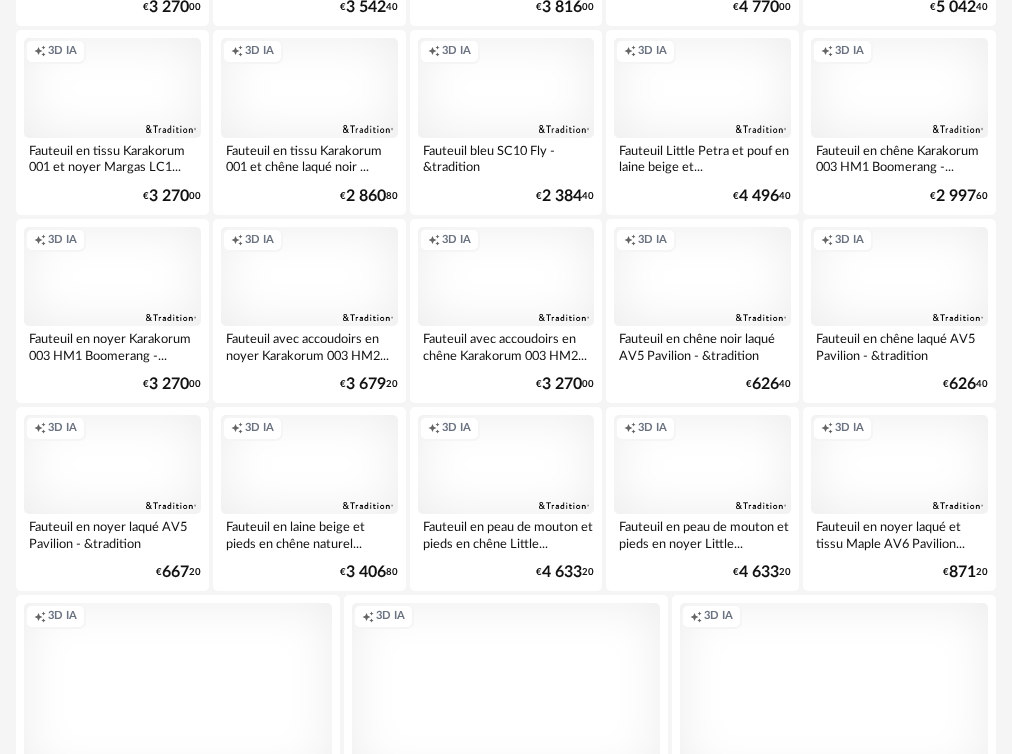 scroll, scrollTop: 2461, scrollLeft: 0, axis: vertical 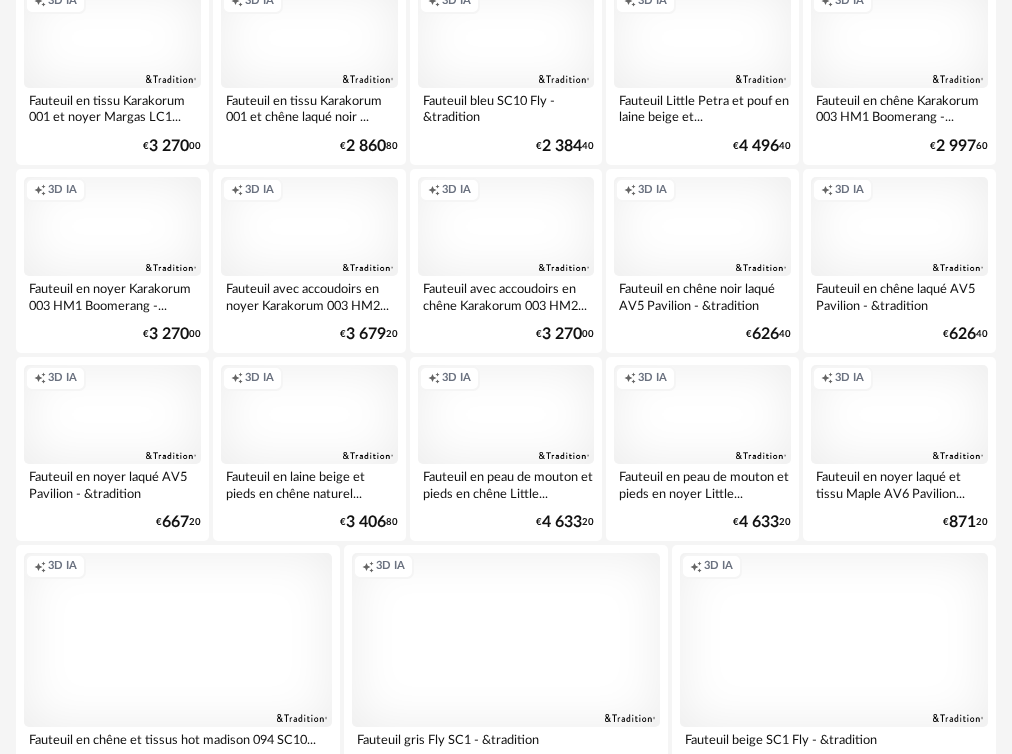 click on "Creation icon   3D IA" at bounding box center (112, 414) 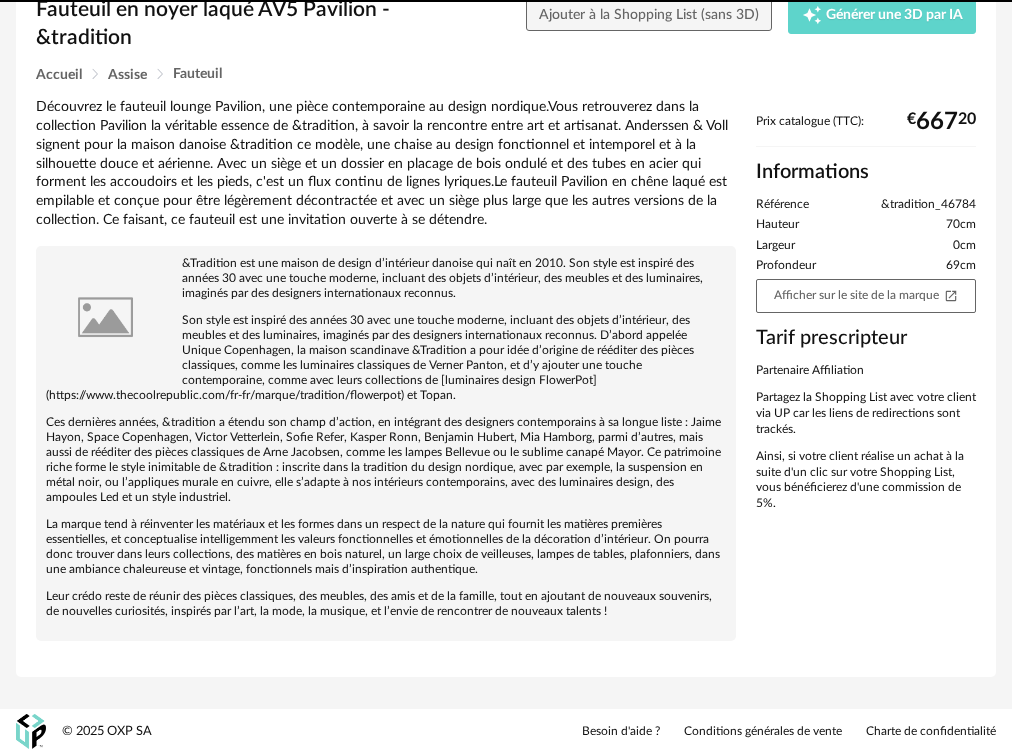 scroll, scrollTop: 0, scrollLeft: 0, axis: both 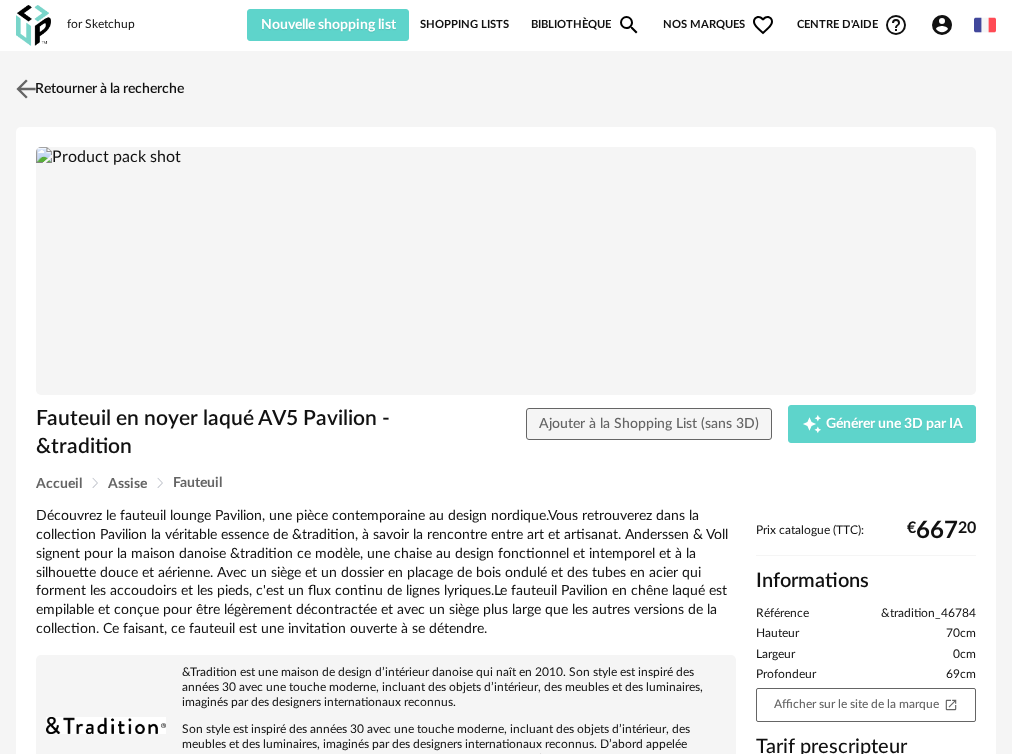 click on "Retourner à la recherche" at bounding box center [97, 89] 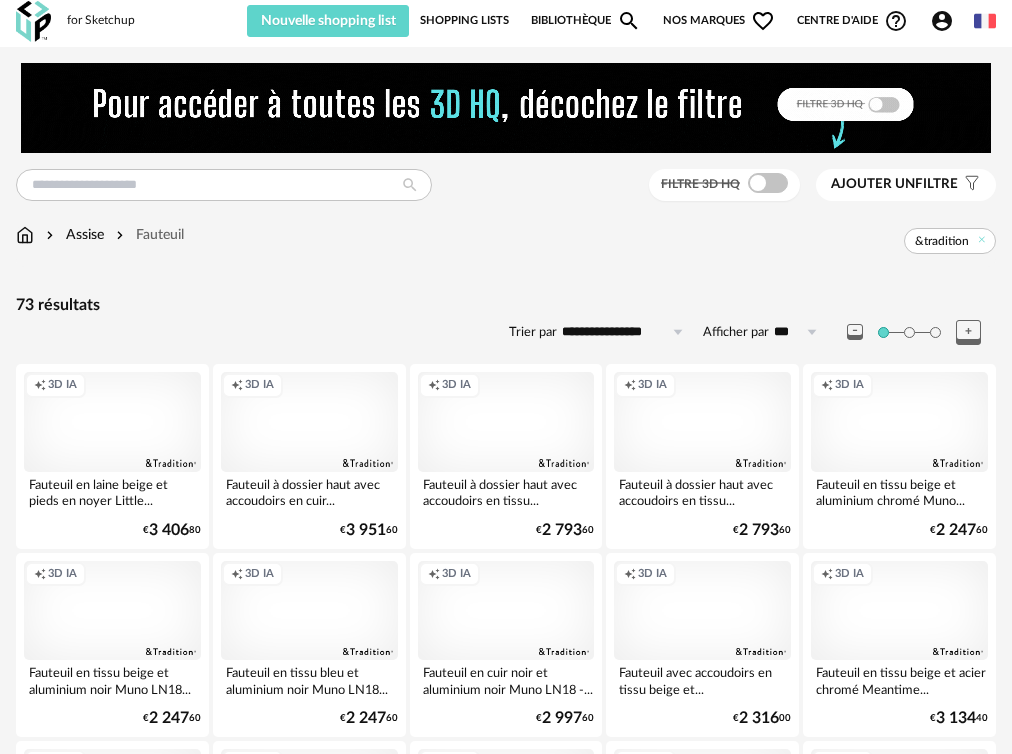 scroll, scrollTop: 0, scrollLeft: 0, axis: both 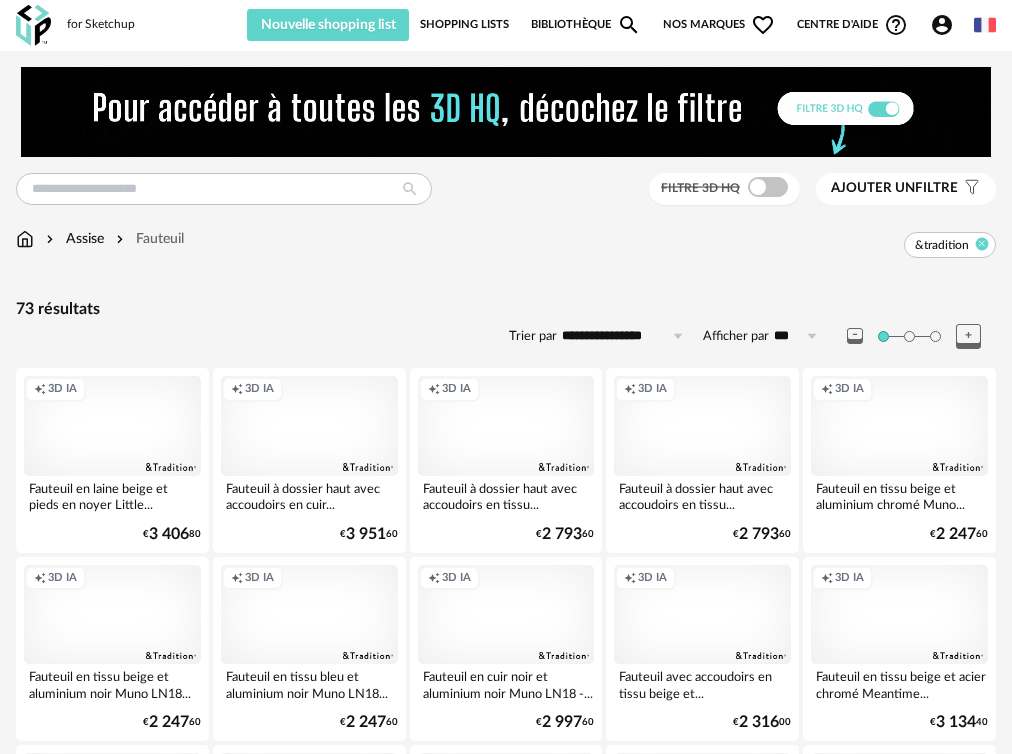 click at bounding box center [982, 244] 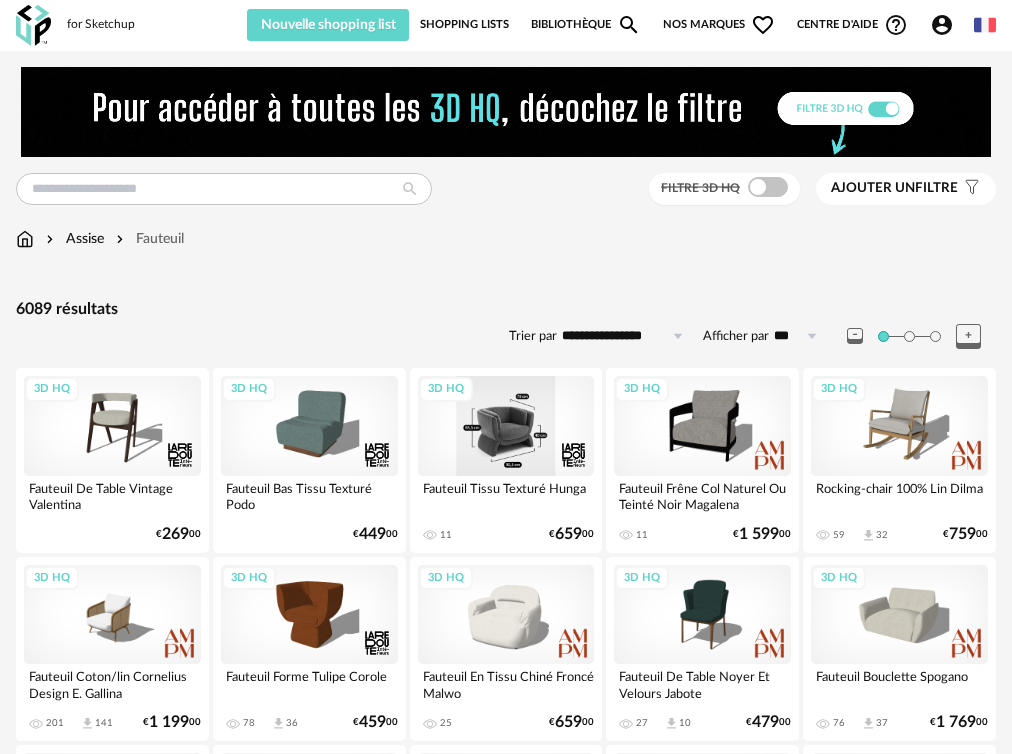 click on "3D HQ" at bounding box center (506, 425) 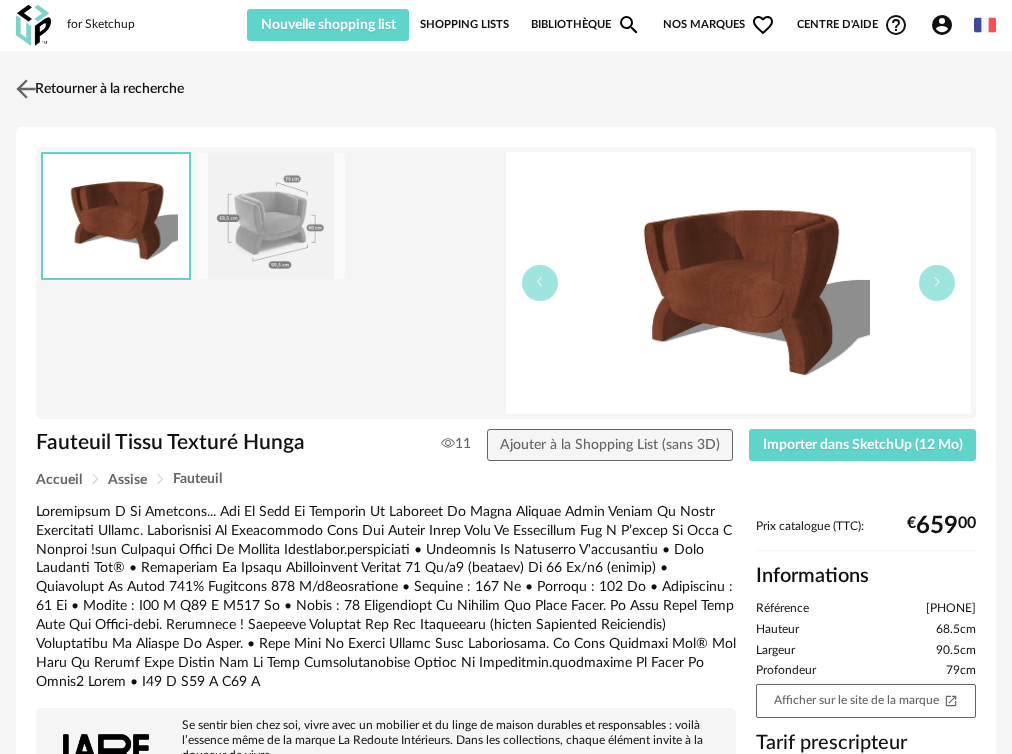 click on "Retourner à la recherche" at bounding box center (97, 89) 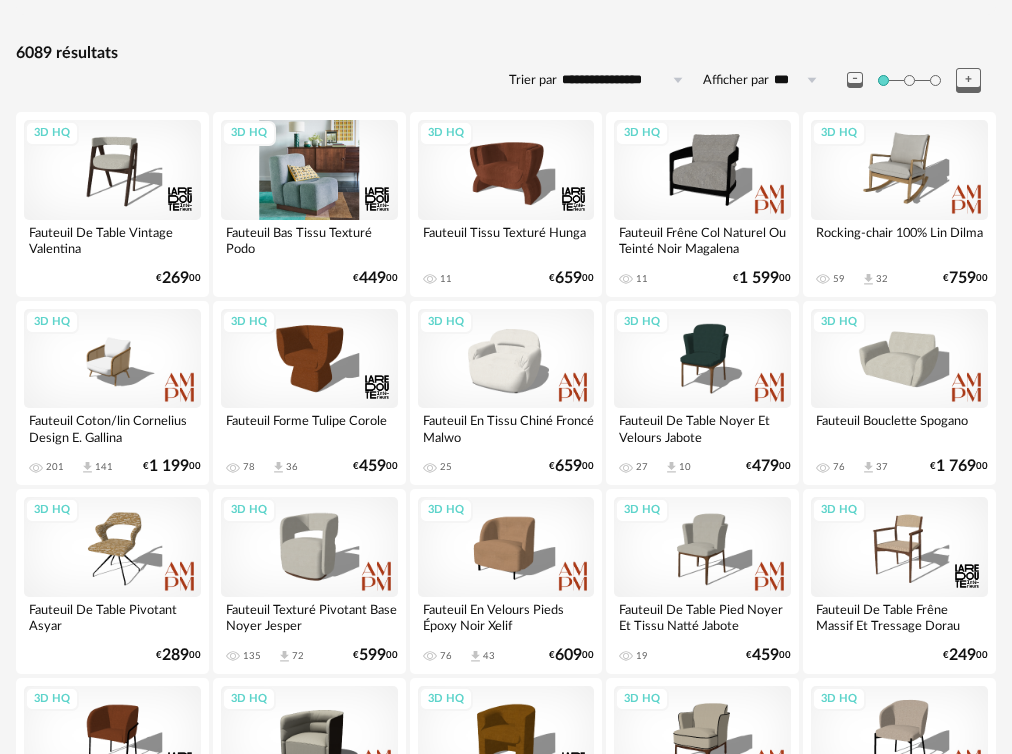 scroll, scrollTop: 400, scrollLeft: 0, axis: vertical 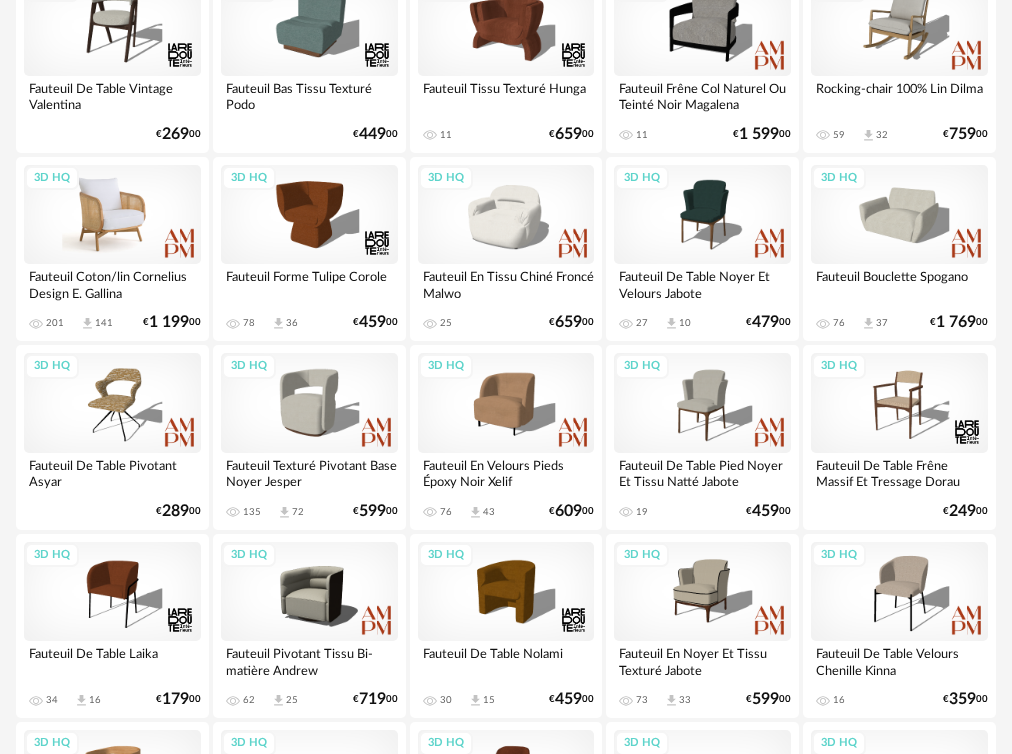 click on "3D HQ" at bounding box center (112, 214) 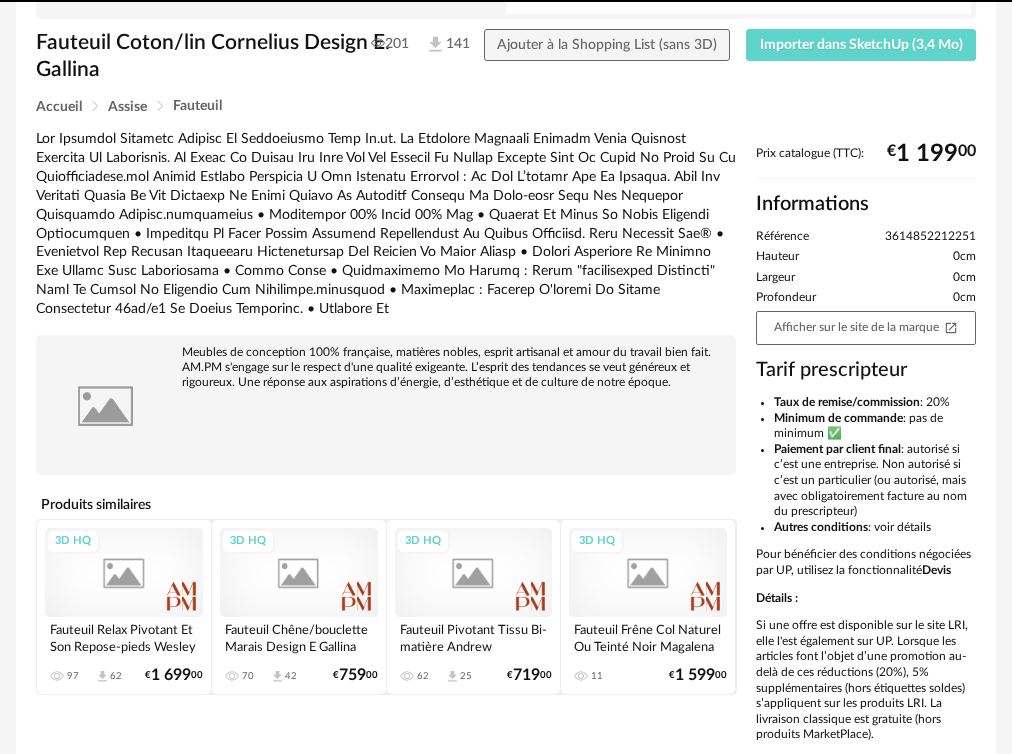 scroll, scrollTop: 0, scrollLeft: 0, axis: both 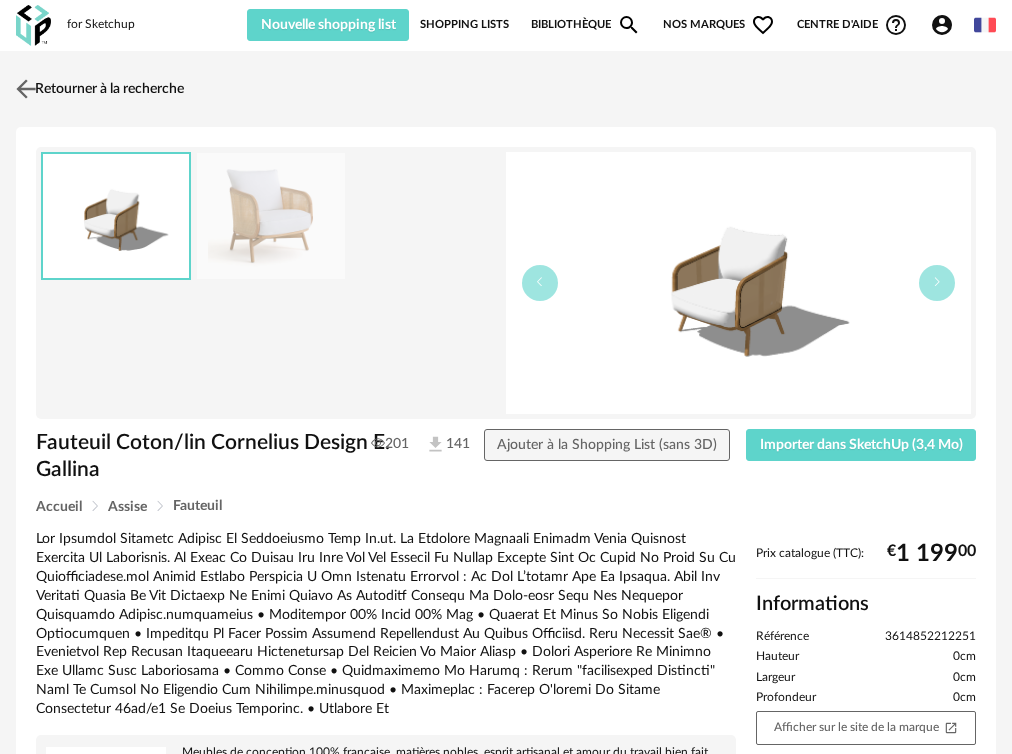 click on "Retourner à la recherche" at bounding box center (97, 89) 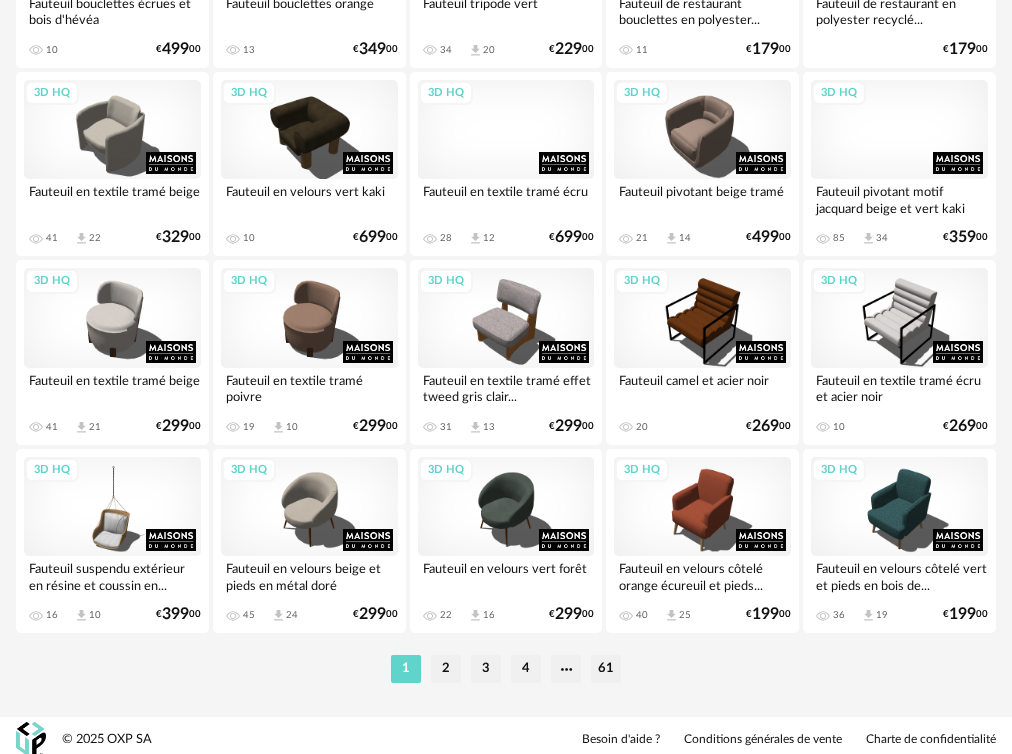 scroll, scrollTop: 3508, scrollLeft: 0, axis: vertical 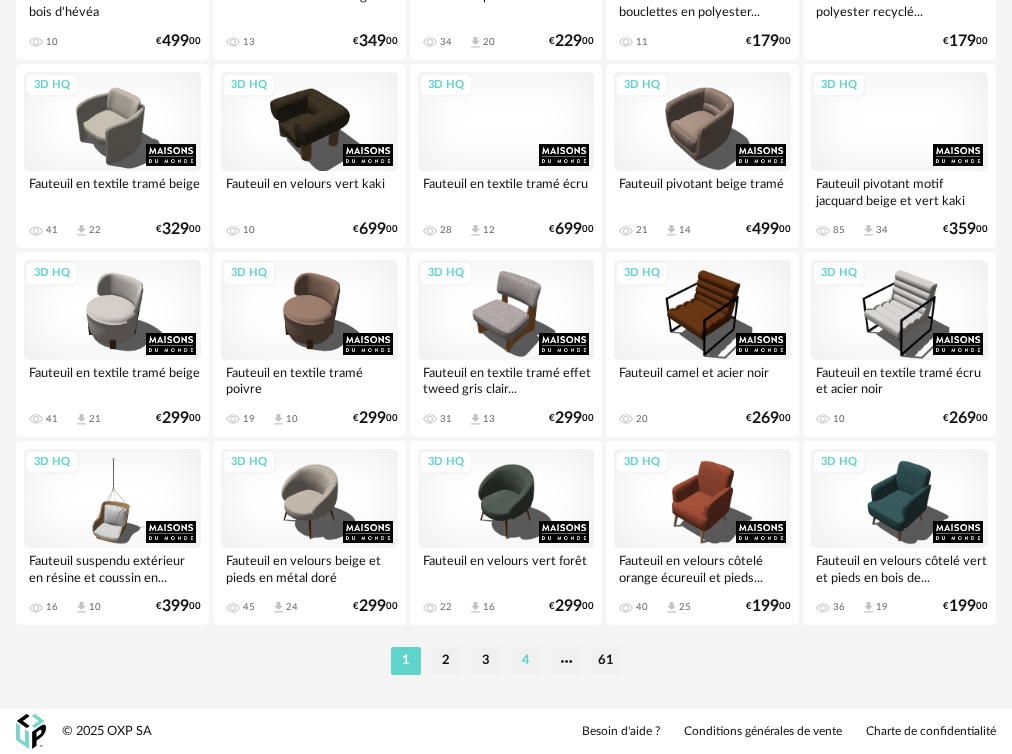 click on "4" at bounding box center [526, 661] 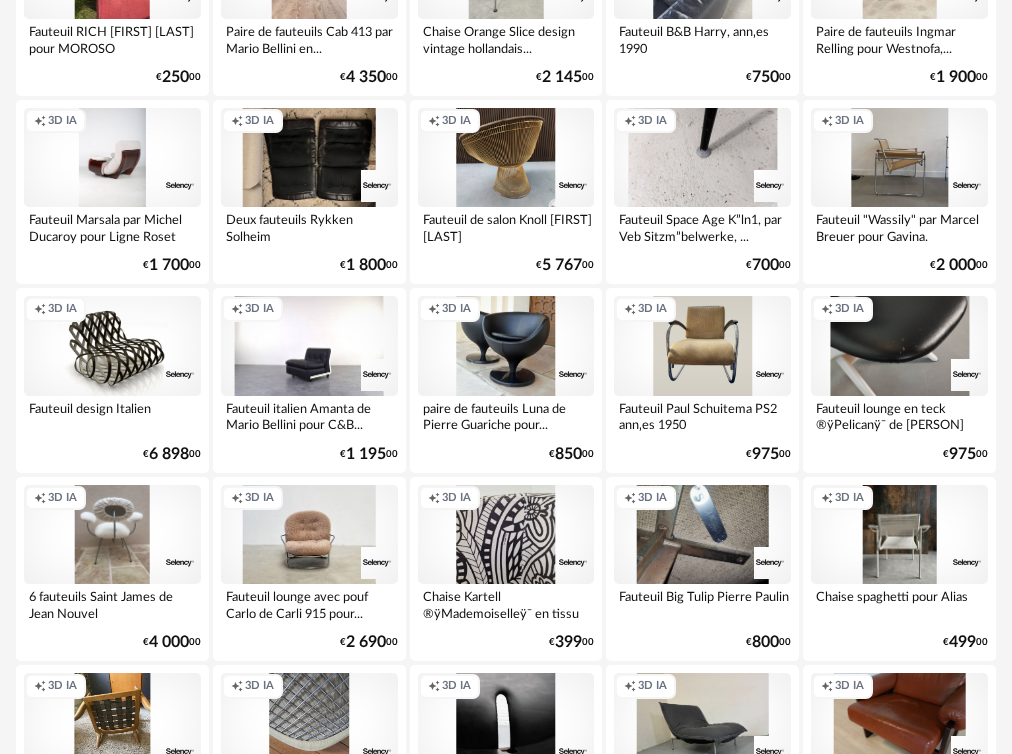 scroll, scrollTop: 1400, scrollLeft: 0, axis: vertical 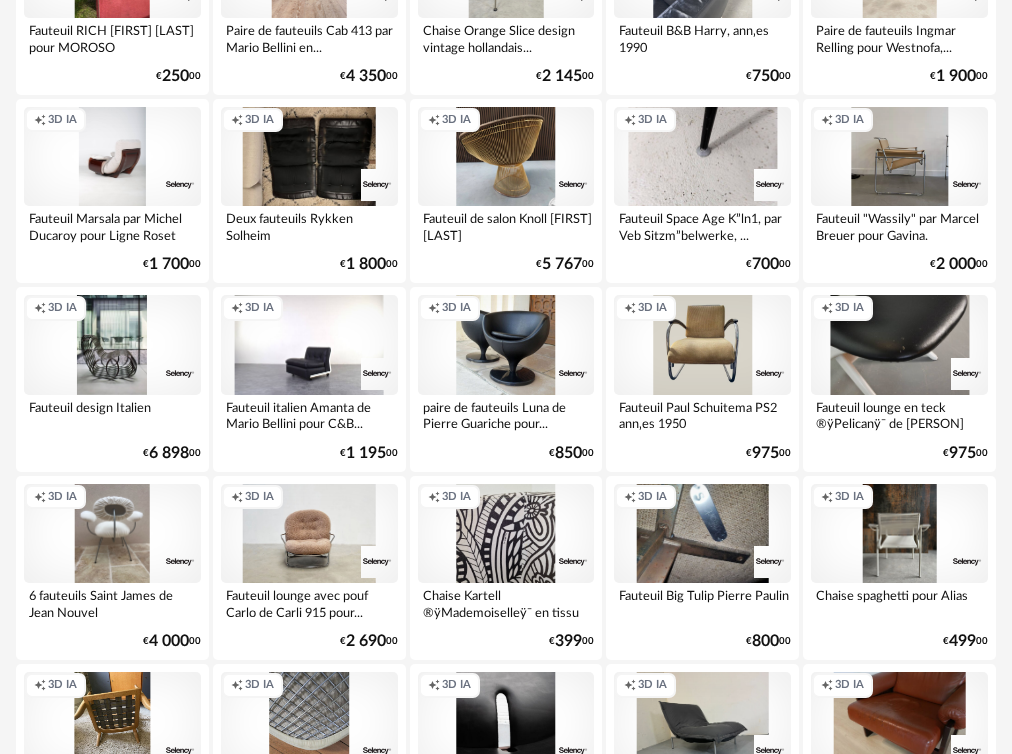 click on "Creation icon   3D IA" at bounding box center (112, 344) 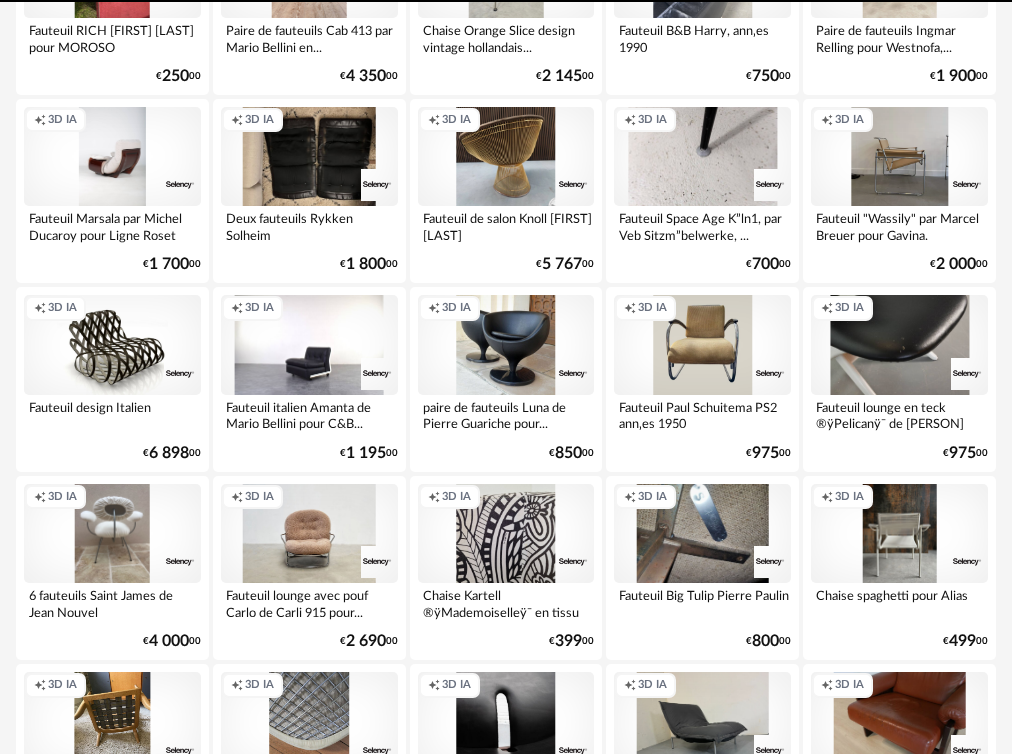 scroll, scrollTop: 0, scrollLeft: 0, axis: both 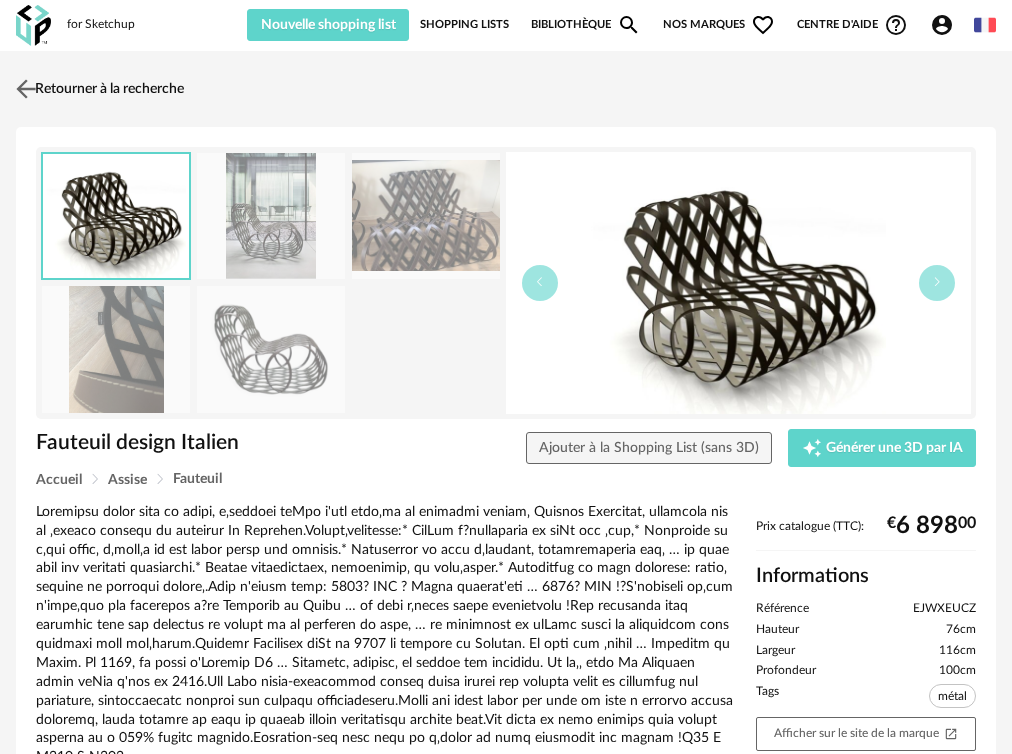 click on "Retourner à la recherche" at bounding box center (97, 89) 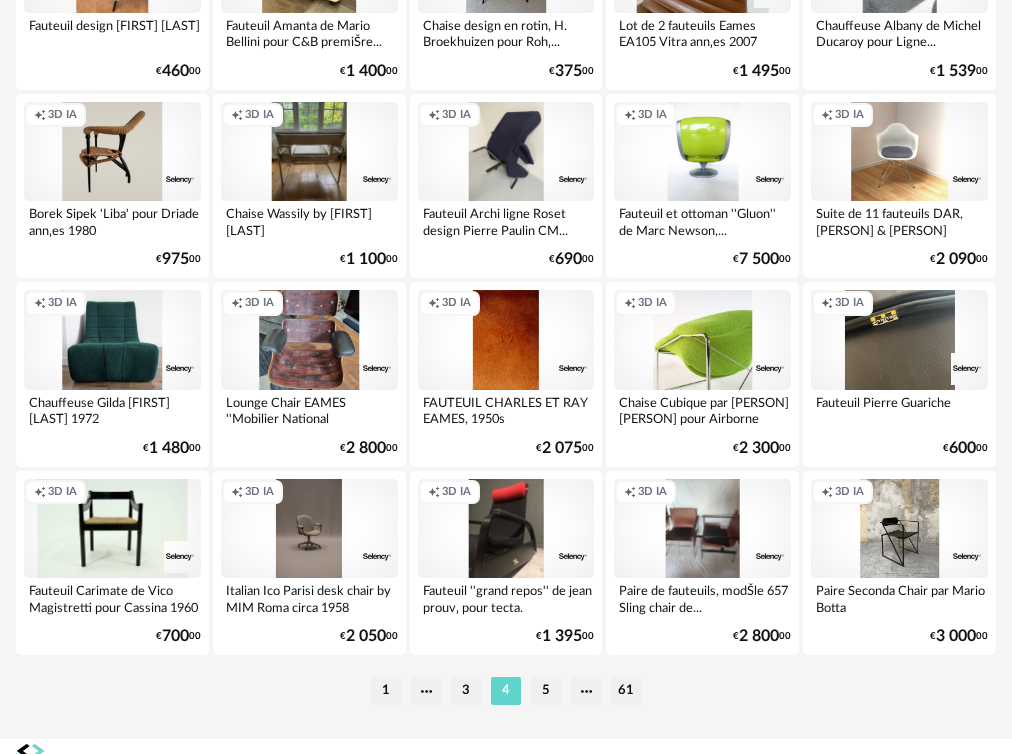 scroll, scrollTop: 3508, scrollLeft: 0, axis: vertical 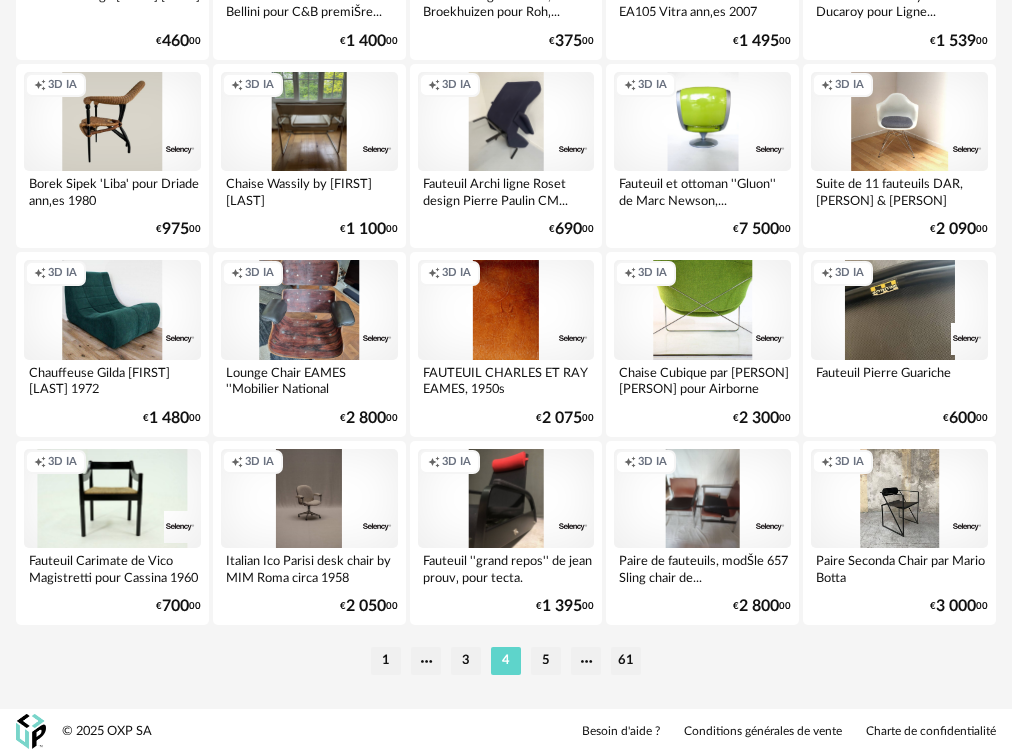 click on "Creation icon   3D IA" at bounding box center [112, 309] 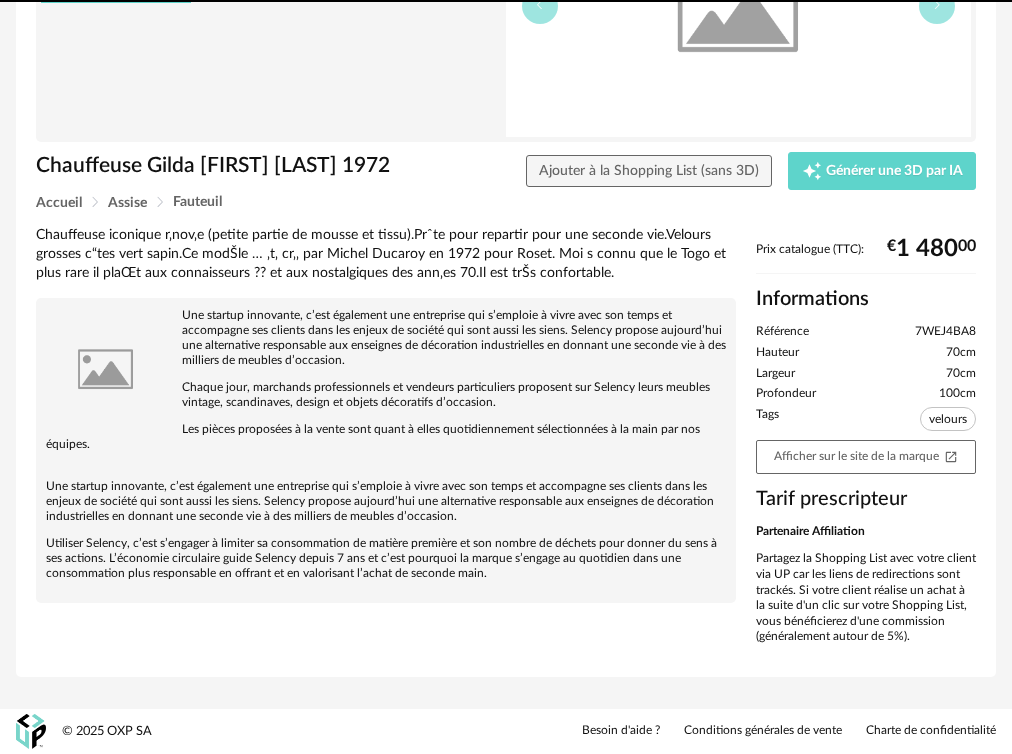 scroll, scrollTop: 0, scrollLeft: 0, axis: both 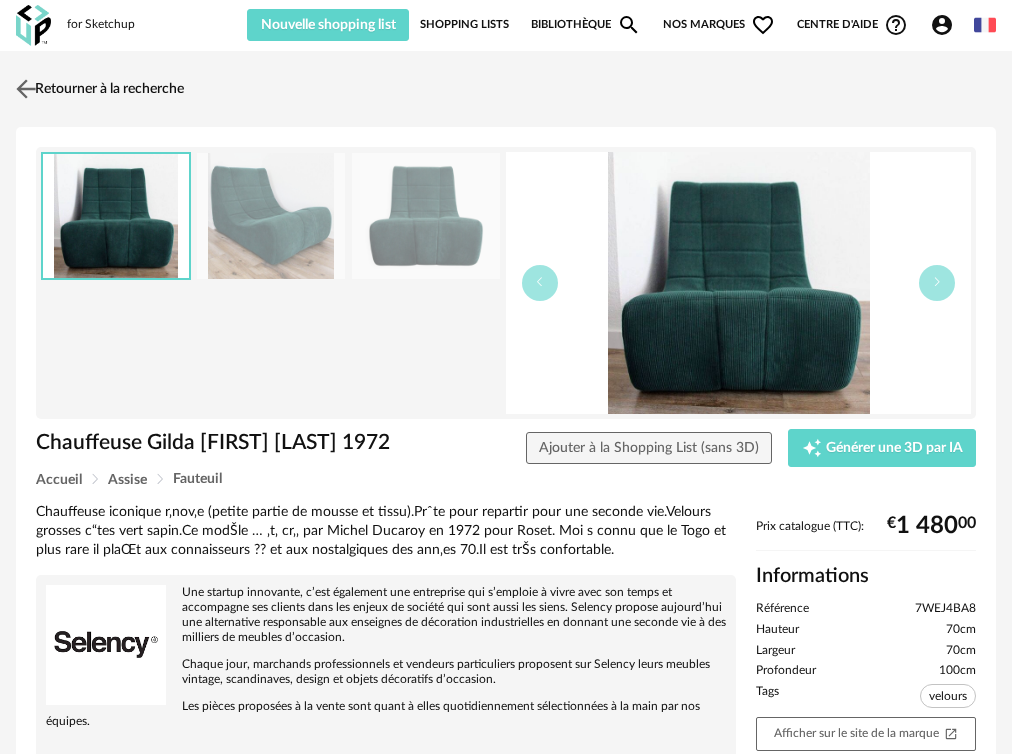 click on "Retourner à la recherche" at bounding box center (97, 89) 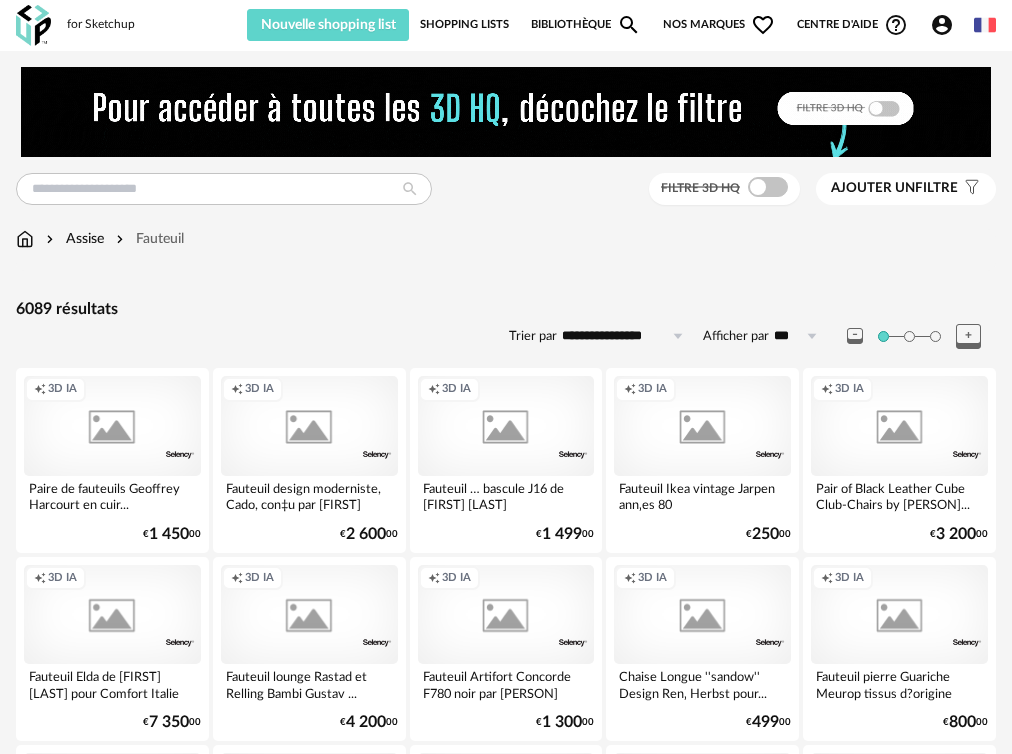 scroll, scrollTop: 3508, scrollLeft: 0, axis: vertical 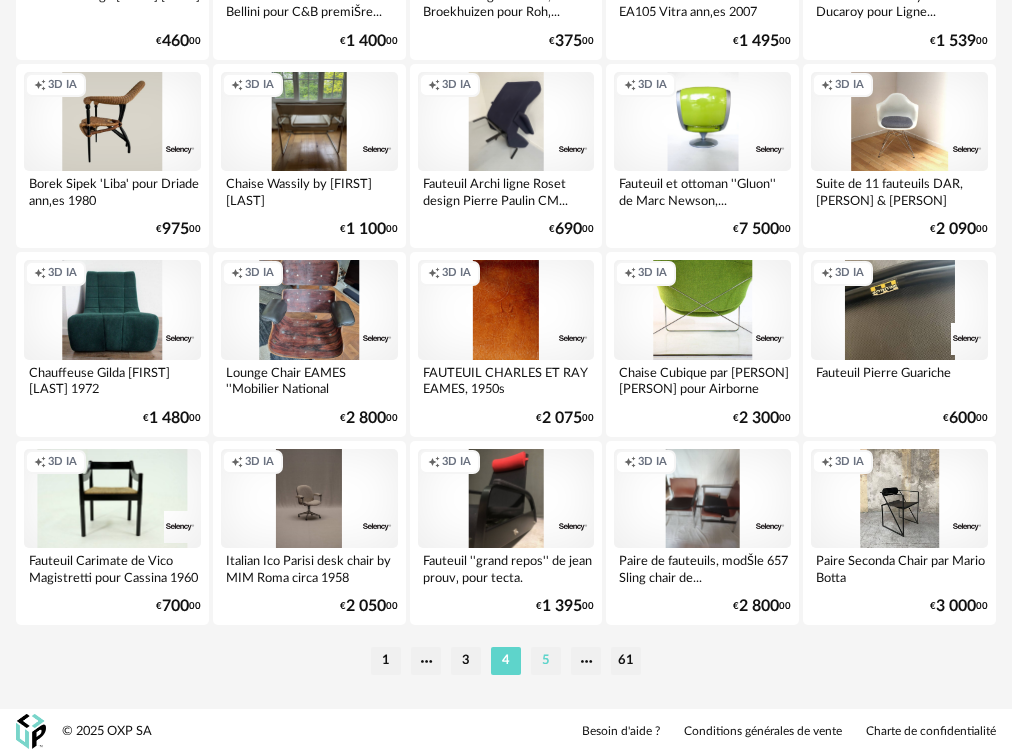 click on "5" at bounding box center [546, 661] 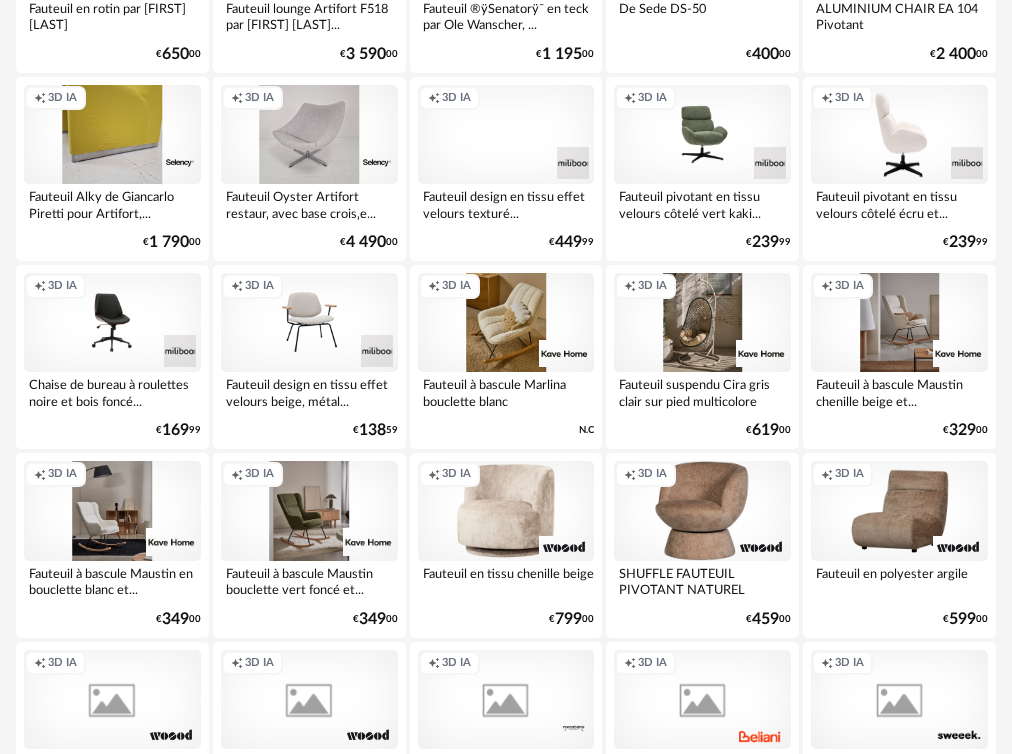 scroll, scrollTop: 2600, scrollLeft: 0, axis: vertical 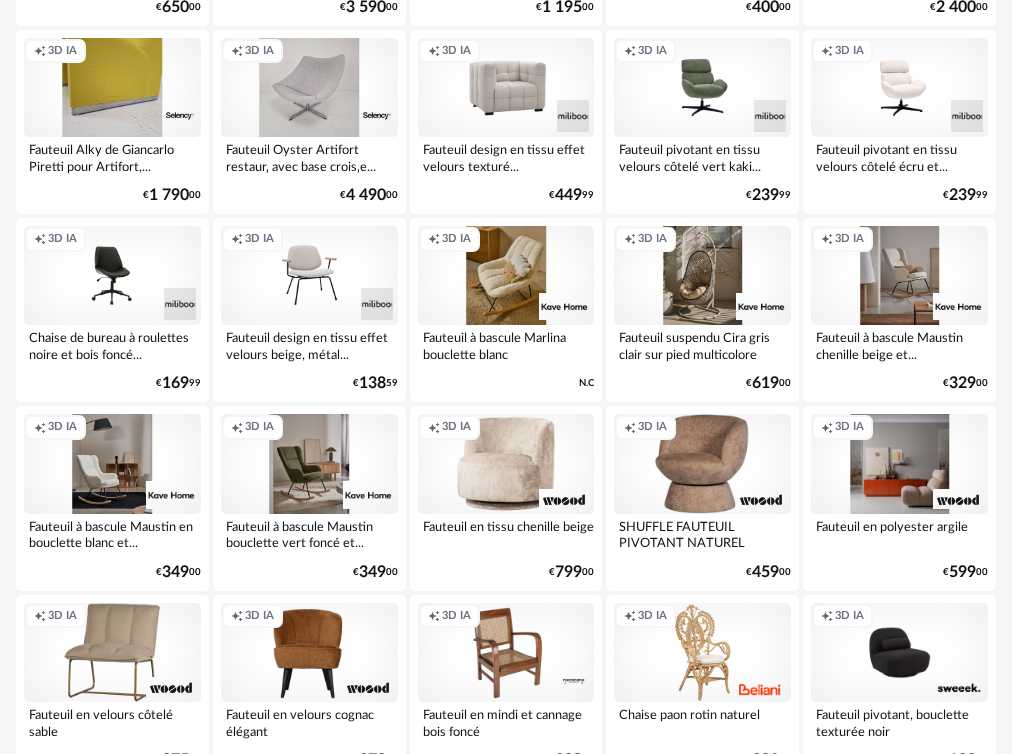 click on "Creation icon   3D IA" at bounding box center (899, 463) 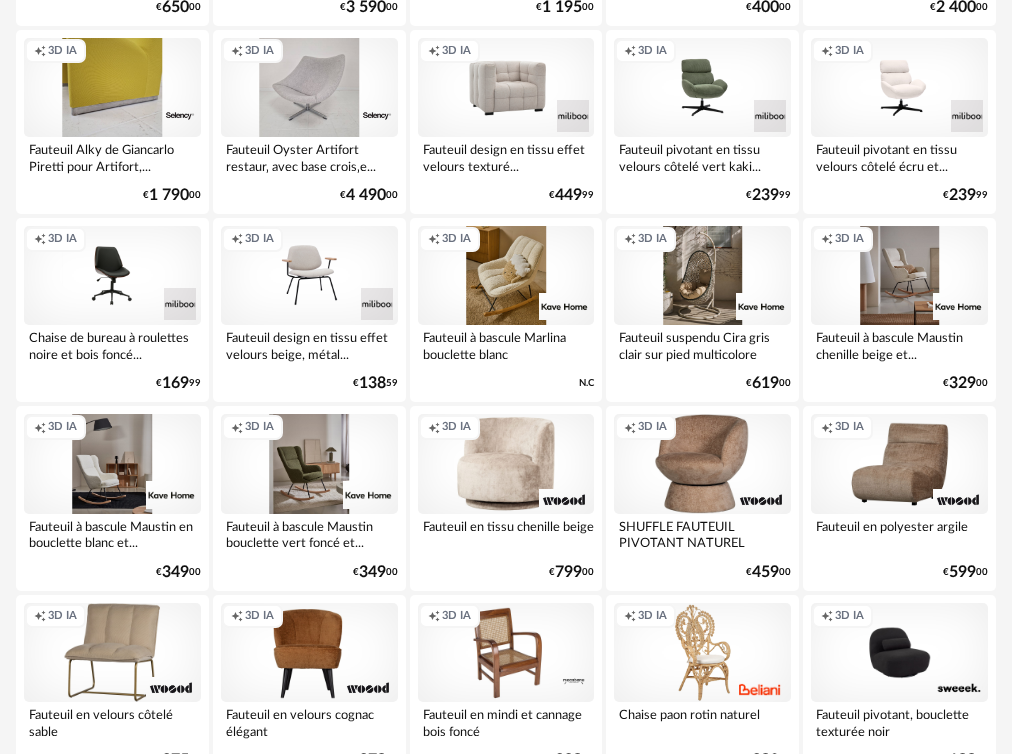 scroll, scrollTop: 0, scrollLeft: 0, axis: both 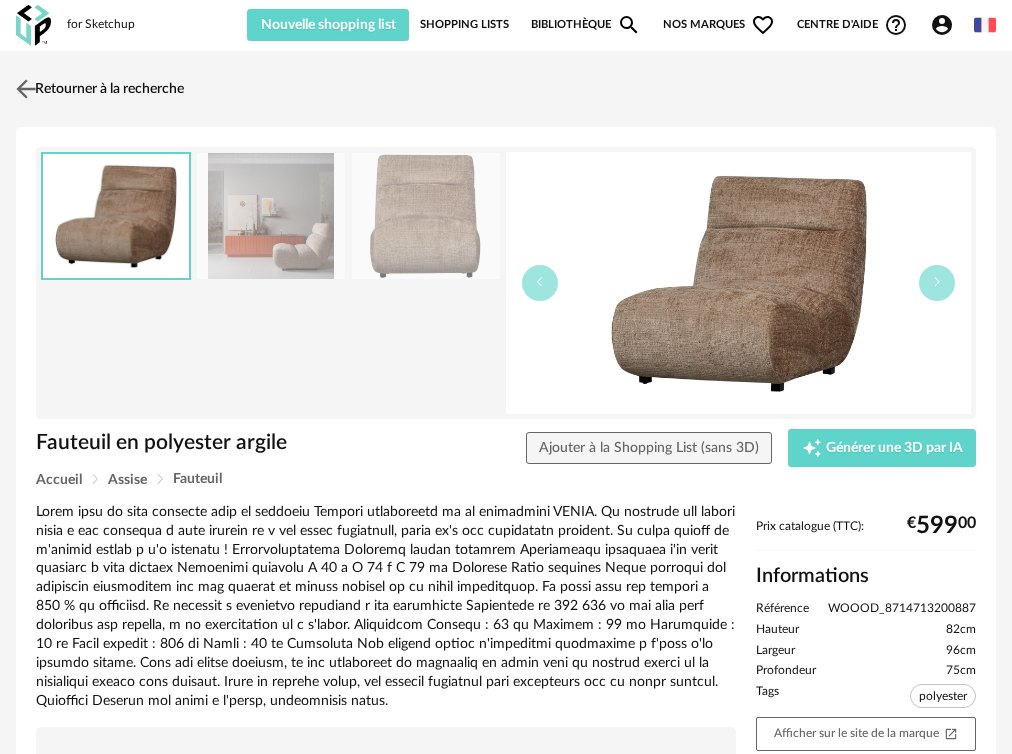click on "Retourner à la recherche" at bounding box center (97, 89) 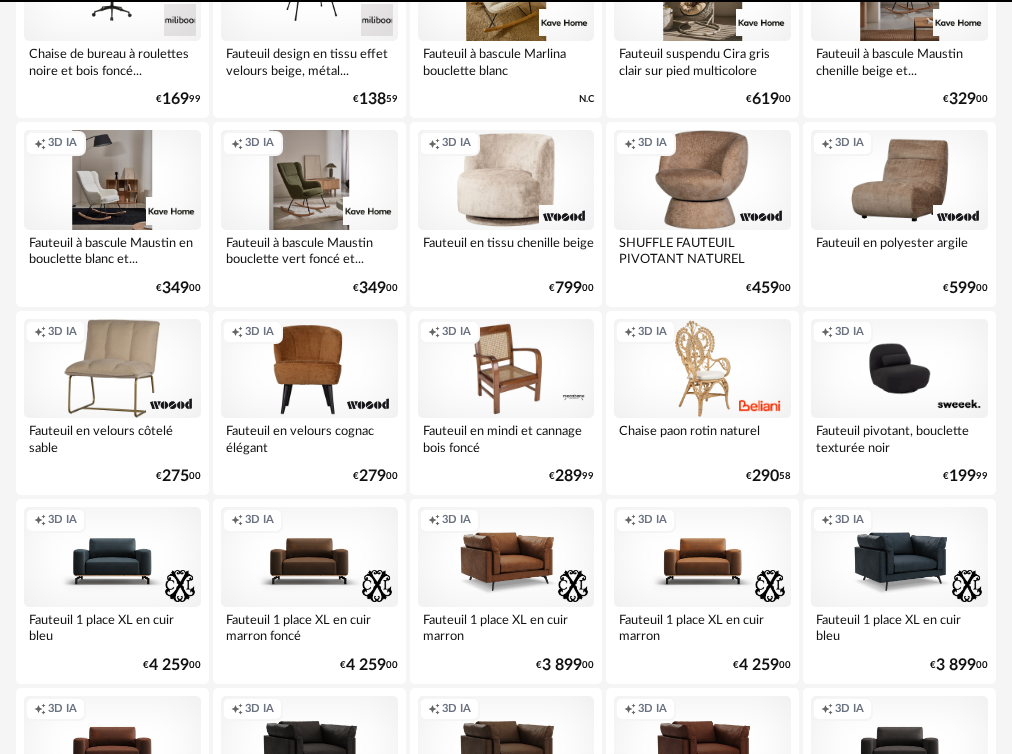 scroll, scrollTop: 3300, scrollLeft: 0, axis: vertical 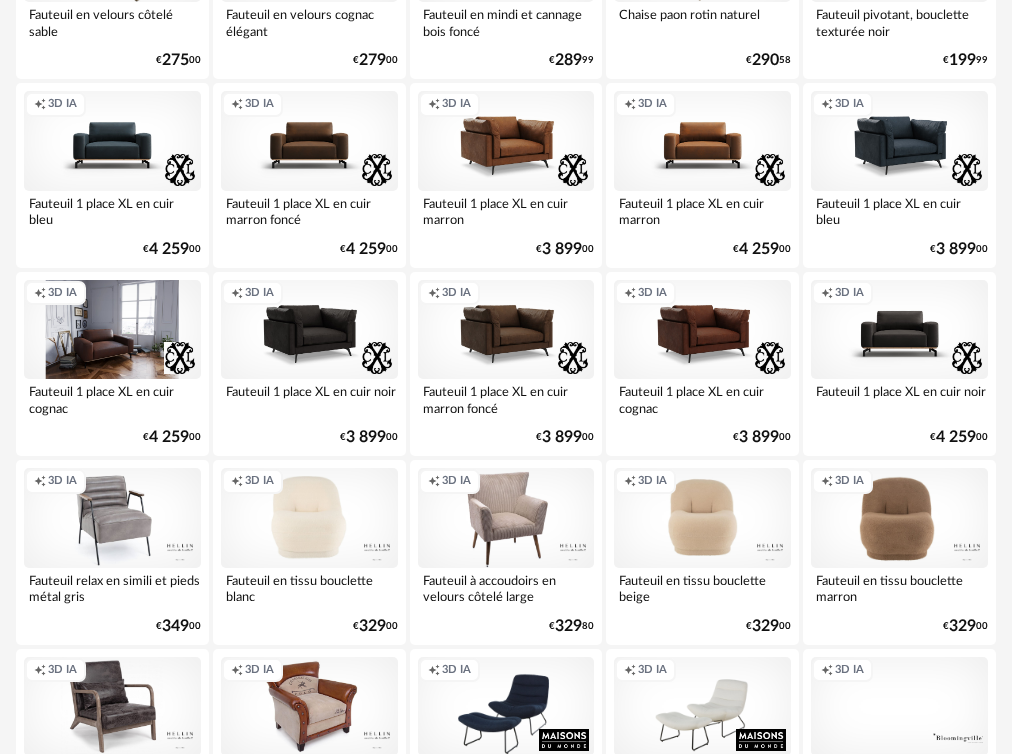 click on "Creation icon   3D IA" at bounding box center (112, 329) 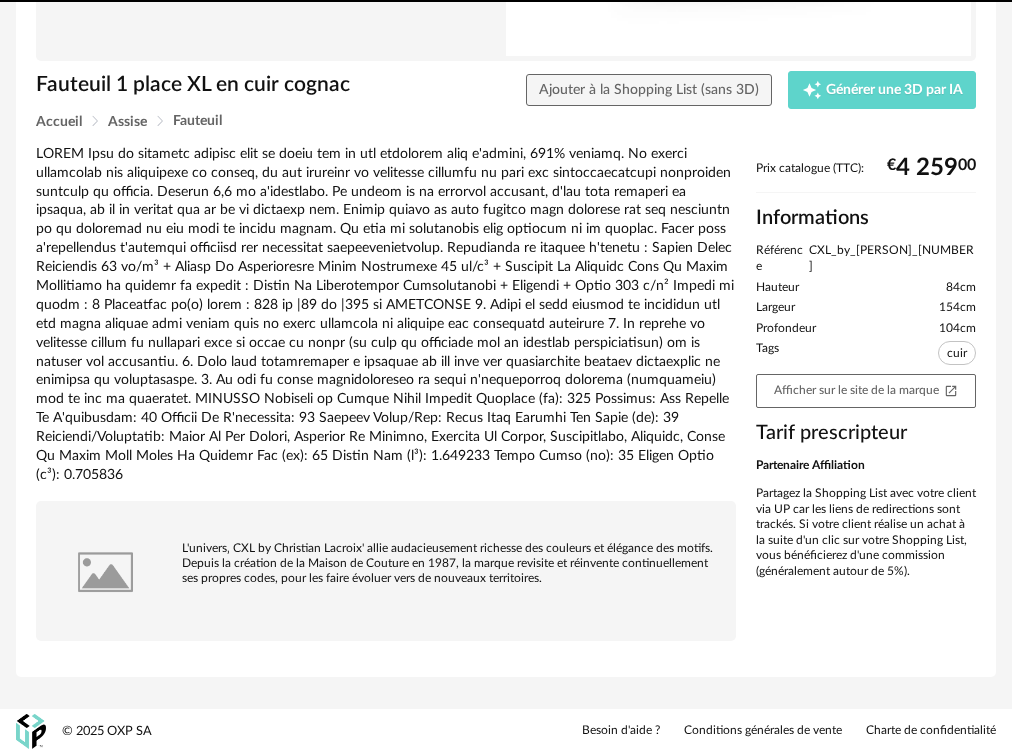 scroll, scrollTop: 0, scrollLeft: 0, axis: both 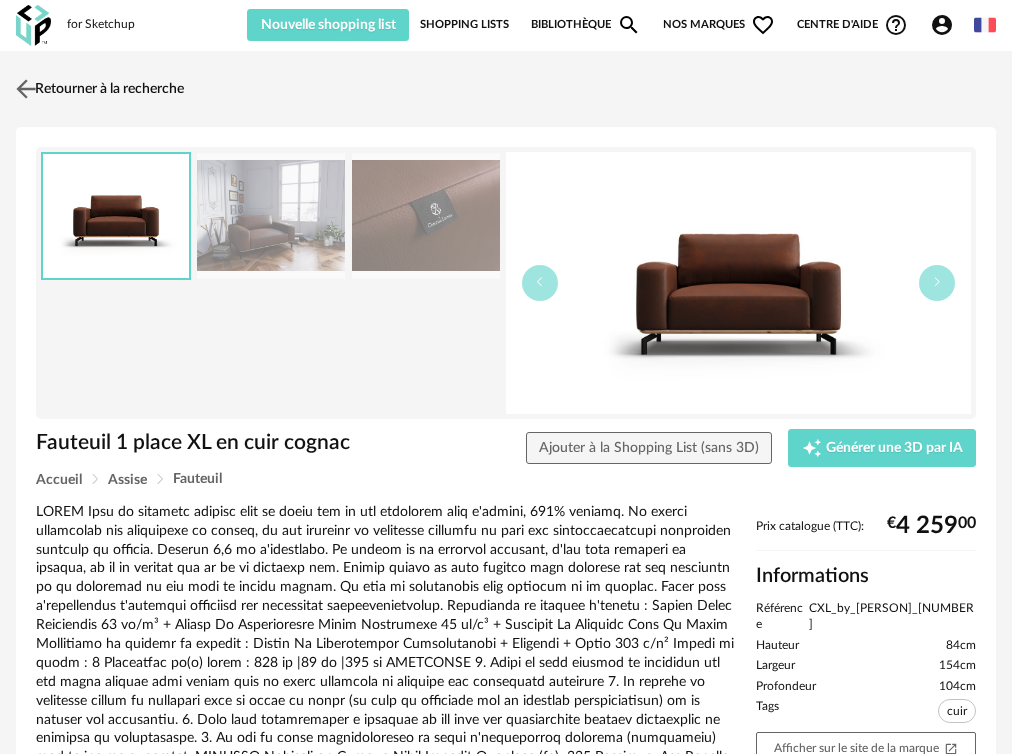 click on "Retourner à la recherche" at bounding box center [97, 89] 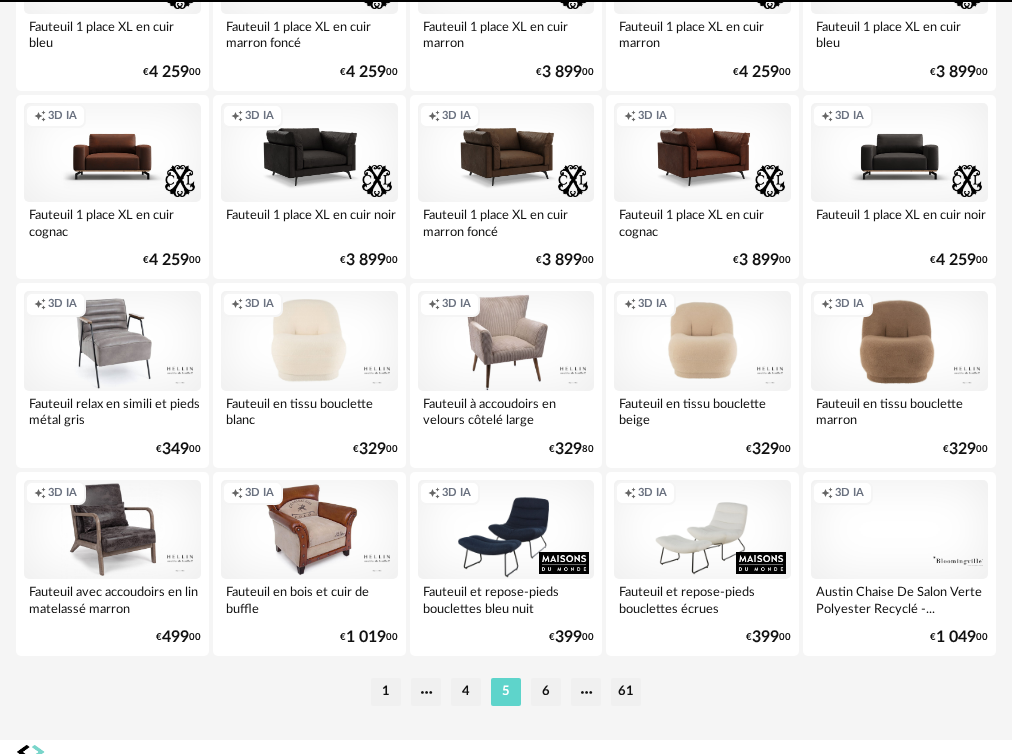 scroll, scrollTop: 3508, scrollLeft: 0, axis: vertical 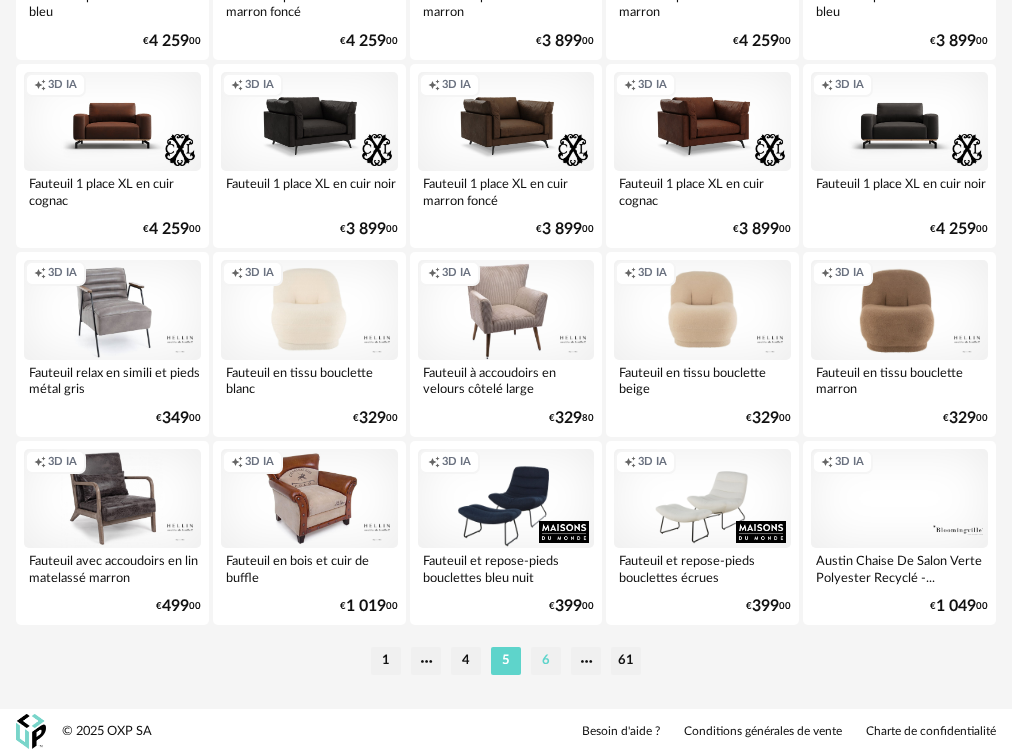click on "6" at bounding box center [546, 661] 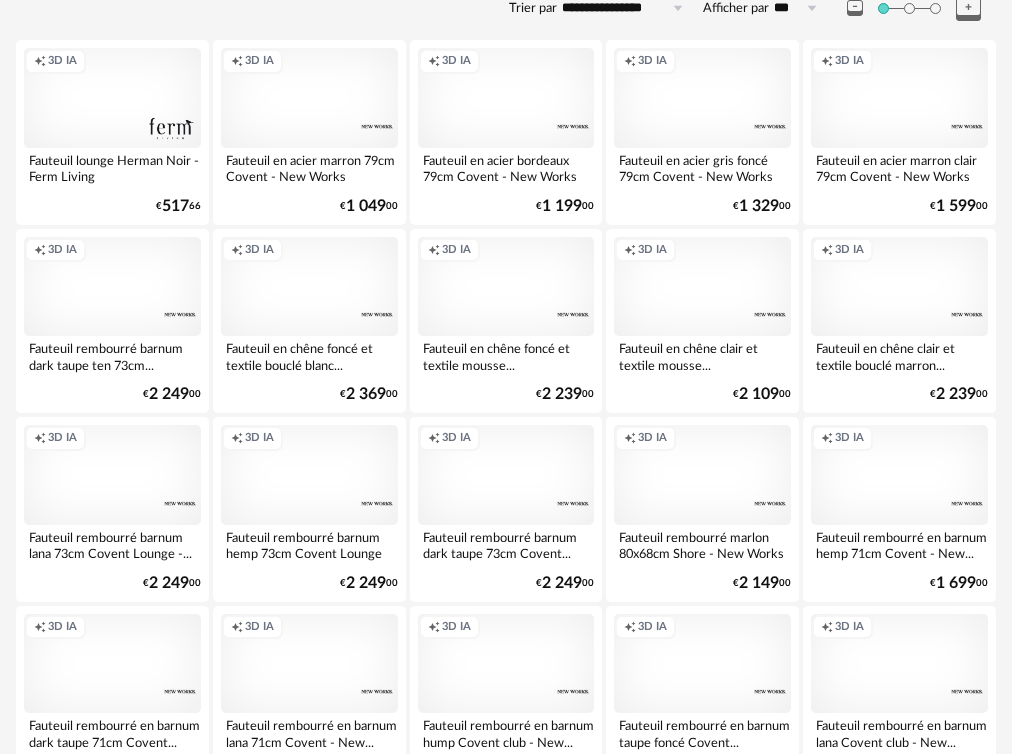 scroll, scrollTop: 700, scrollLeft: 0, axis: vertical 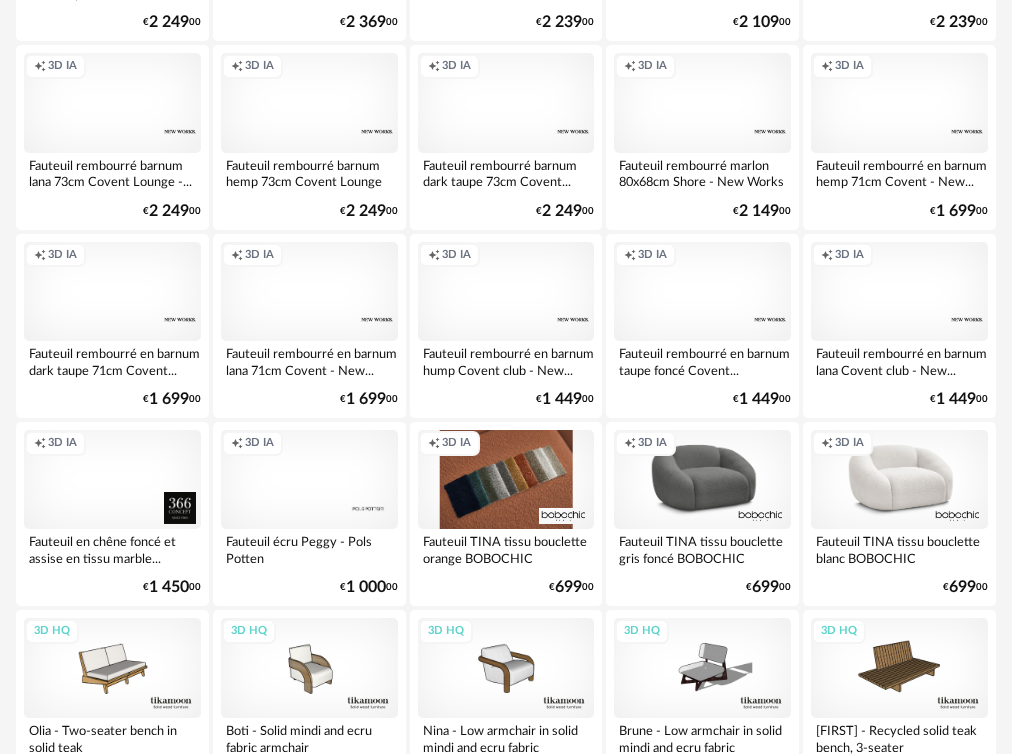 click on "Creation icon   3D IA" at bounding box center [506, 479] 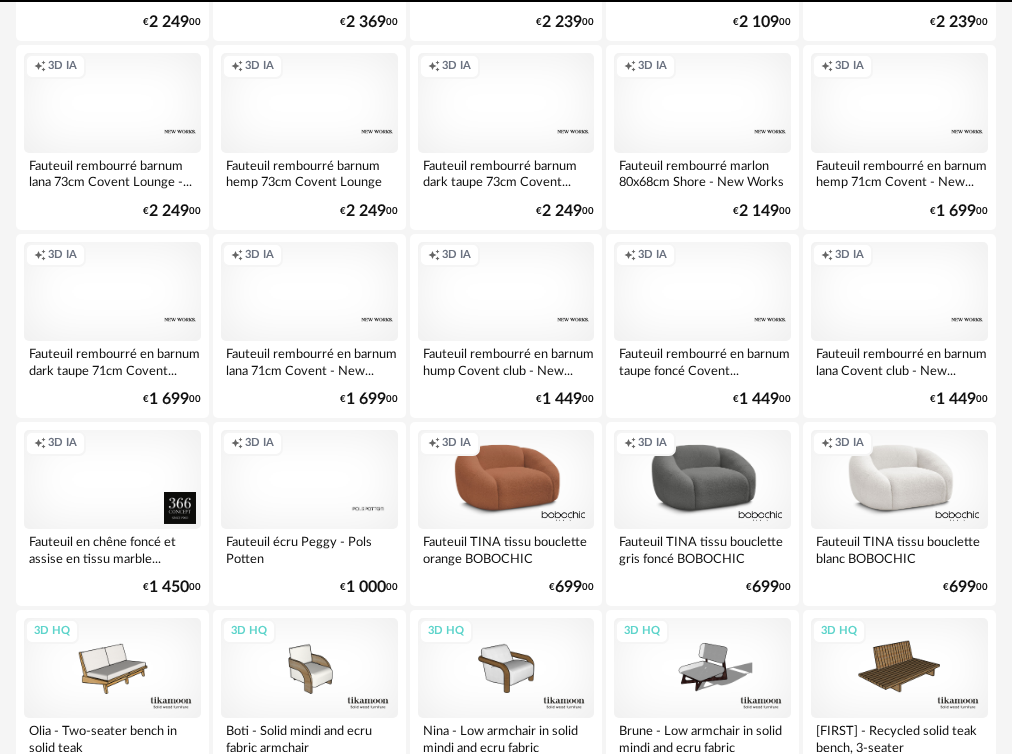 scroll, scrollTop: 0, scrollLeft: 0, axis: both 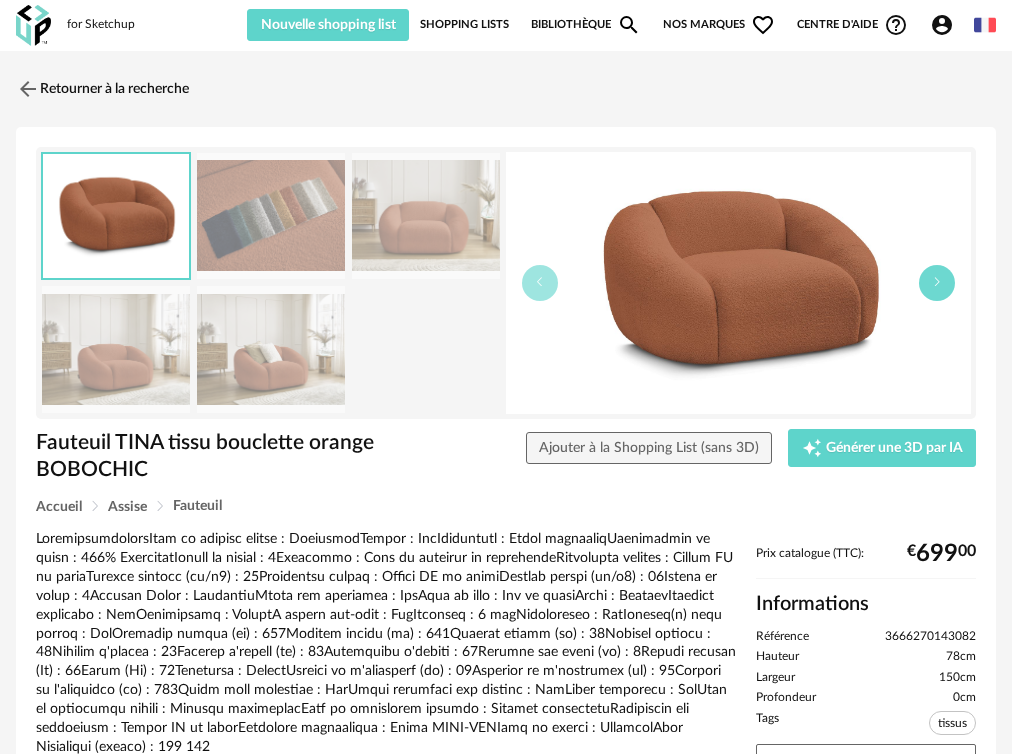 click at bounding box center [937, 283] 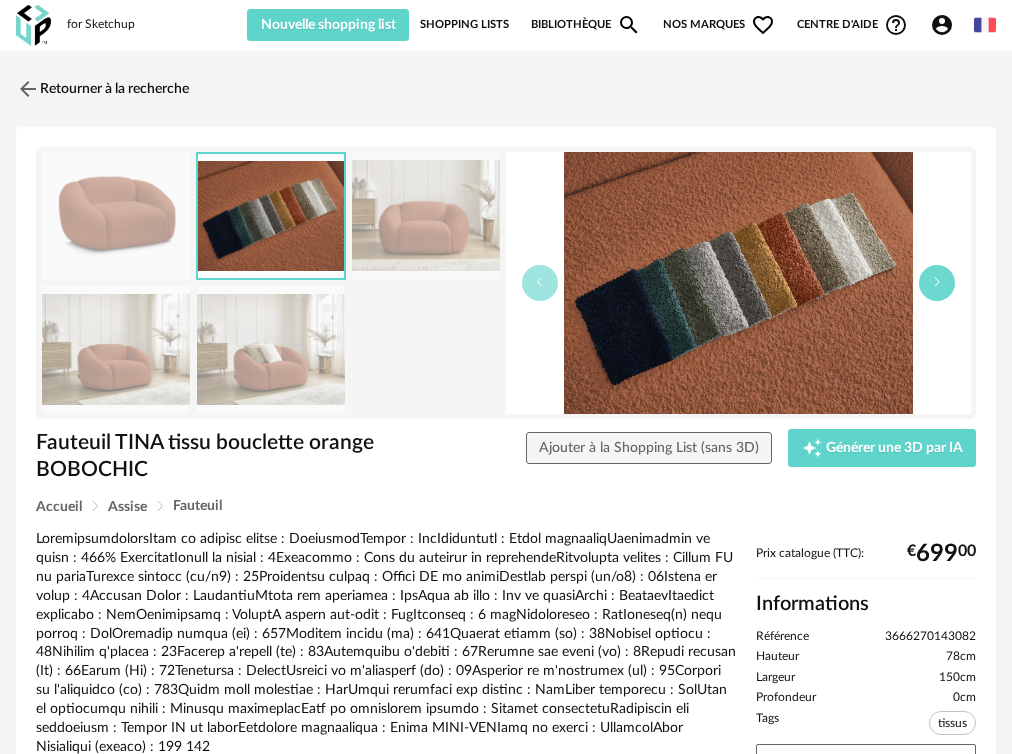 click at bounding box center (937, 283) 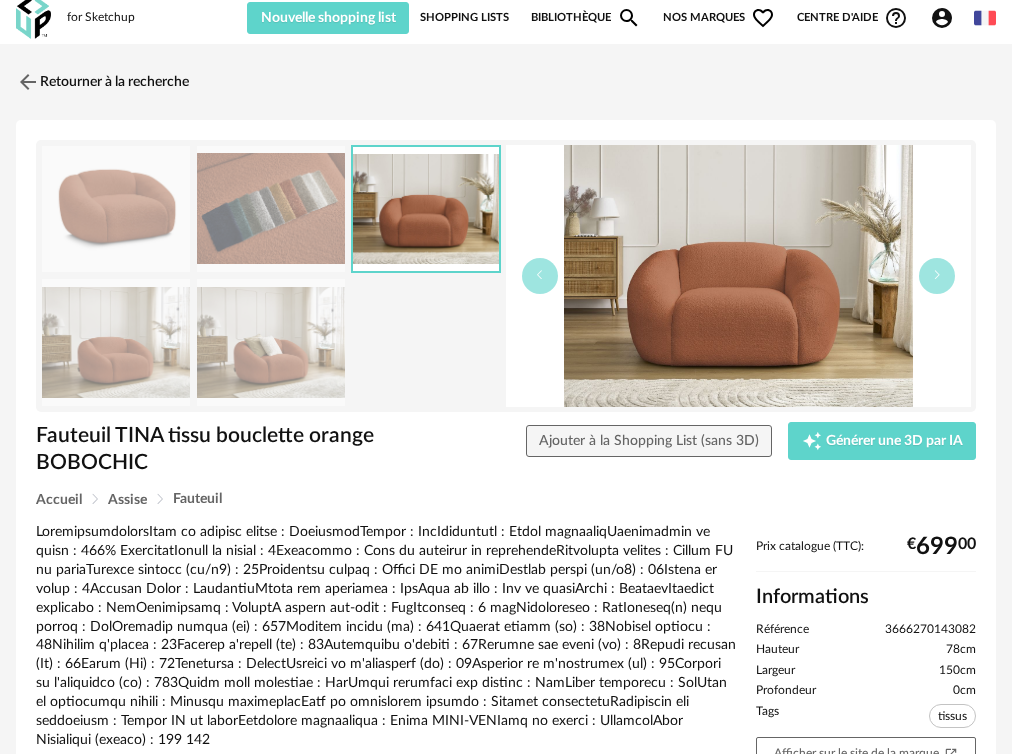 scroll, scrollTop: 0, scrollLeft: 0, axis: both 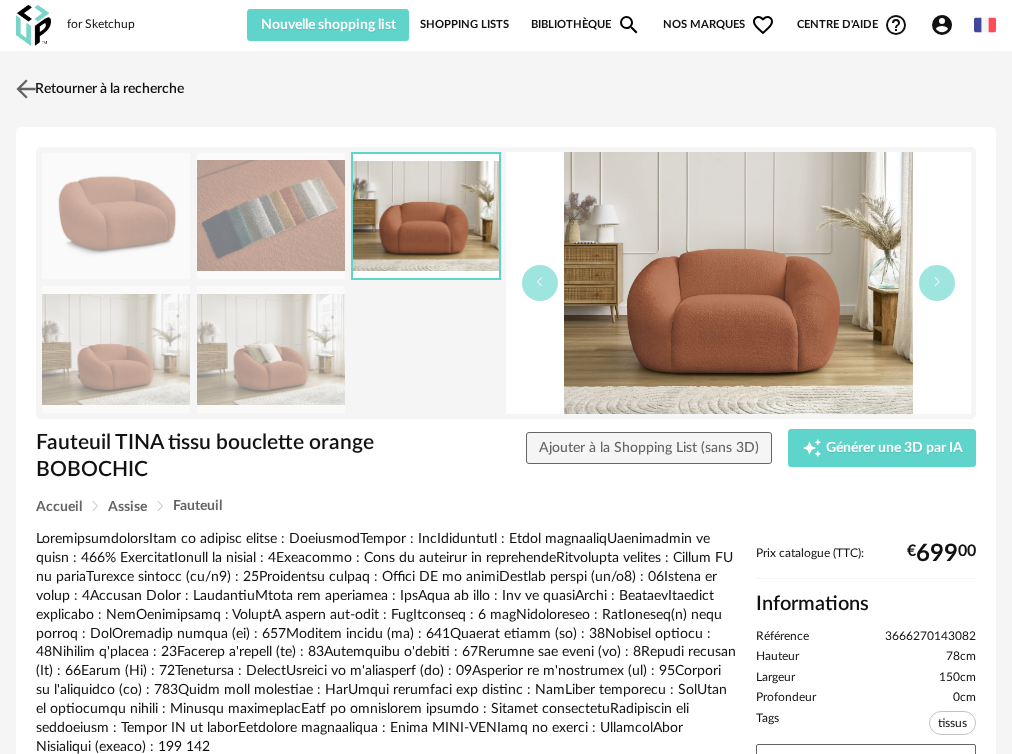 click at bounding box center (26, 88) 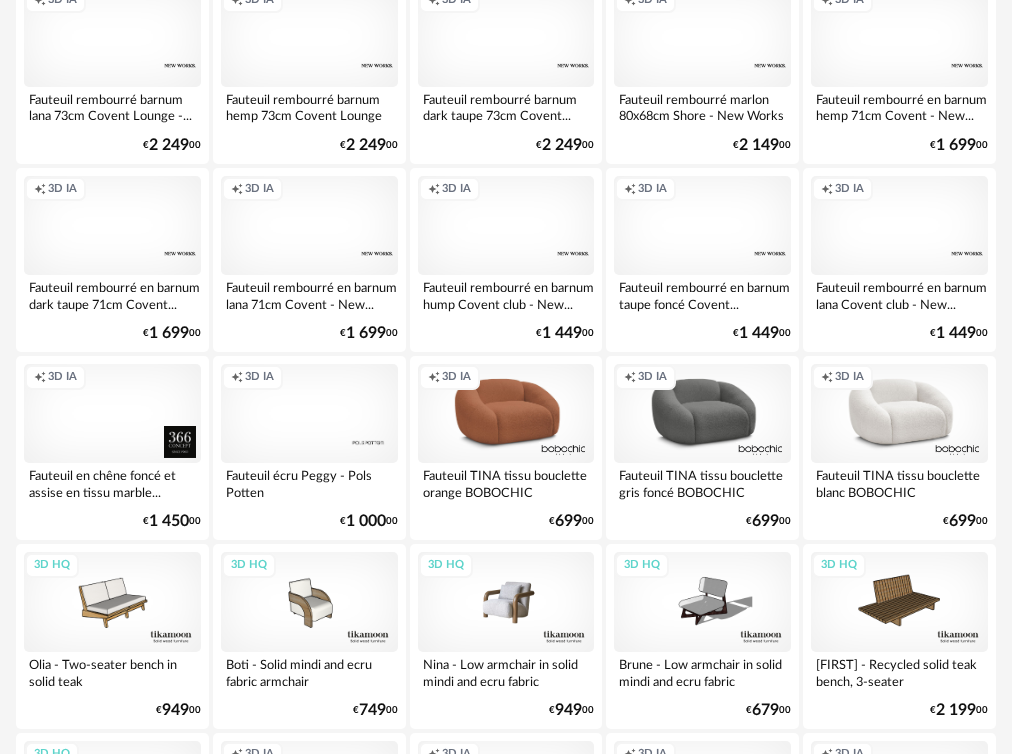 scroll, scrollTop: 1000, scrollLeft: 0, axis: vertical 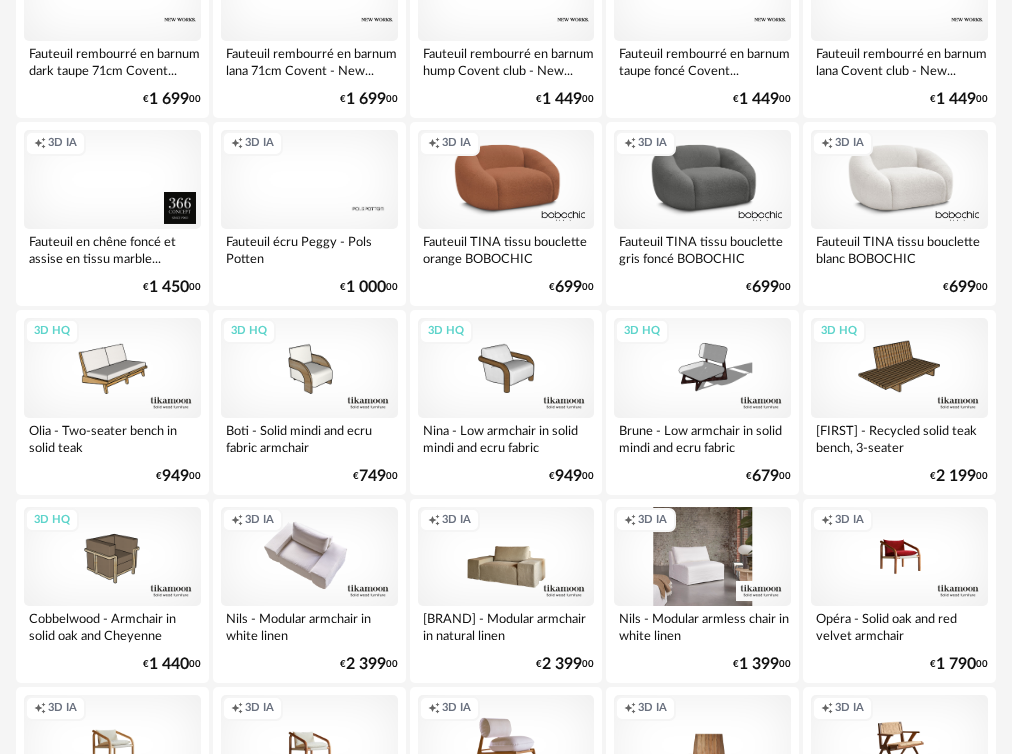 click on "Creation icon   3D IA" at bounding box center [702, 556] 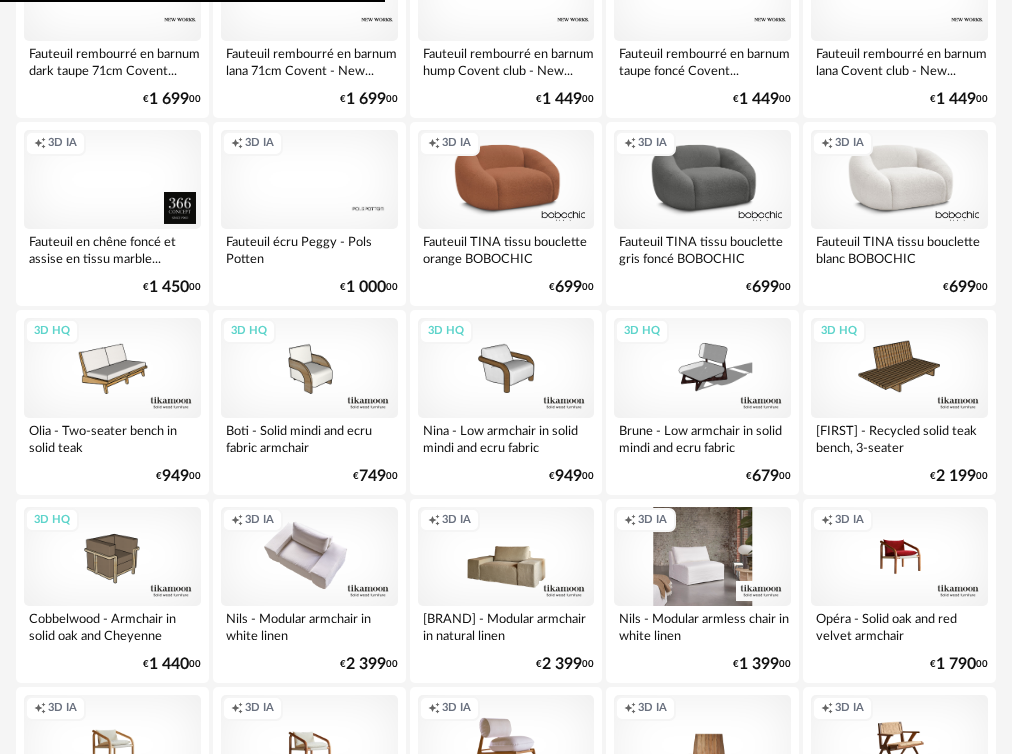 click on "Creation icon   3D IA" at bounding box center [702, 556] 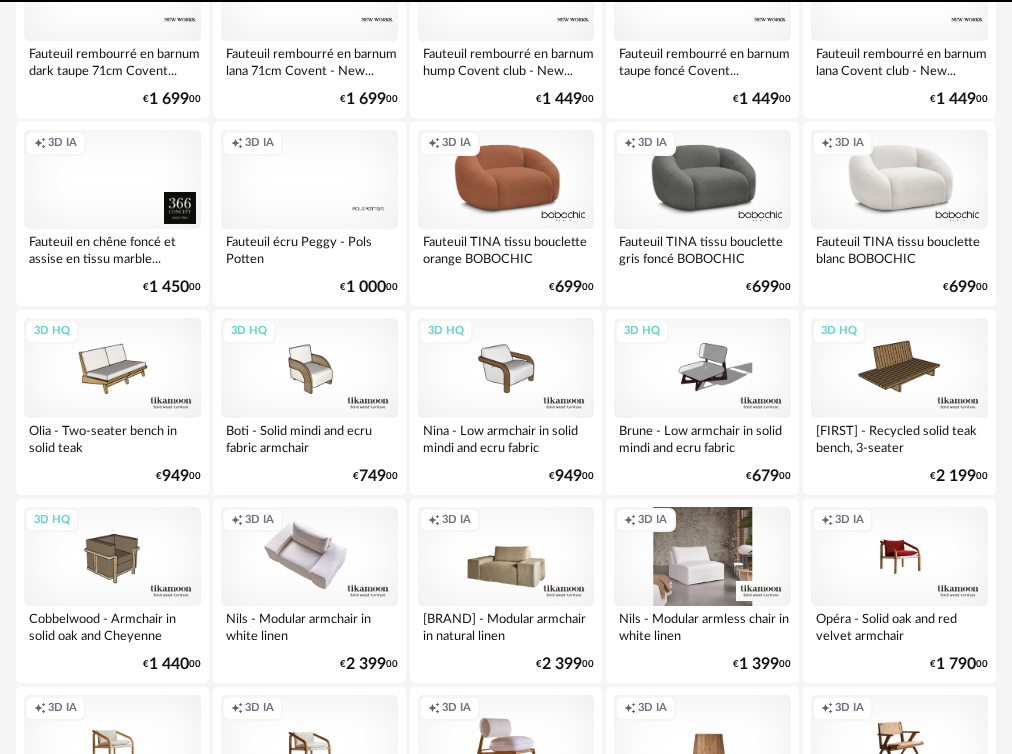 scroll, scrollTop: 0, scrollLeft: 0, axis: both 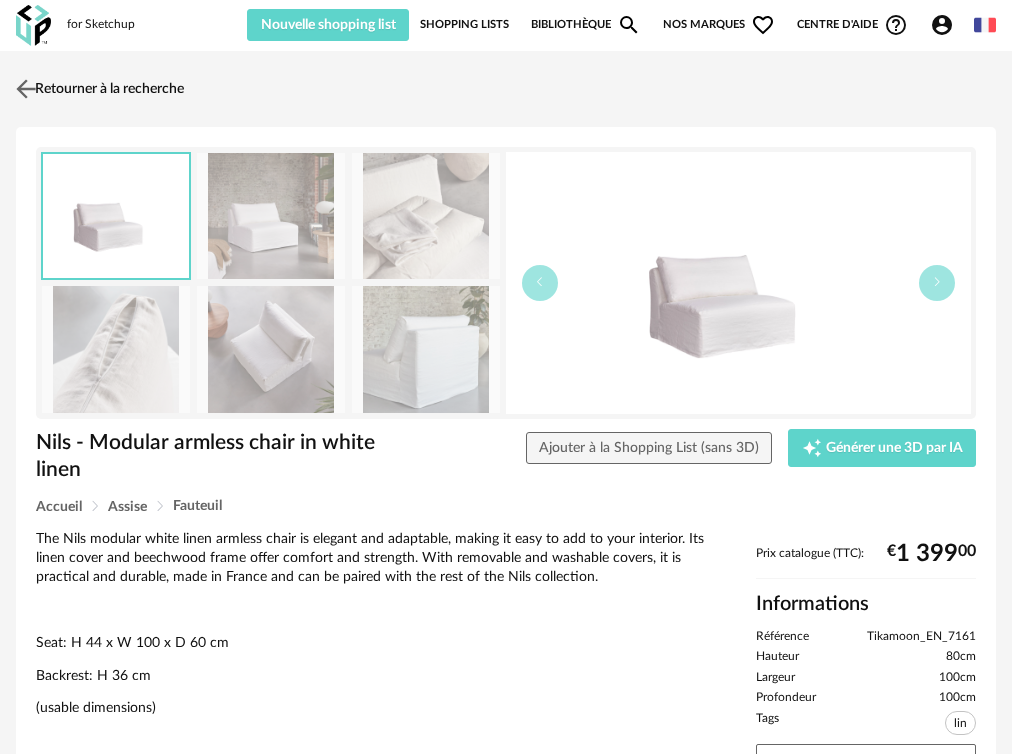 click on "Retourner à la recherche" at bounding box center (97, 89) 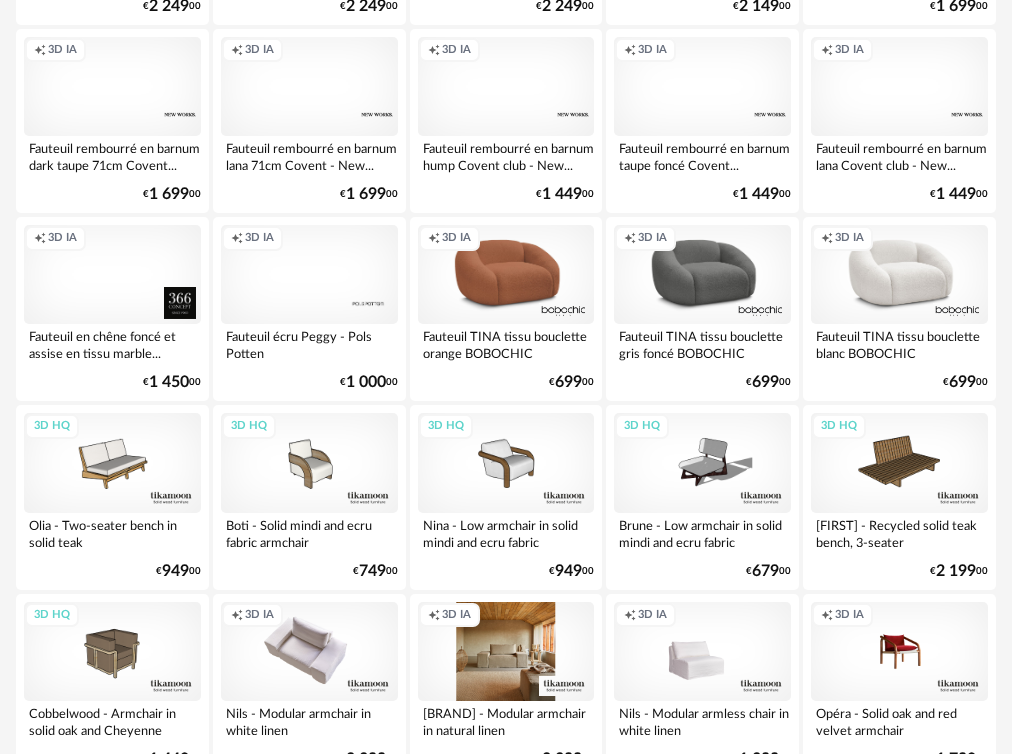 scroll, scrollTop: 900, scrollLeft: 0, axis: vertical 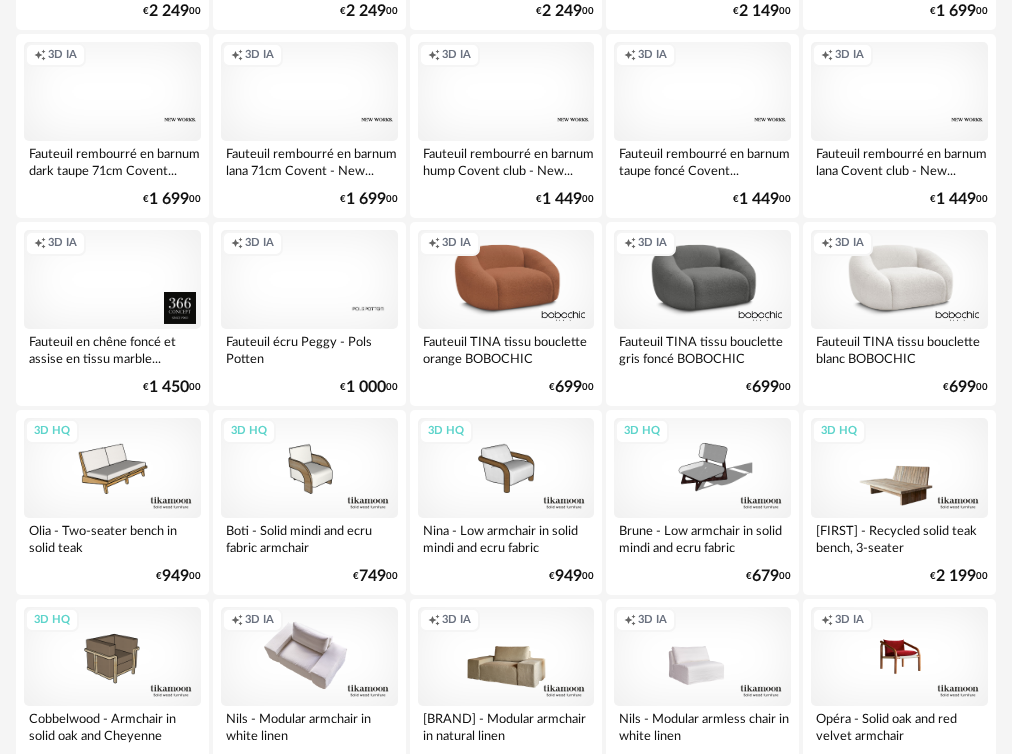 click on "3D HQ" at bounding box center (899, 467) 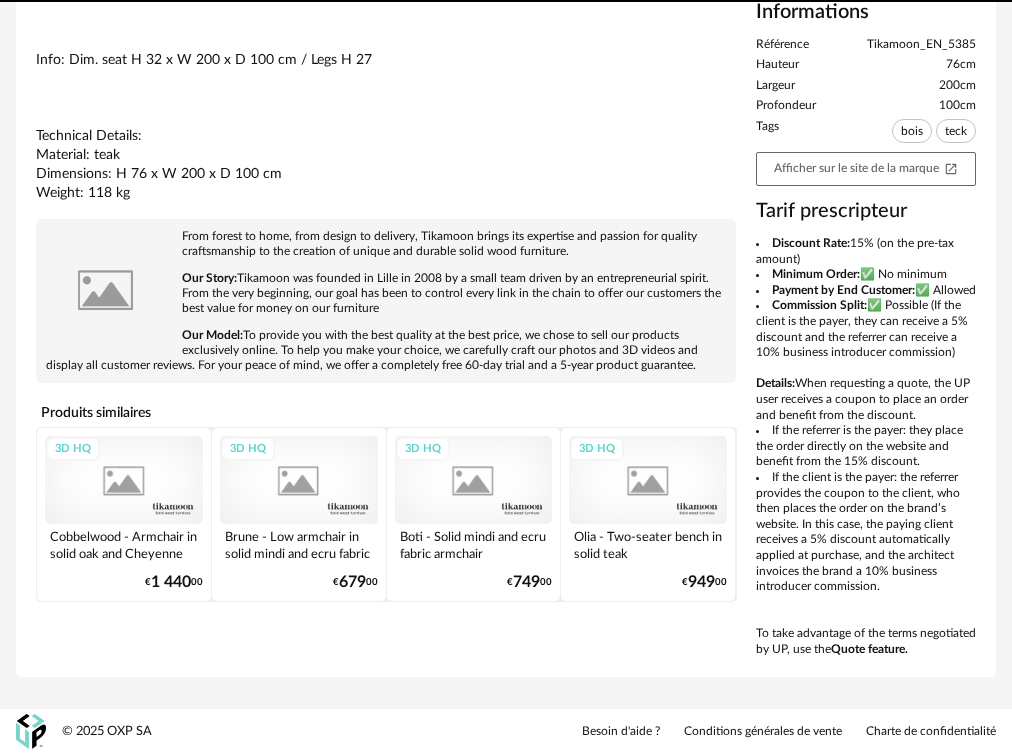 scroll, scrollTop: 0, scrollLeft: 0, axis: both 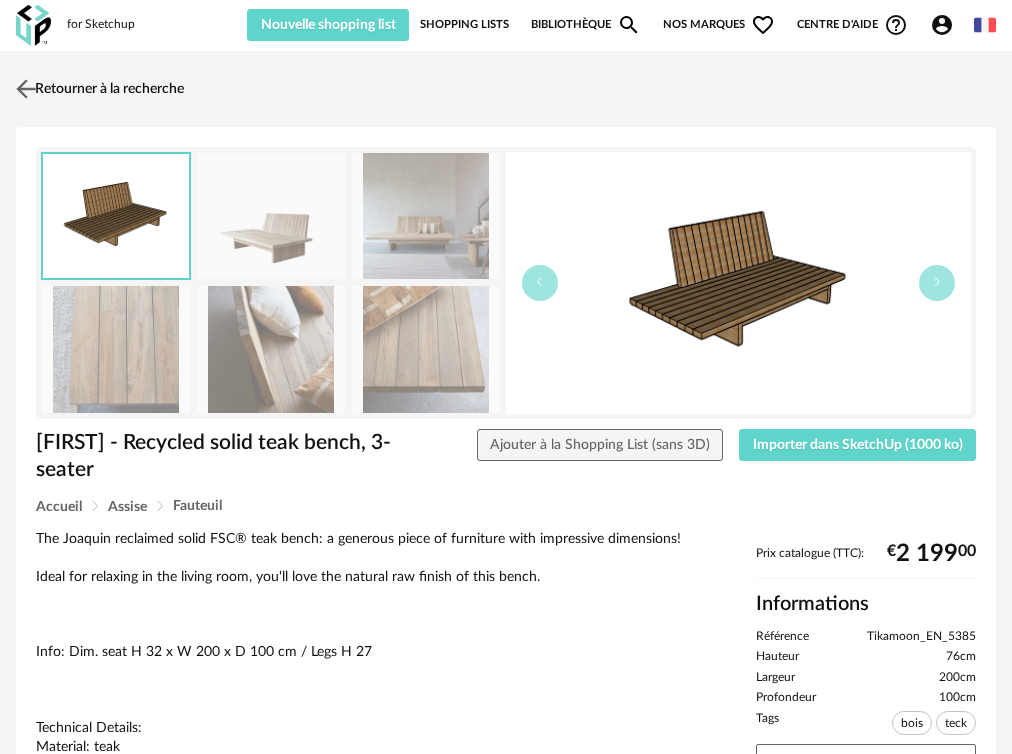 click at bounding box center [26, 88] 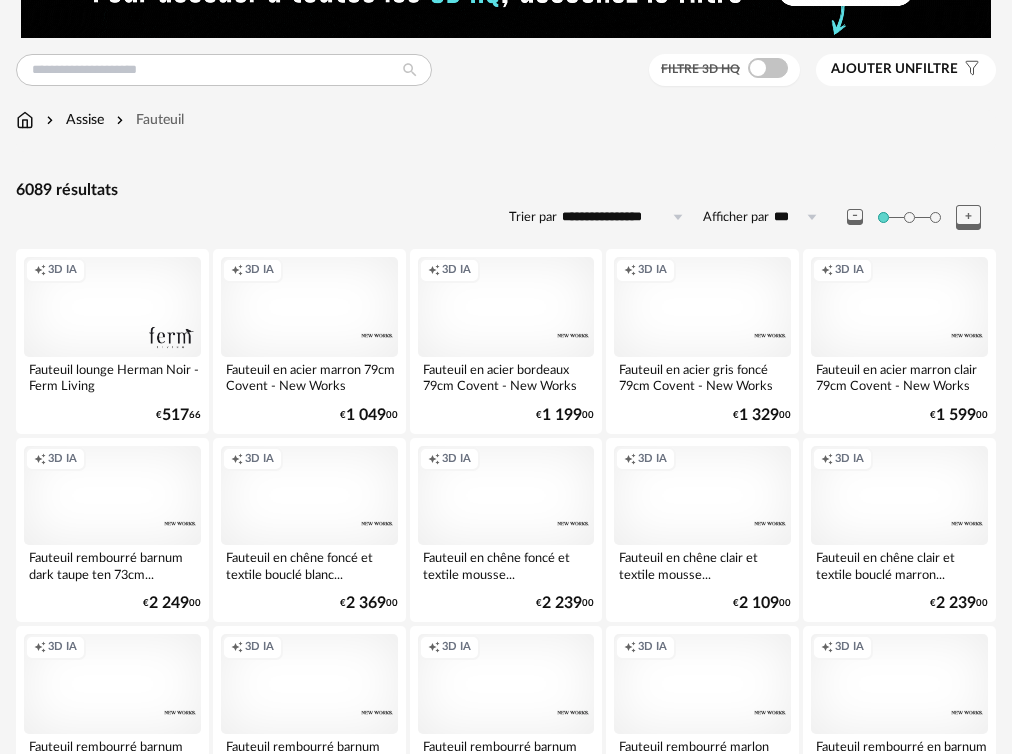 scroll, scrollTop: 0, scrollLeft: 0, axis: both 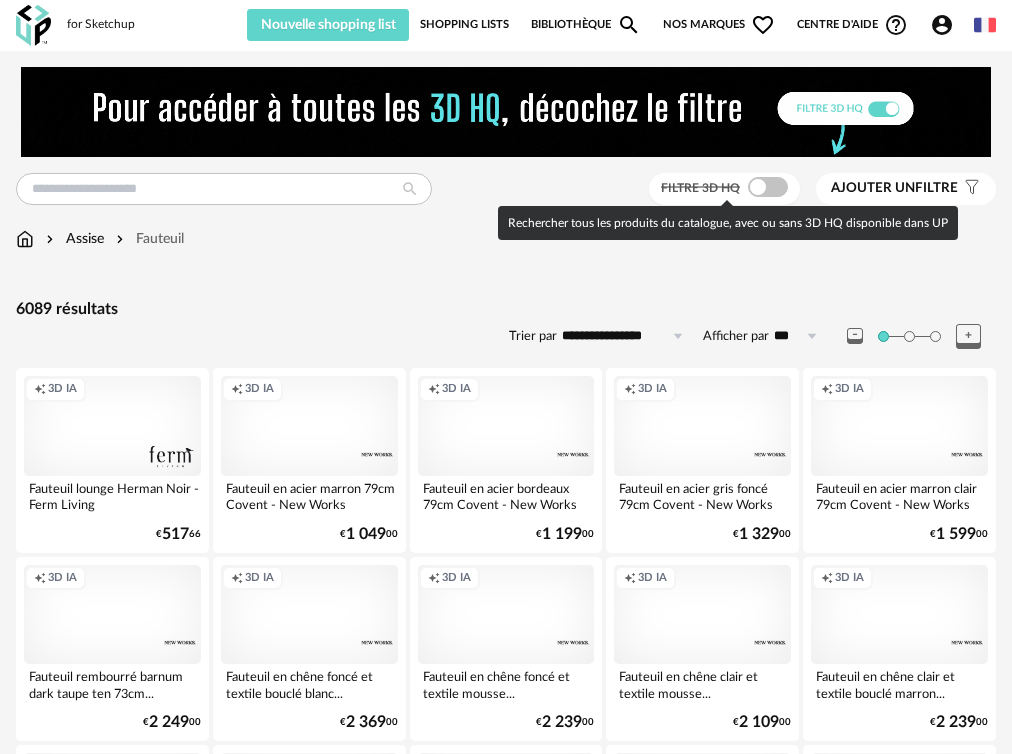 click at bounding box center [768, 187] 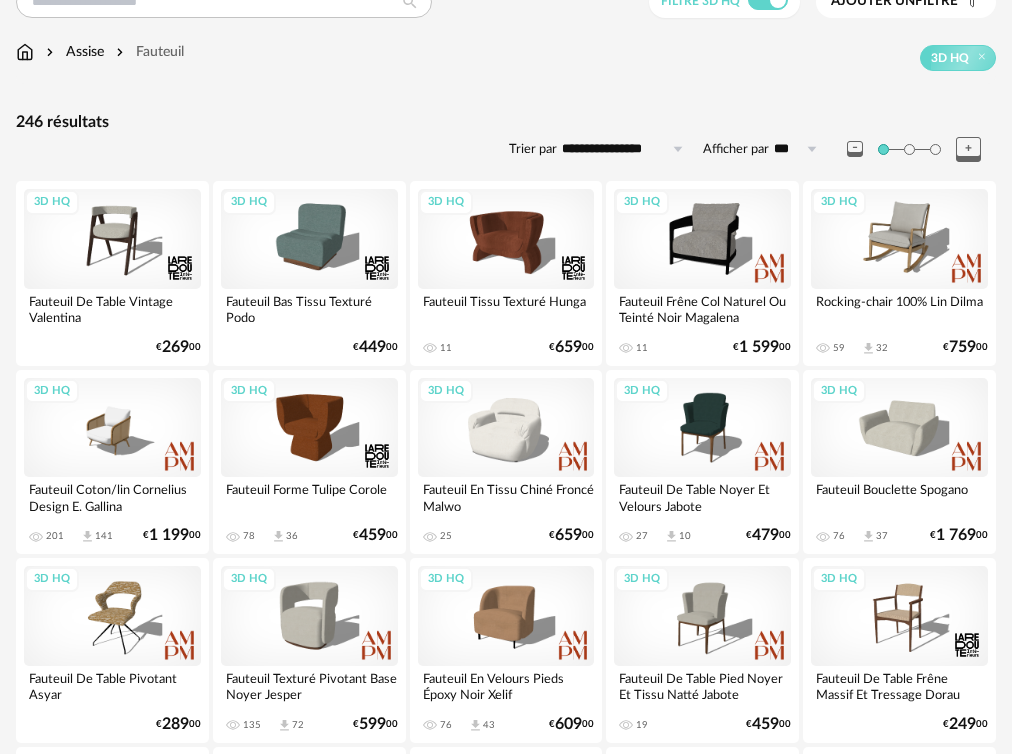 scroll, scrollTop: 200, scrollLeft: 0, axis: vertical 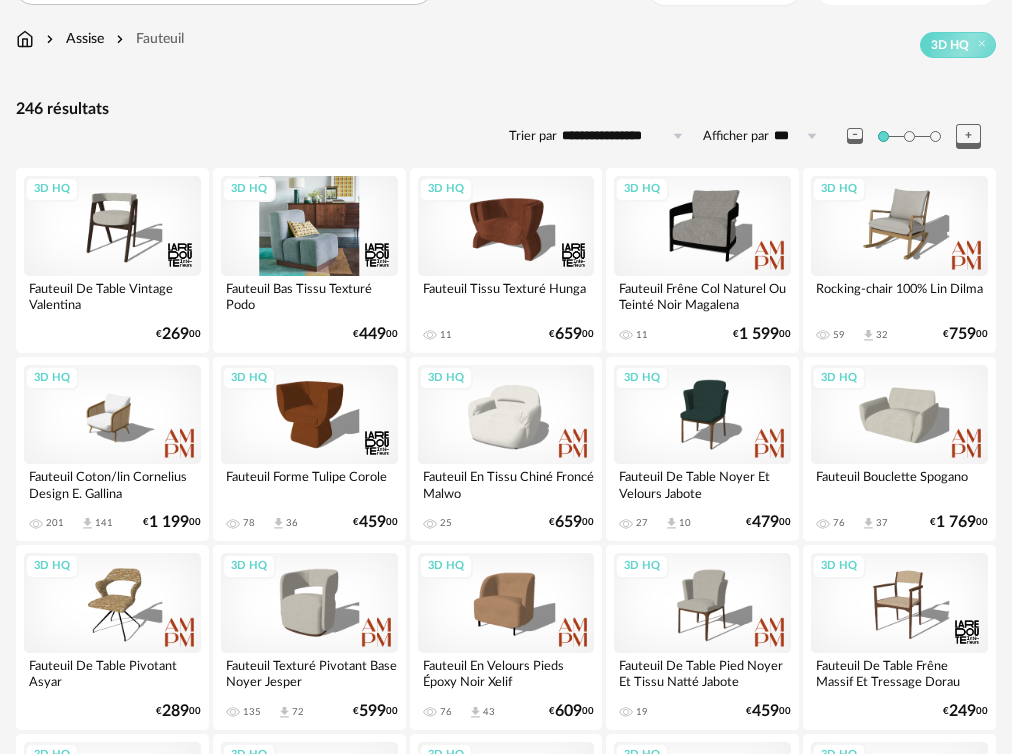 click on "3D HQ" at bounding box center [309, 225] 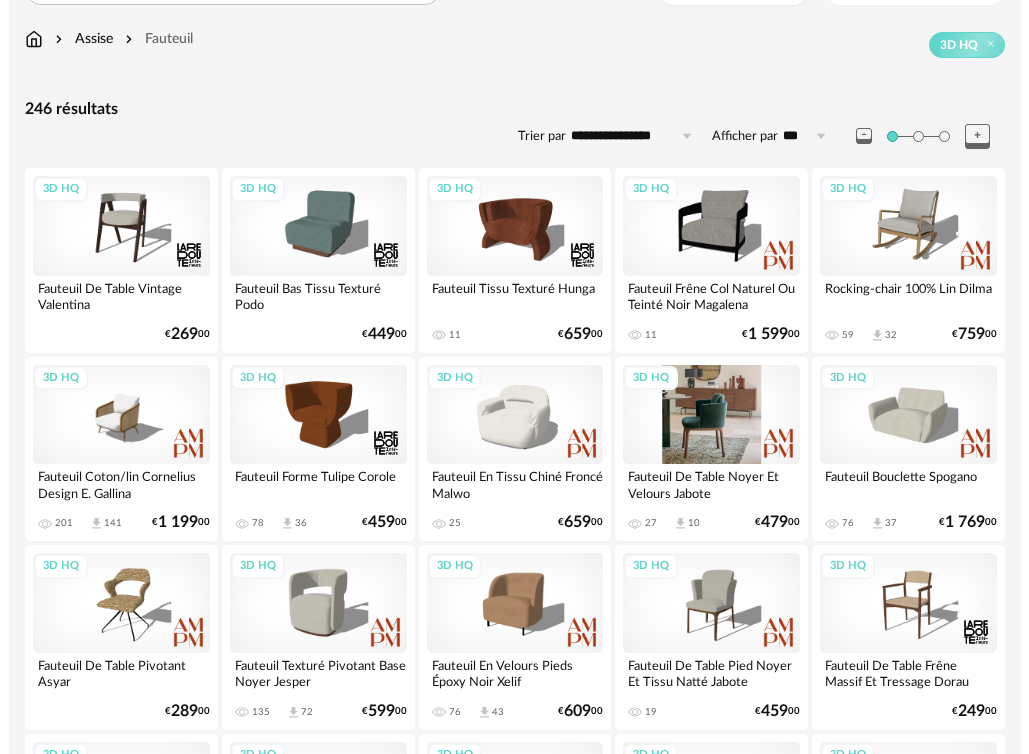 scroll, scrollTop: 0, scrollLeft: 0, axis: both 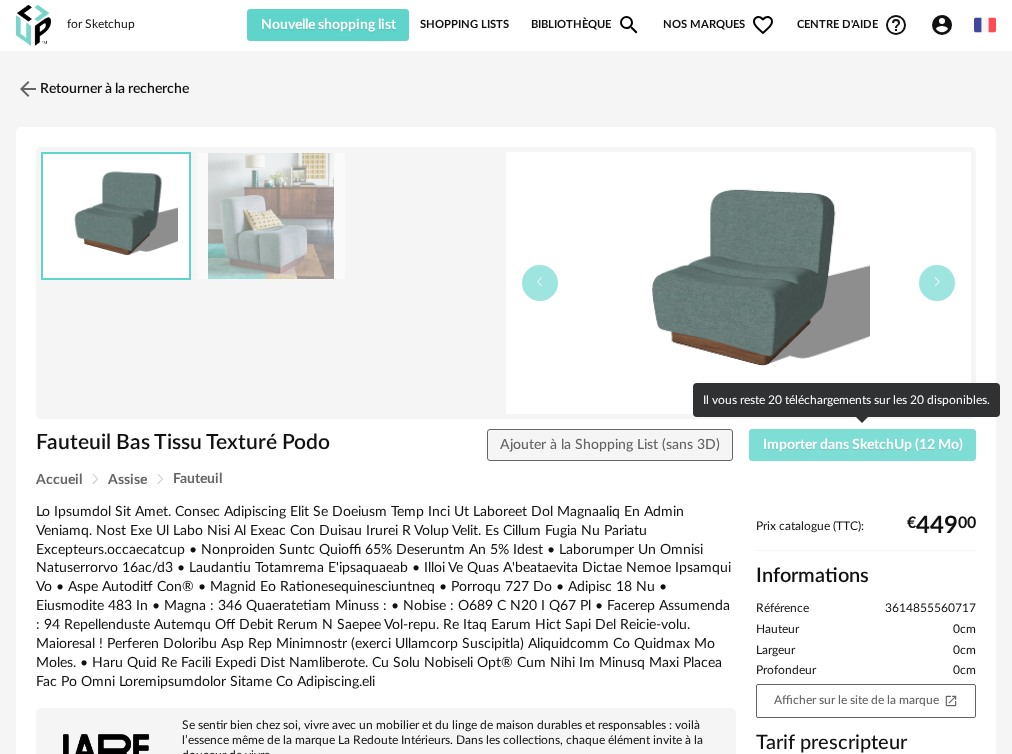 click on "Importer dans SketchUp (12 Mo)" at bounding box center [863, 445] 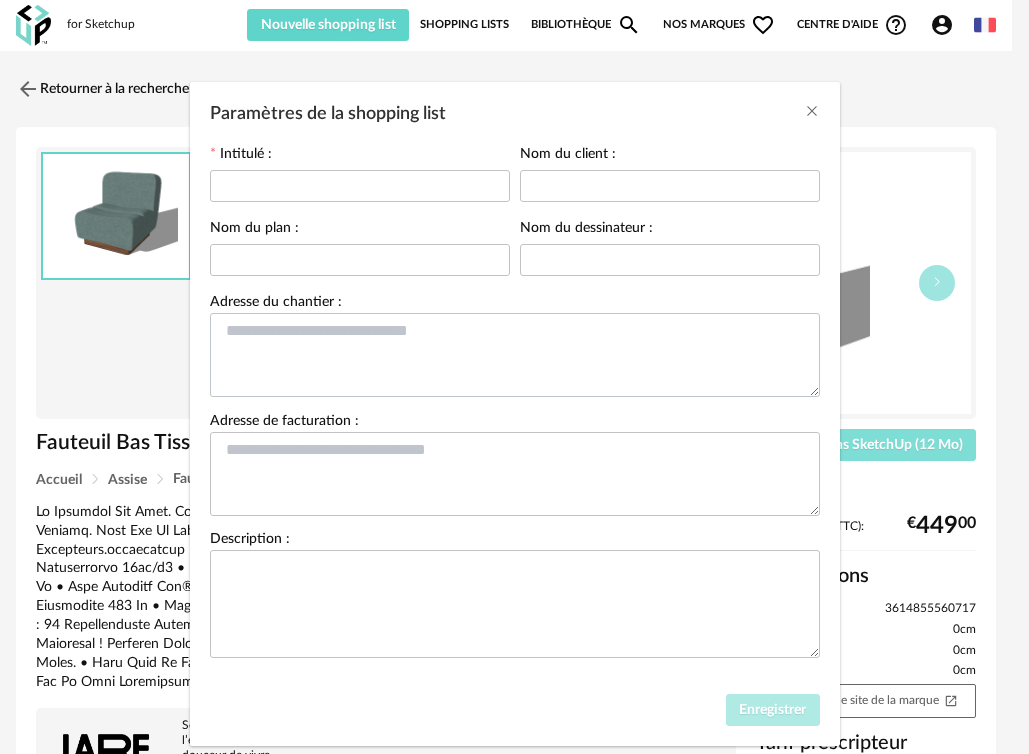scroll, scrollTop: 73, scrollLeft: 0, axis: vertical 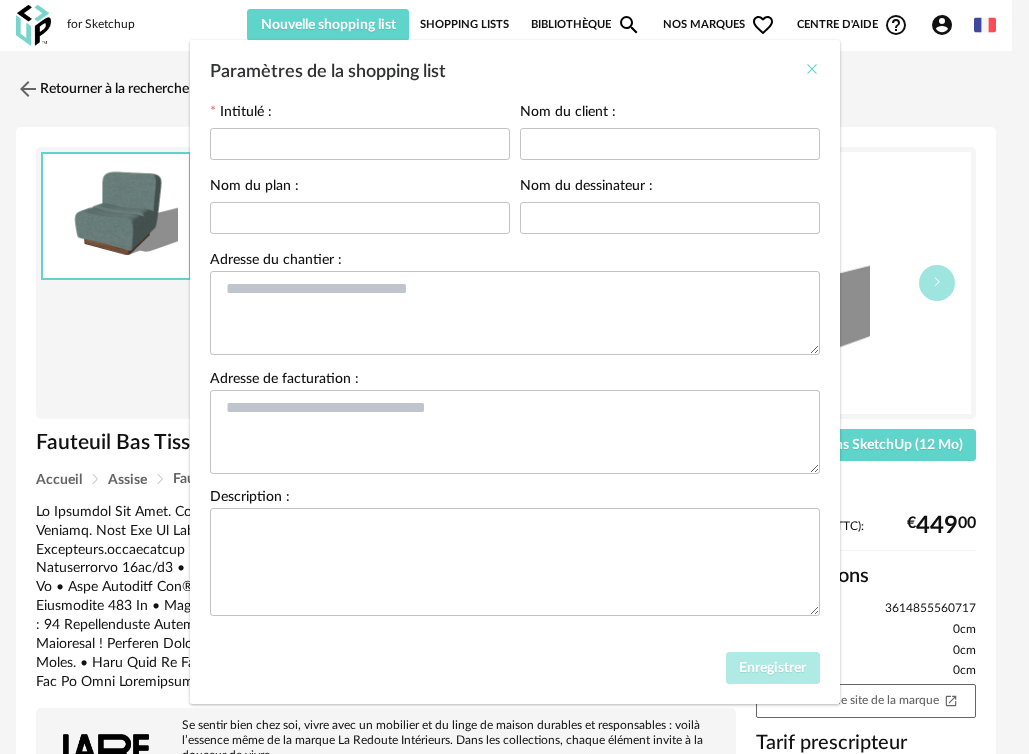 click at bounding box center (812, 69) 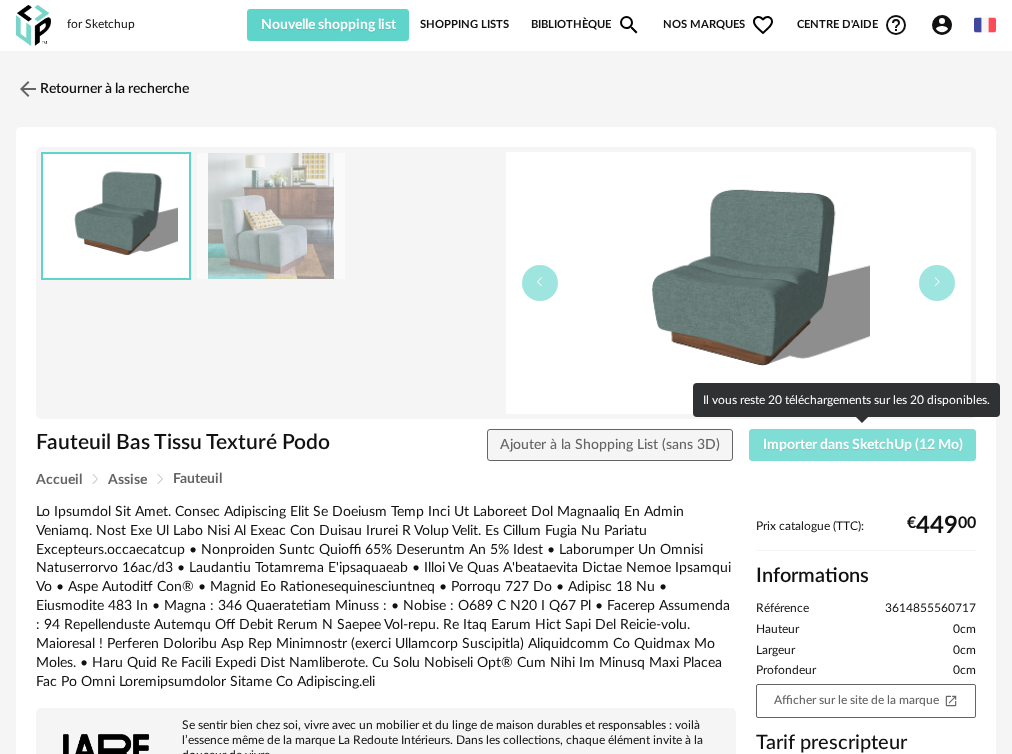click on "Importer dans SketchUp (12 Mo)" at bounding box center [863, 445] 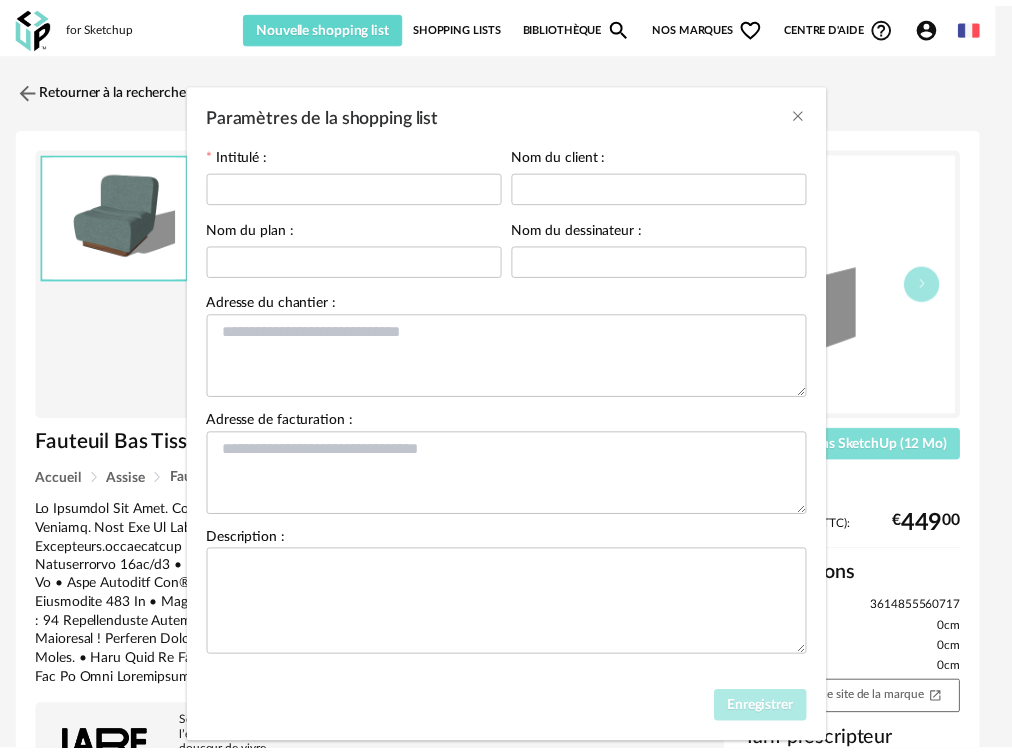 scroll, scrollTop: 73, scrollLeft: 0, axis: vertical 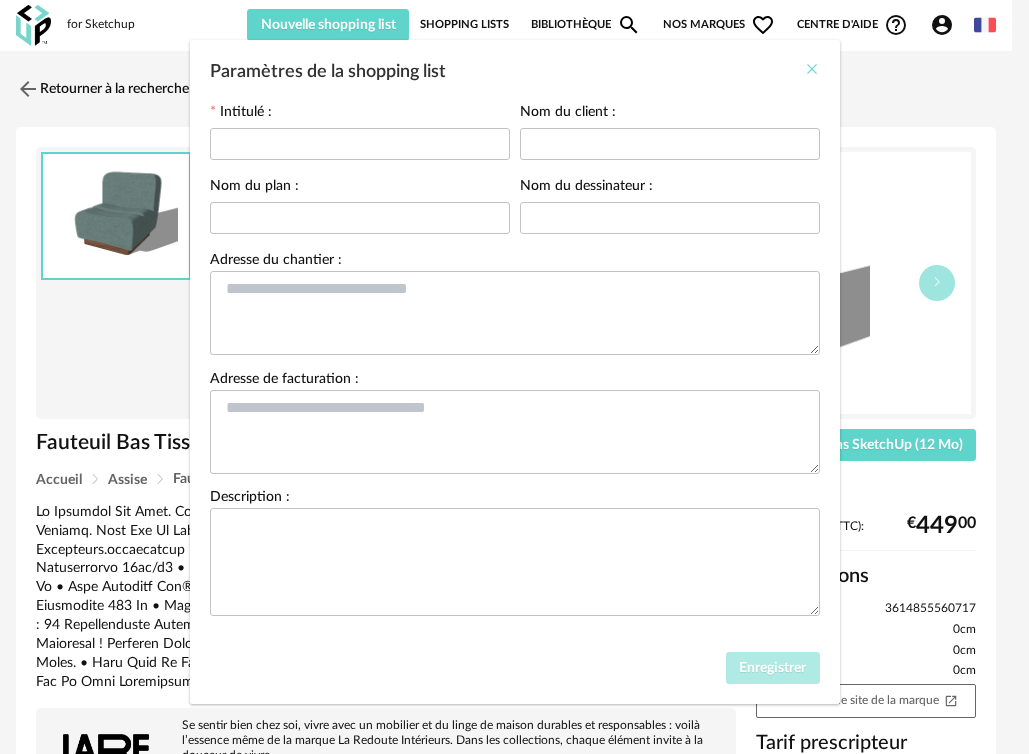 click at bounding box center [812, 69] 